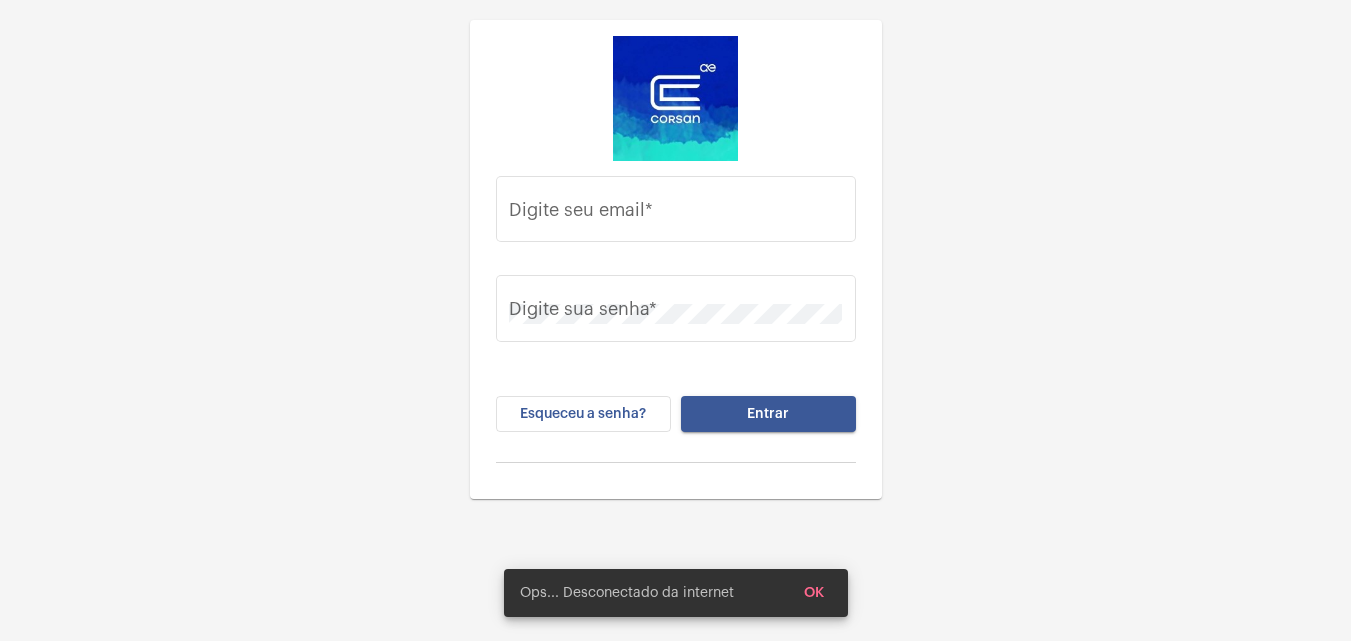 scroll, scrollTop: 0, scrollLeft: 0, axis: both 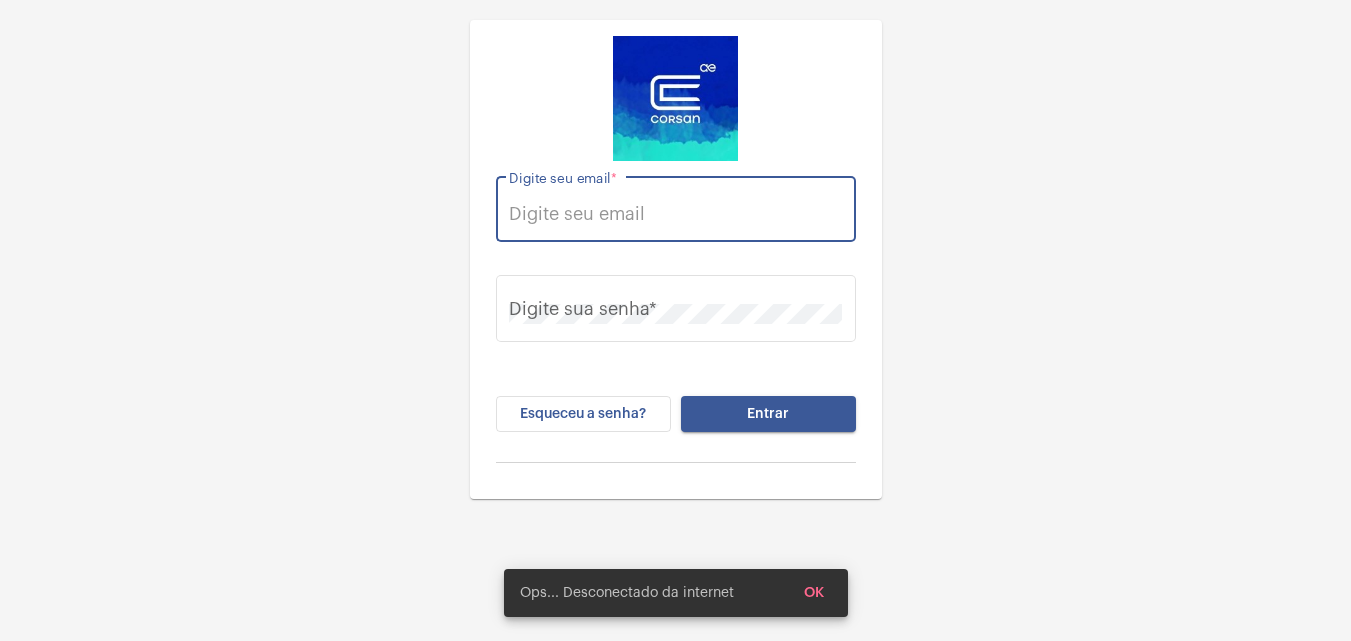 click on "Digite seu email  *" at bounding box center [675, 214] 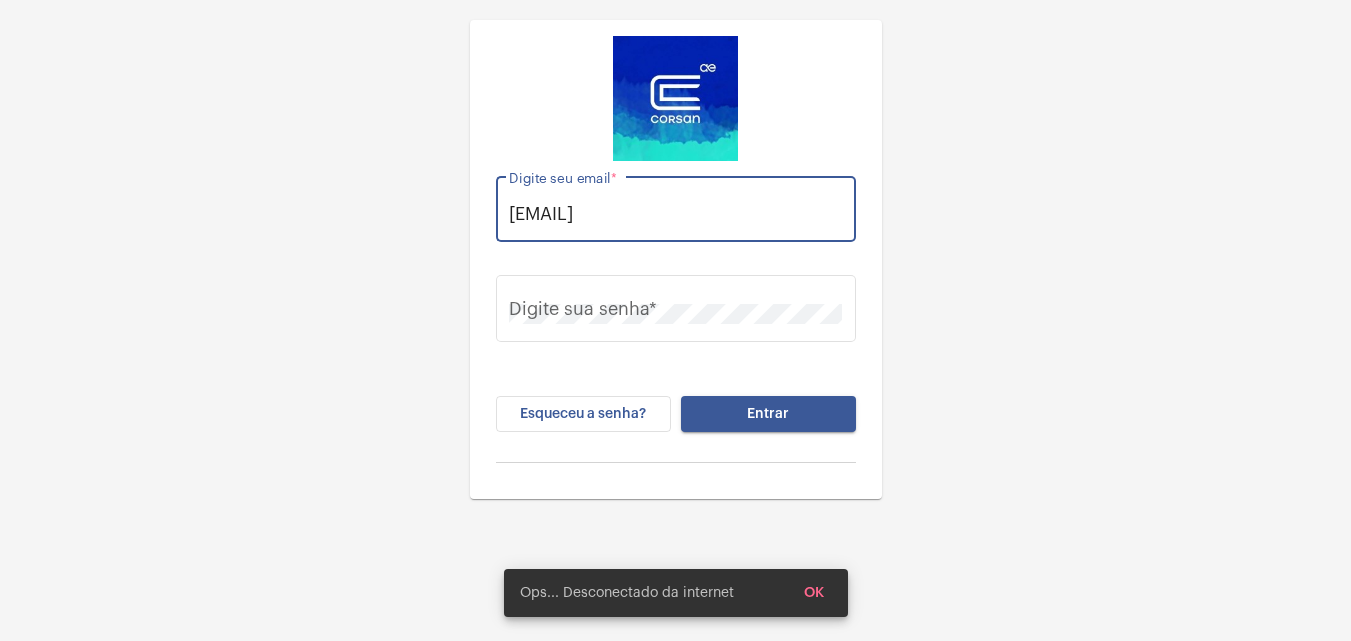 scroll, scrollTop: 0, scrollLeft: 7, axis: horizontal 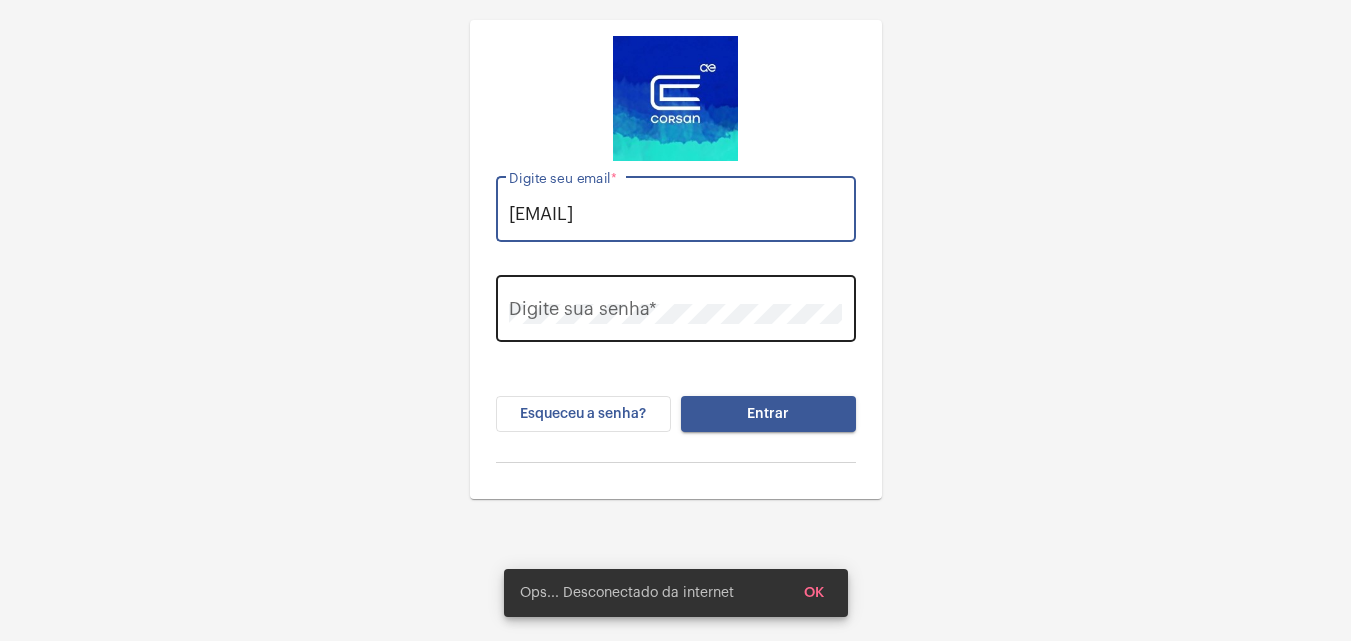 type on "thauany.nunes@operacaocorsan.com.br" 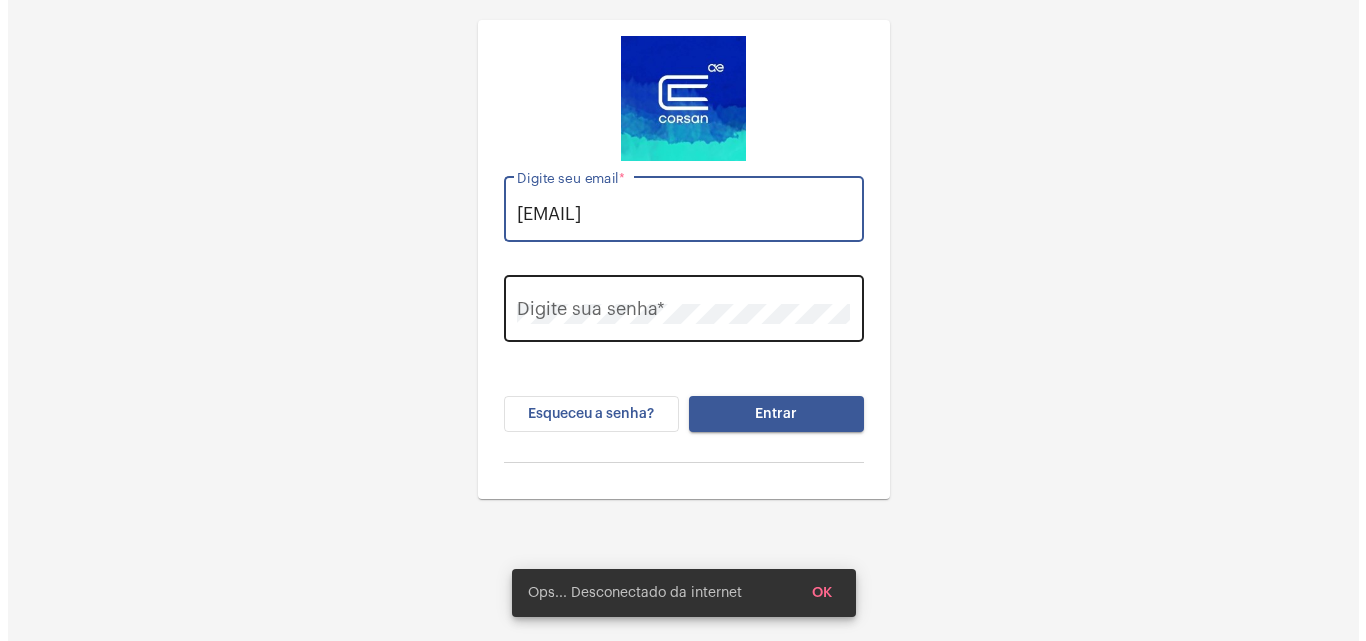 scroll, scrollTop: 0, scrollLeft: 0, axis: both 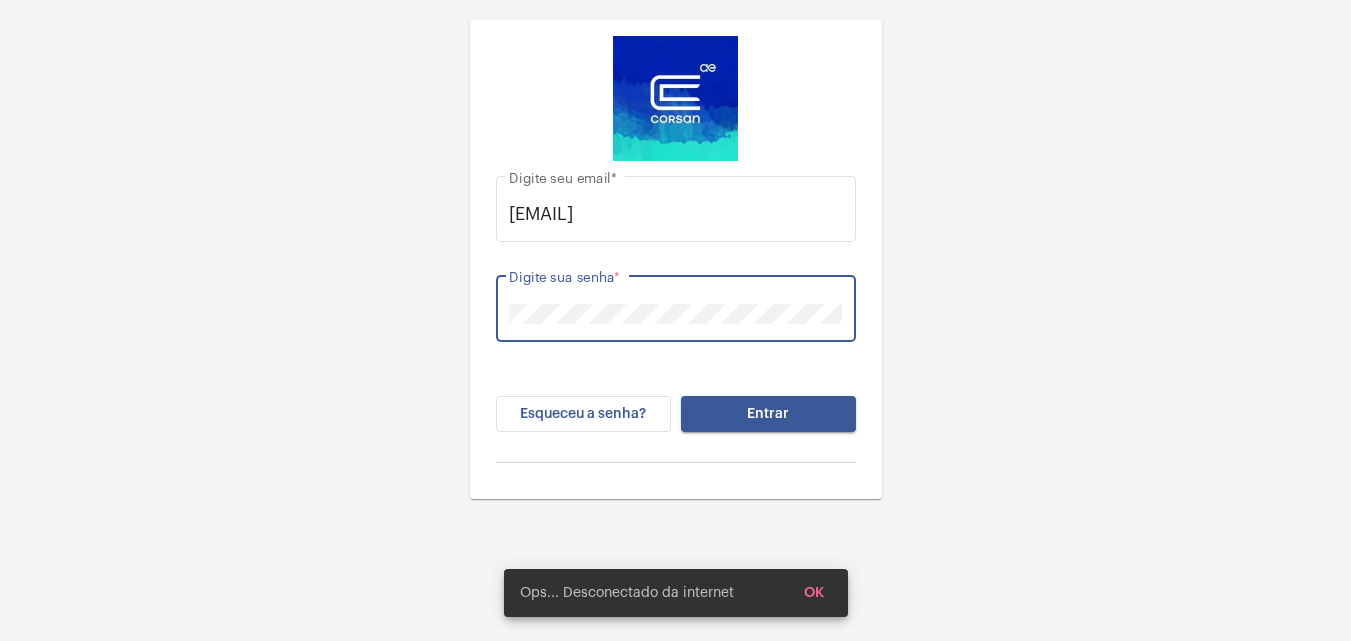 click on "Entrar" 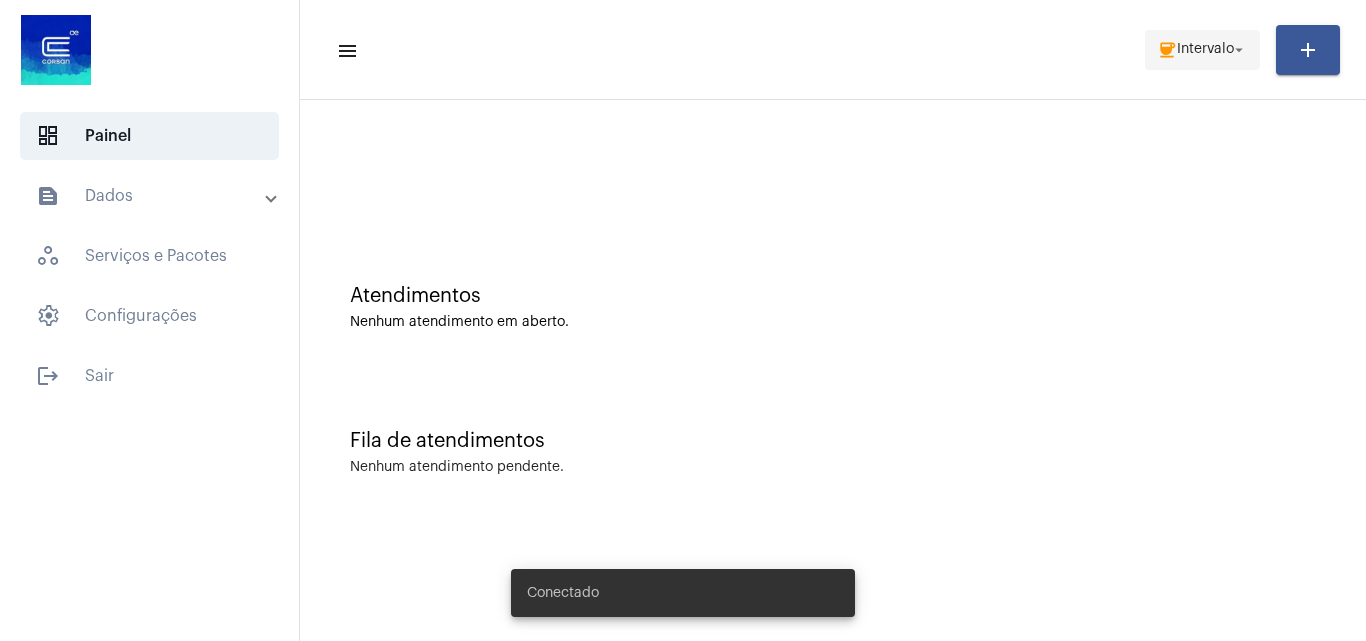 click on "coffee  Intervalo arrow_drop_down" 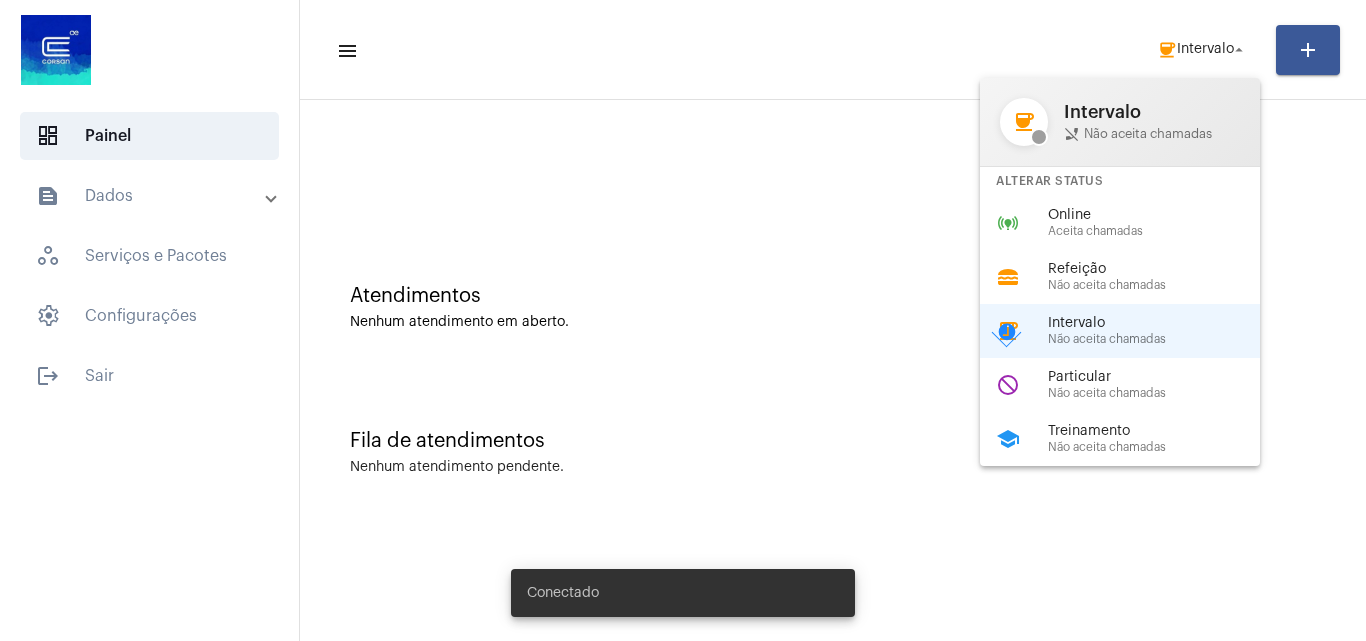 click on "Online" at bounding box center [1162, 215] 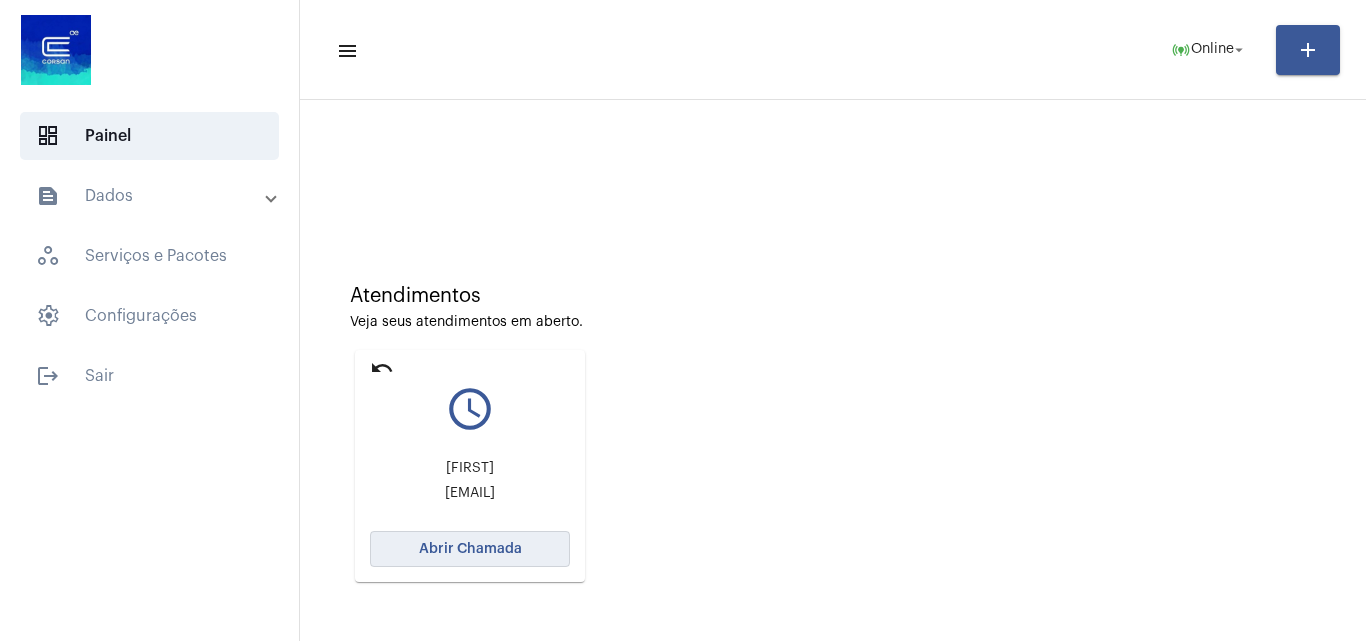 click on "Abrir Chamada" 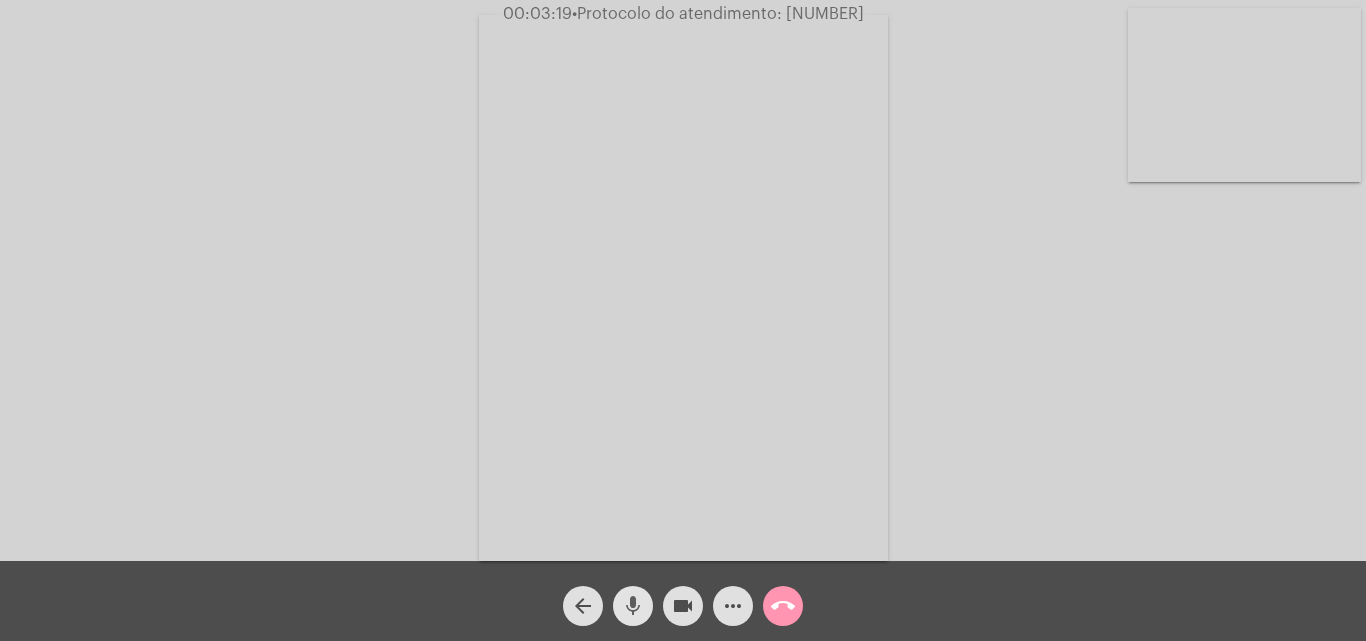 click on "mic" 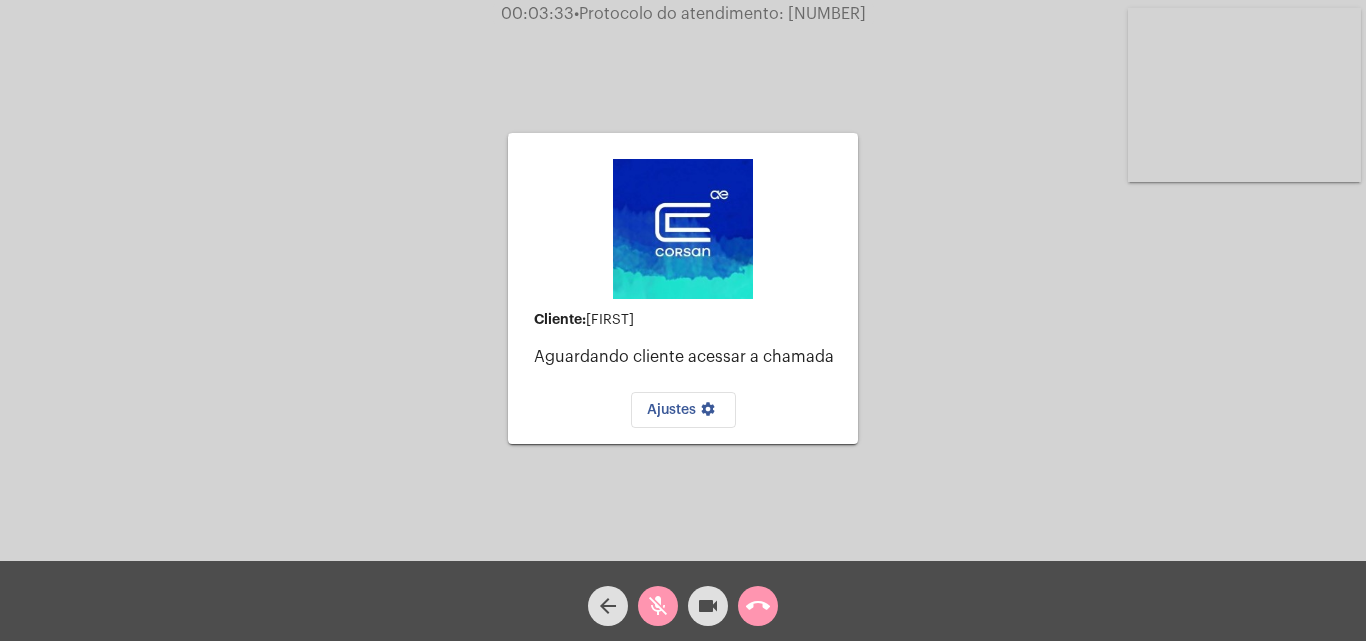 click on "videocam" 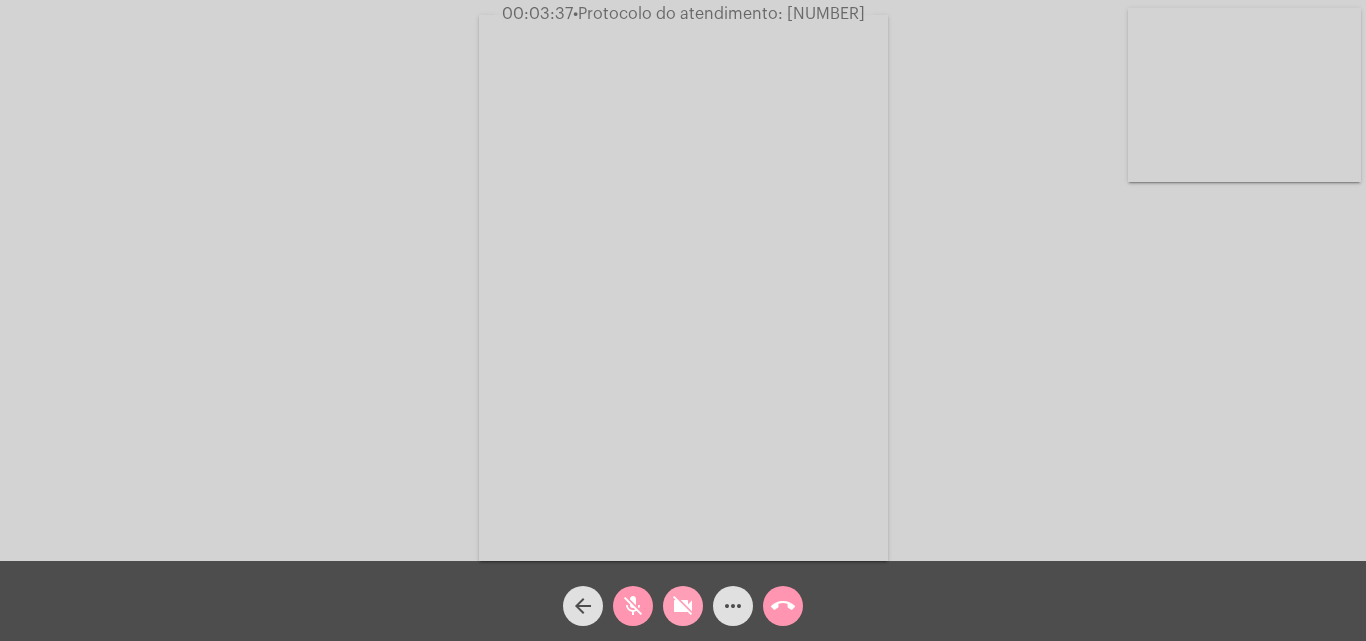 click on "videocam_off" 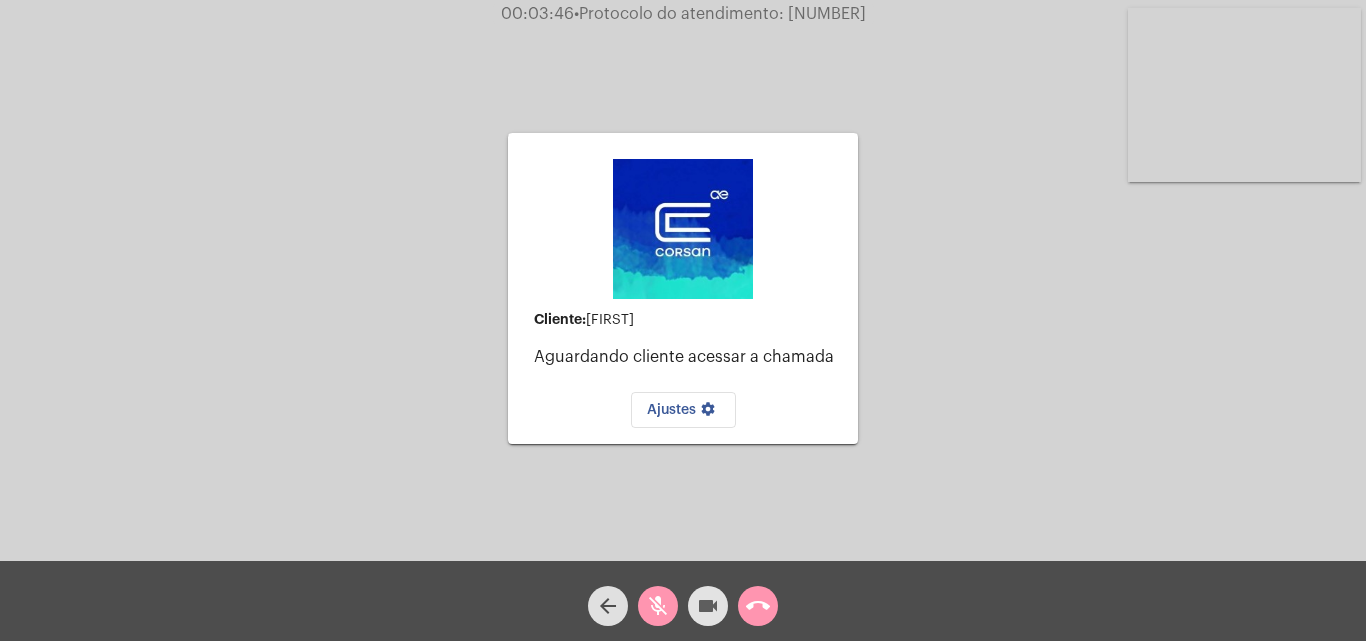 click on "videocam" 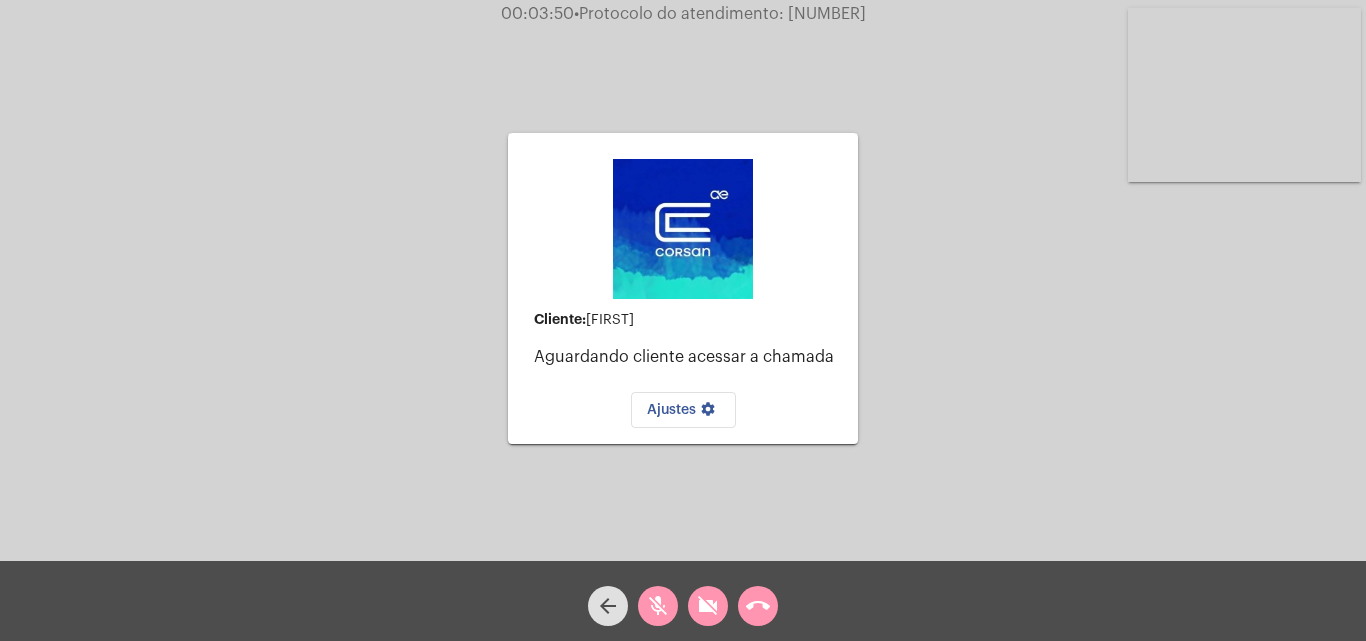 click on "videocam_off" 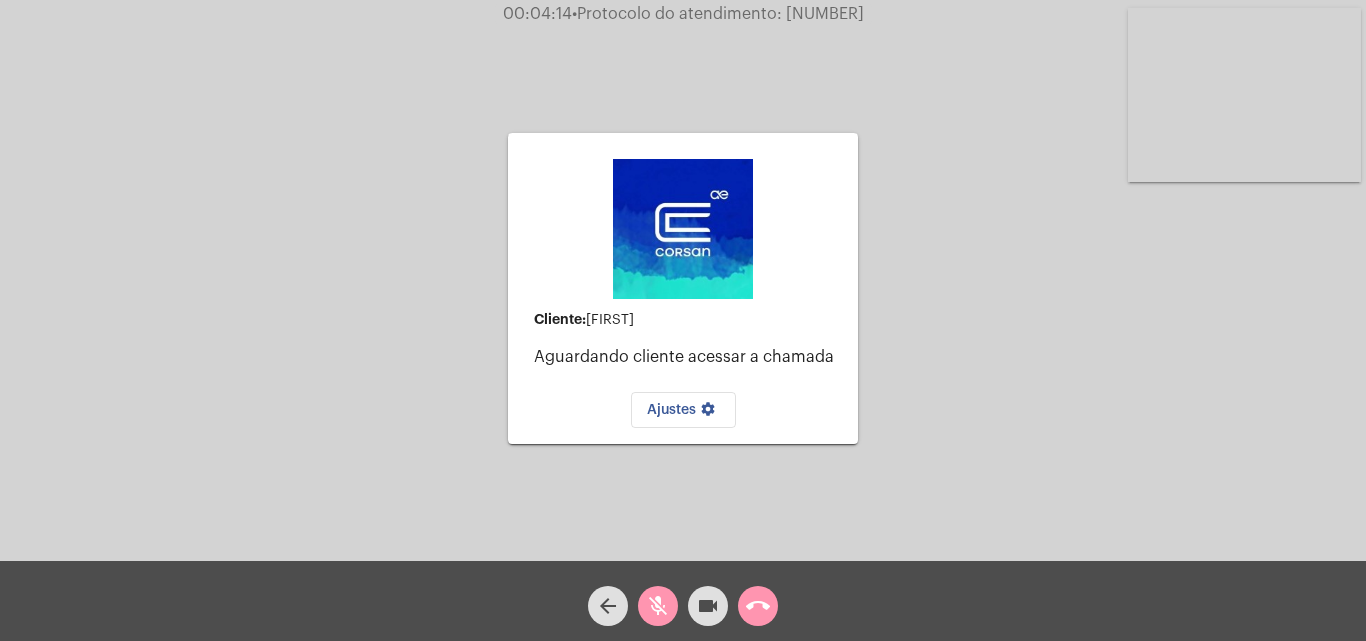 click on "videocam" 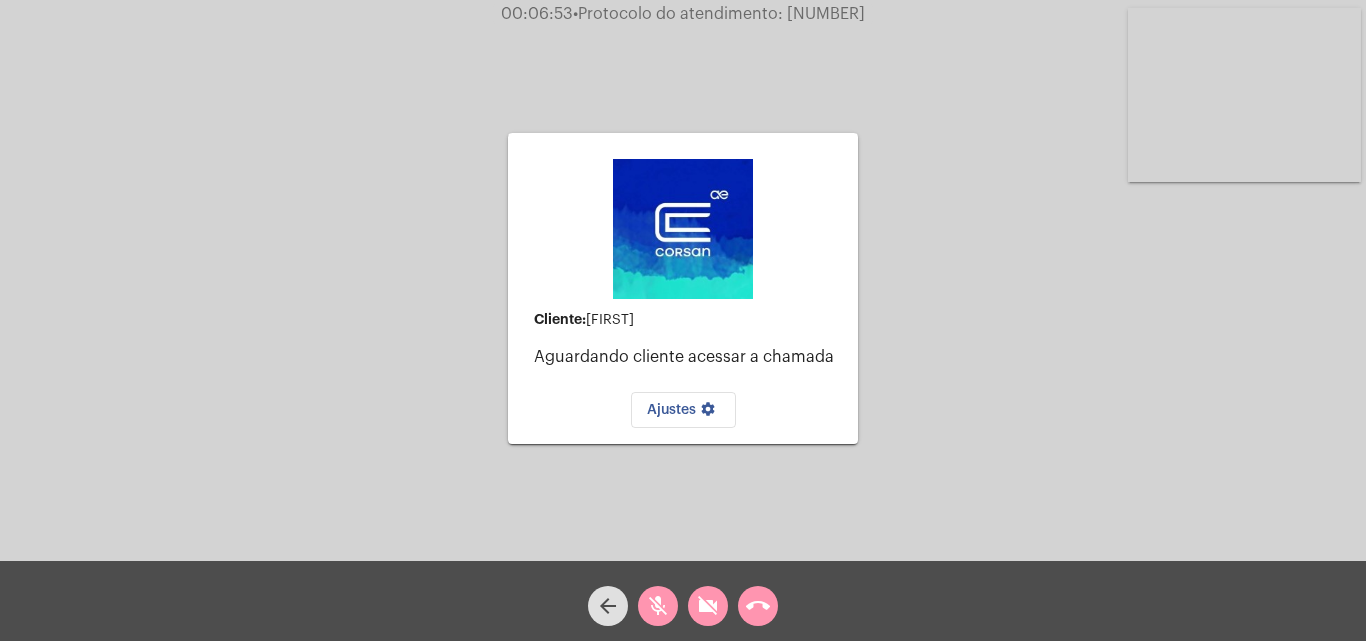 click on "videocam_off" 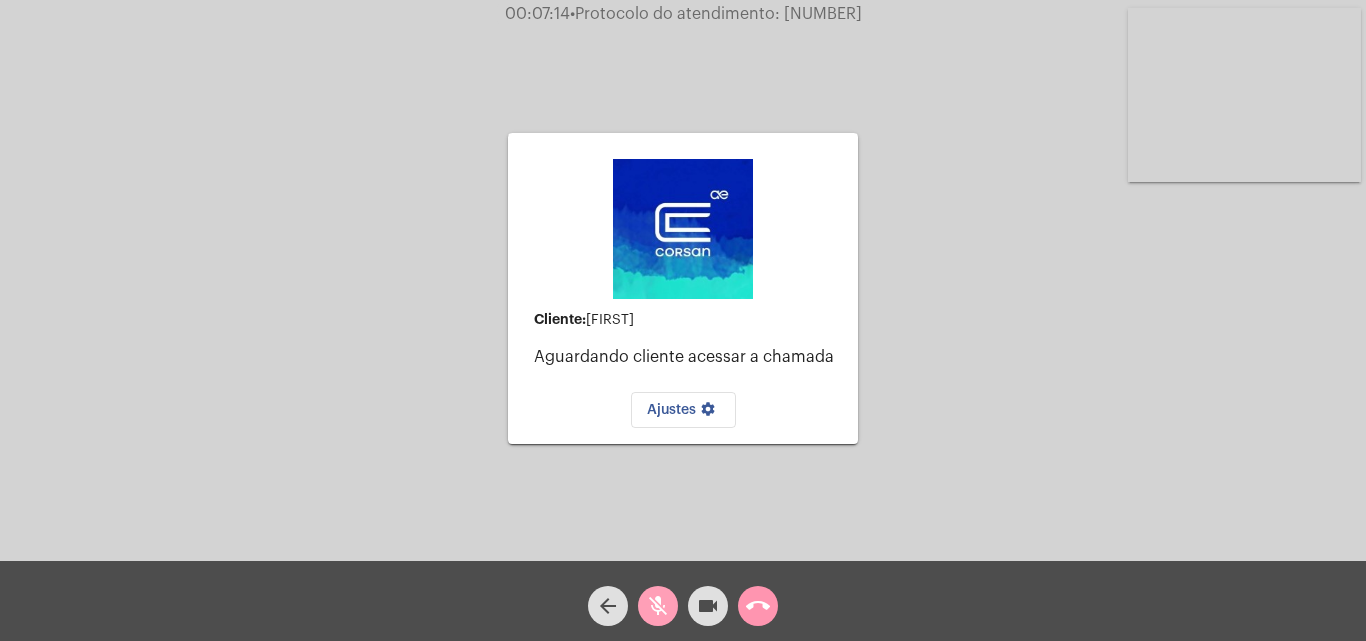 click on "mic_off" 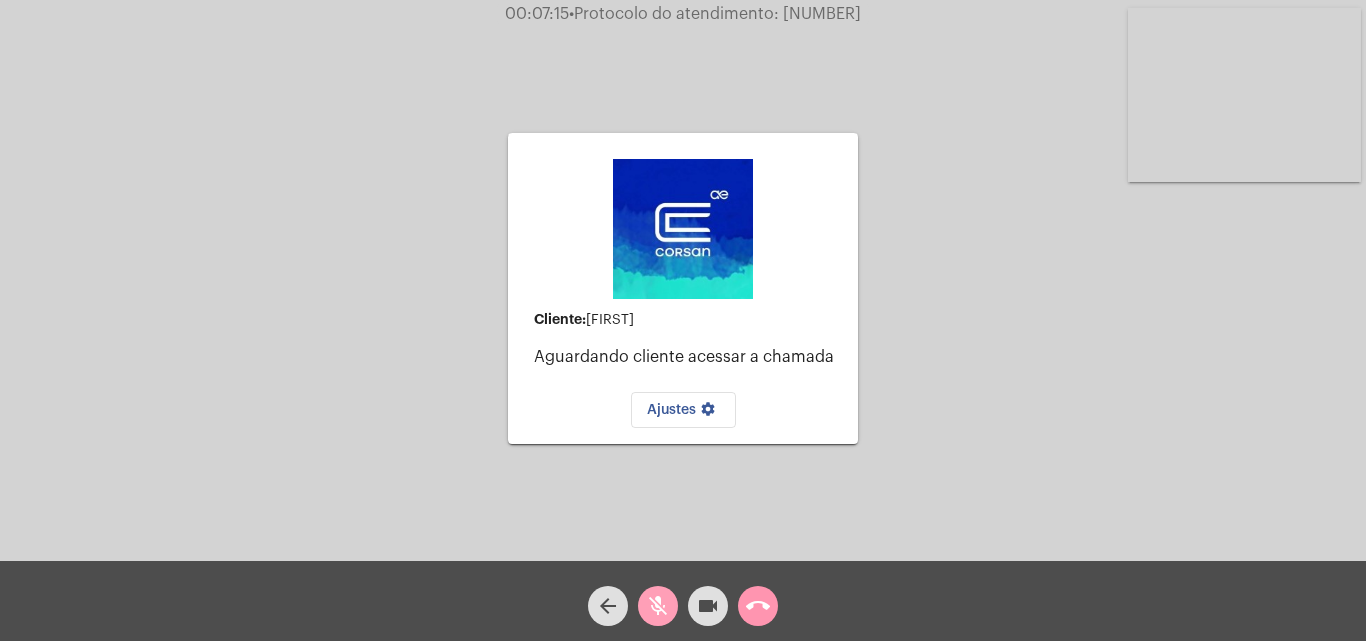 click on "mic_off" 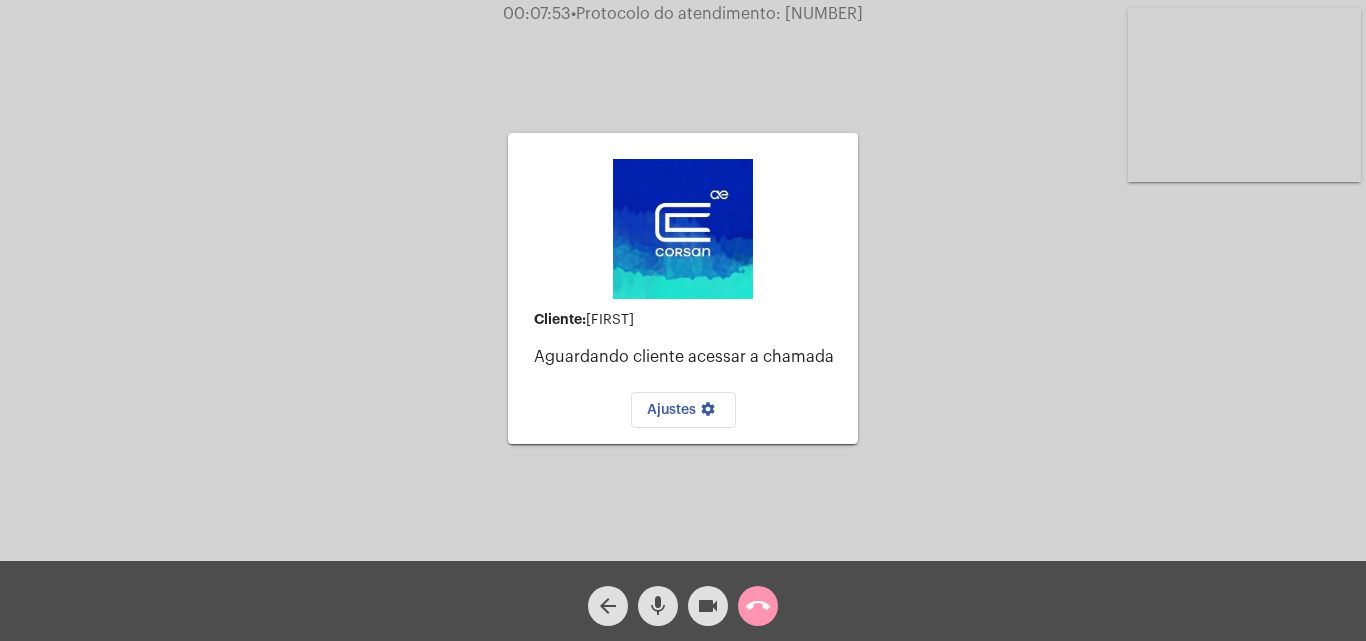 click on "call_end" 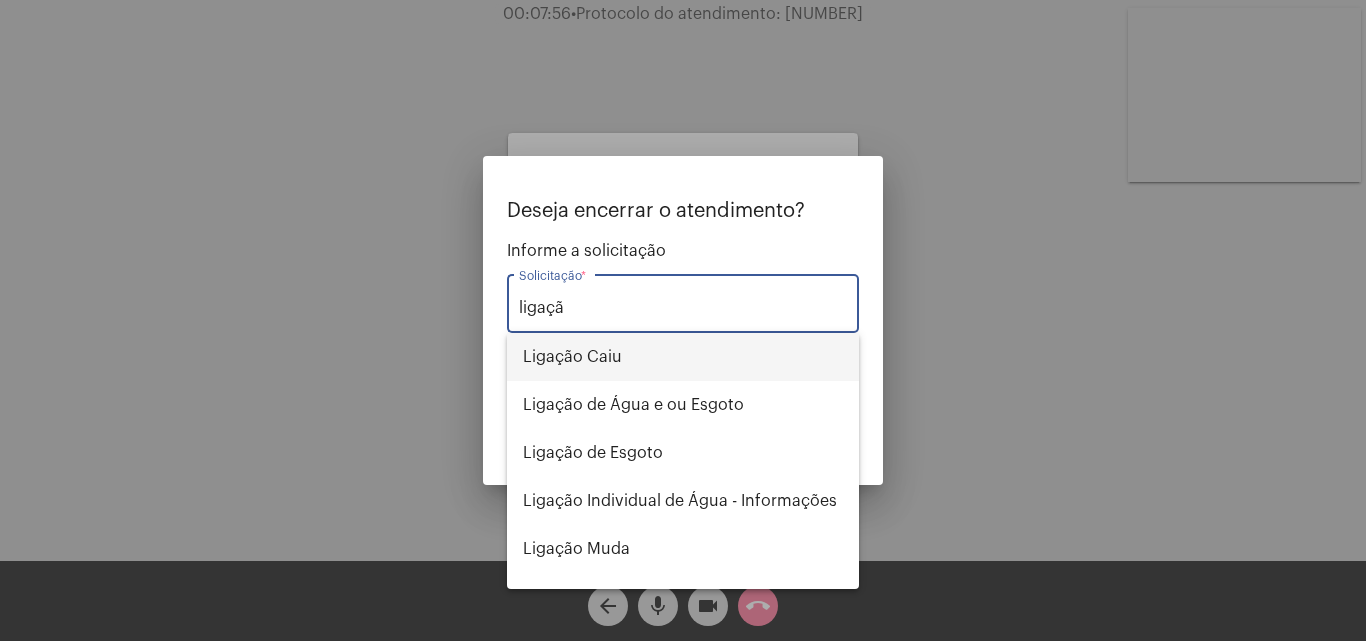 click on "Ligação Caiu" at bounding box center (683, 357) 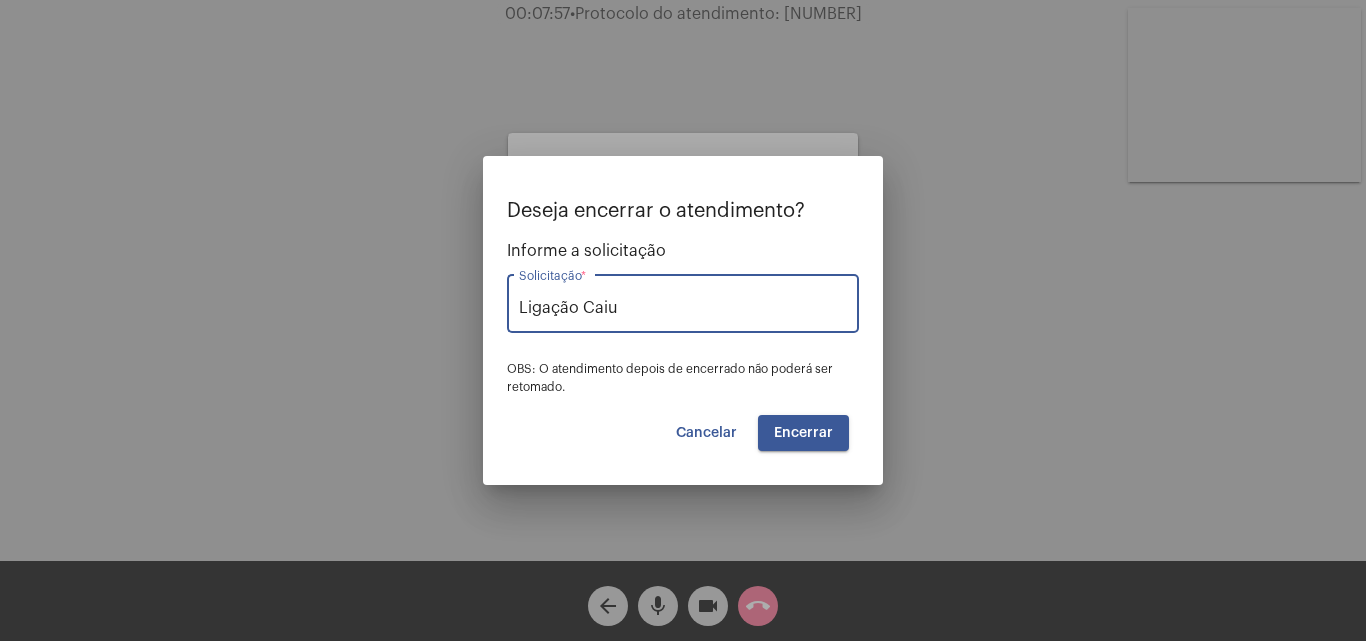click on "Encerrar" at bounding box center [803, 433] 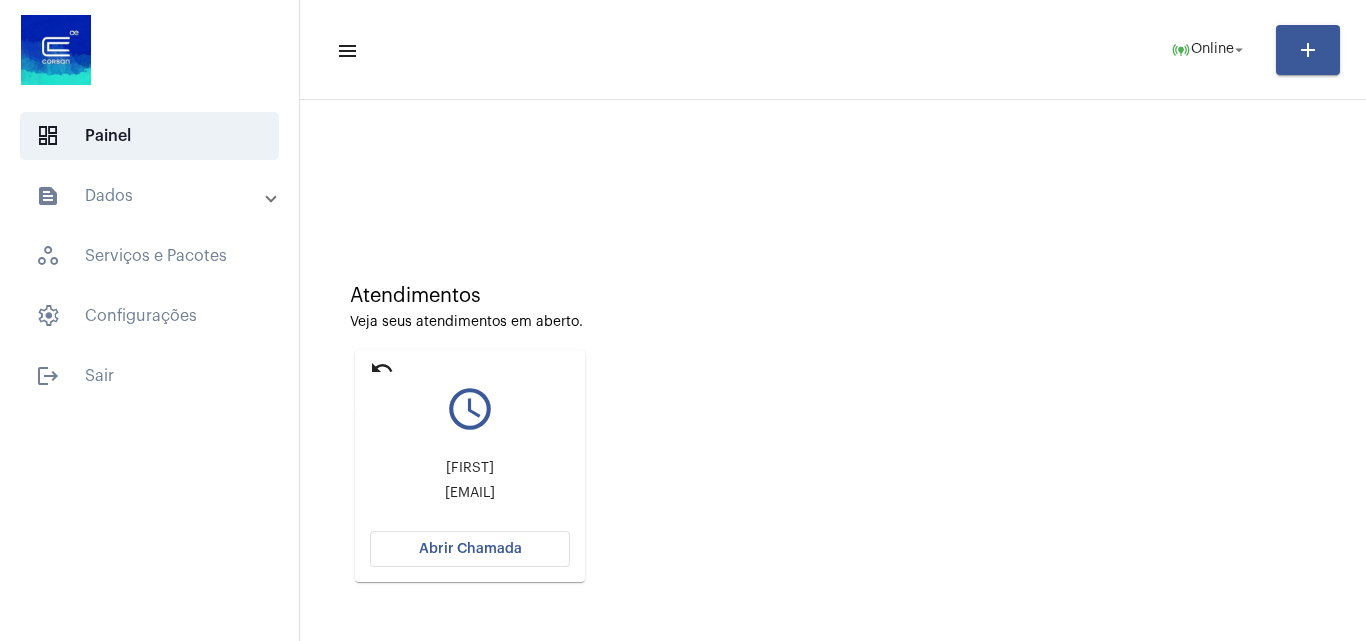 click on "undo" 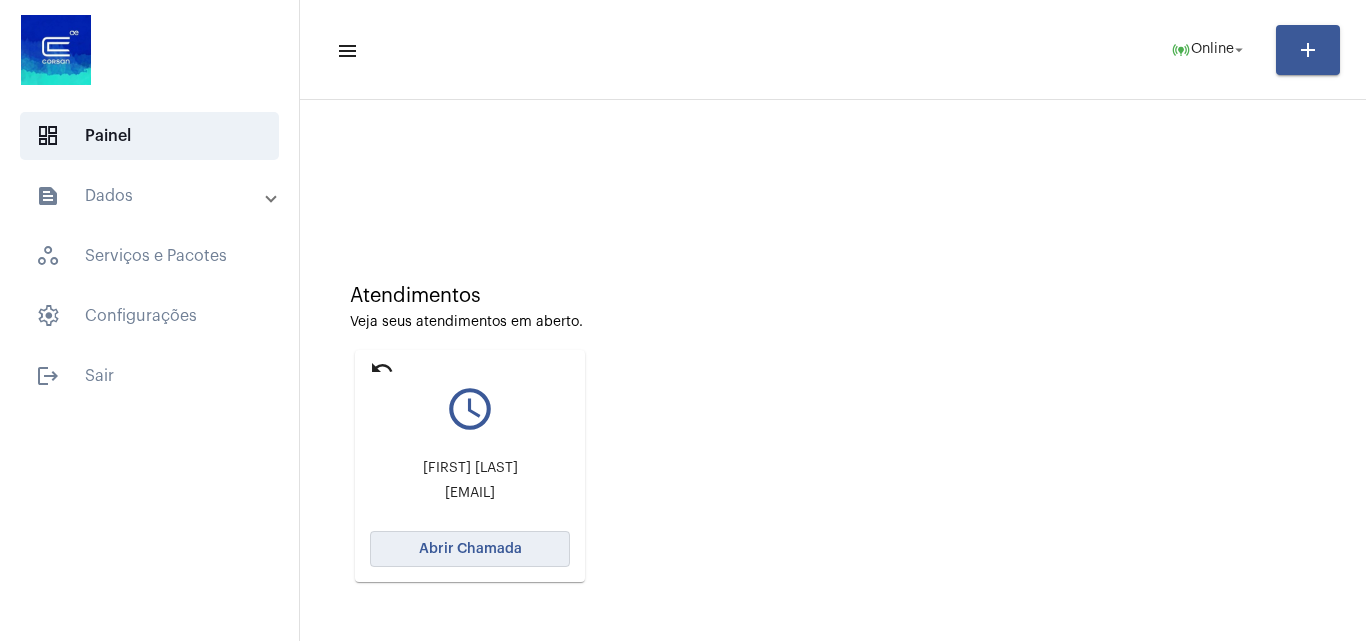 click on "Abrir Chamada" 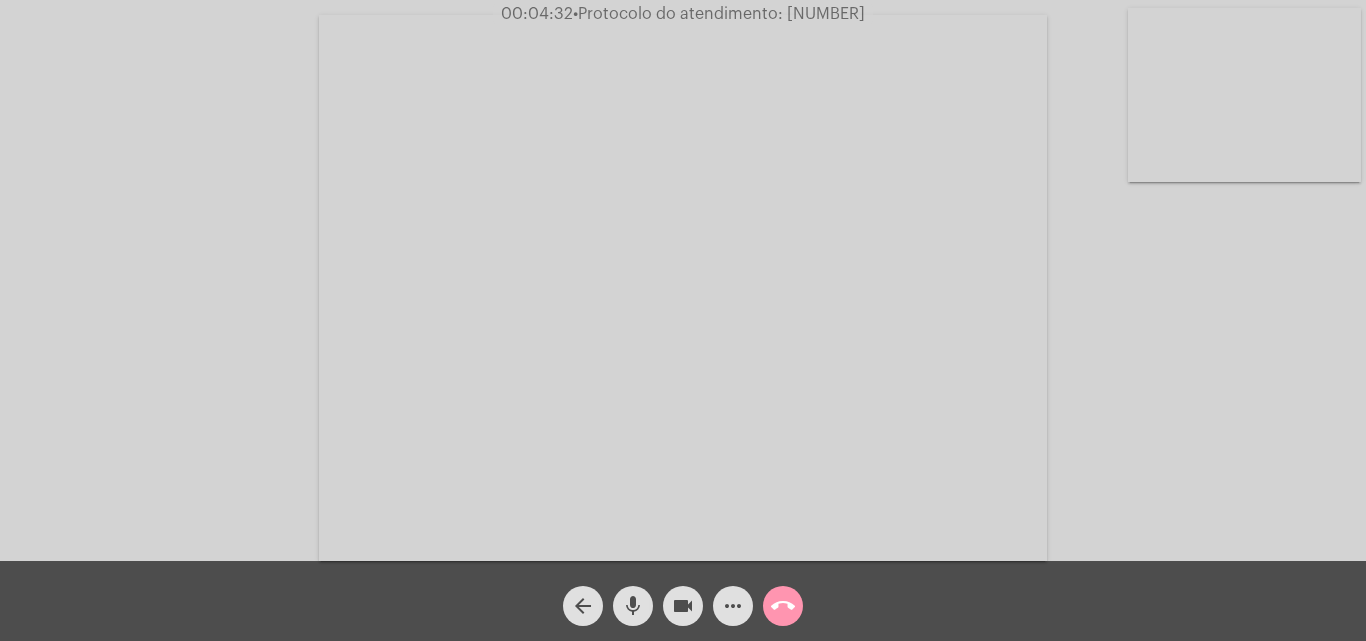 click at bounding box center (1244, 95) 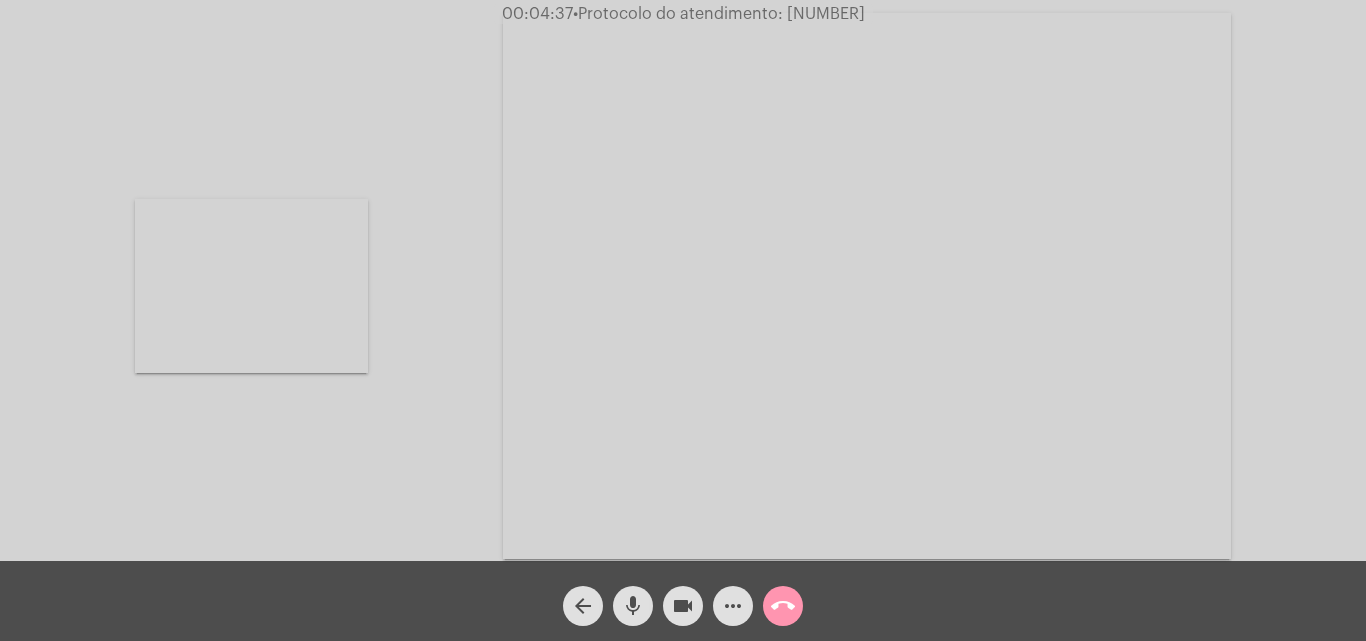 click at bounding box center [251, 286] 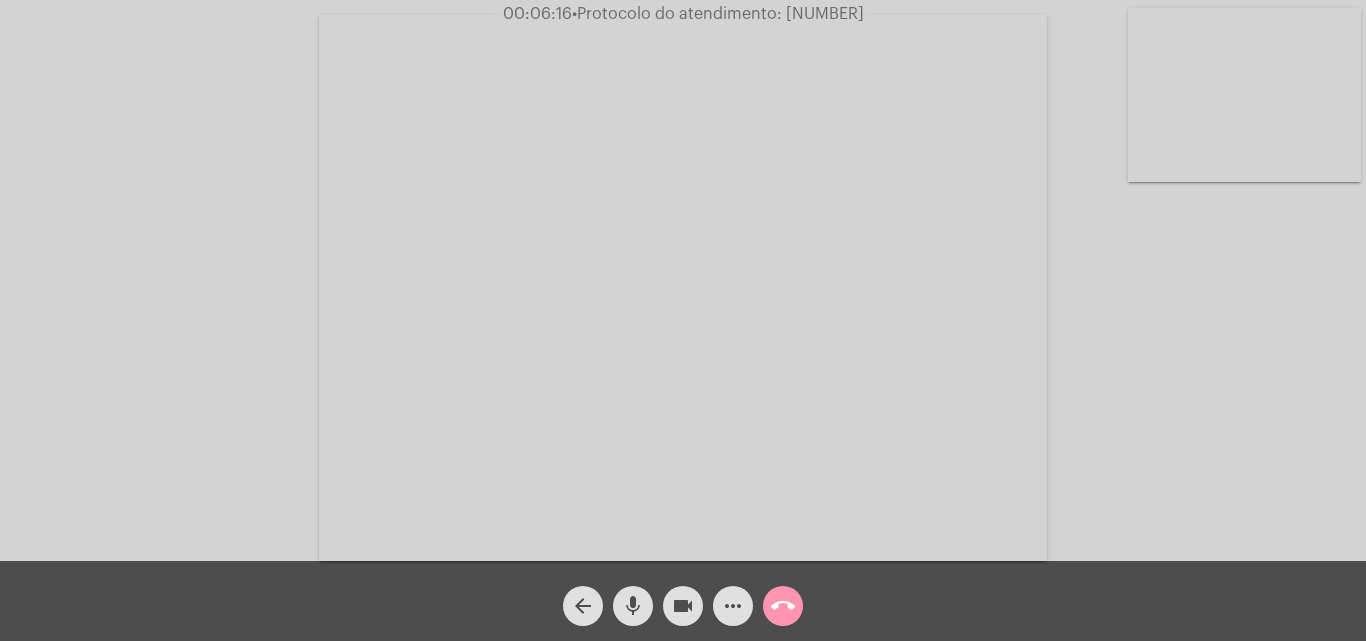 click on "more_horiz" 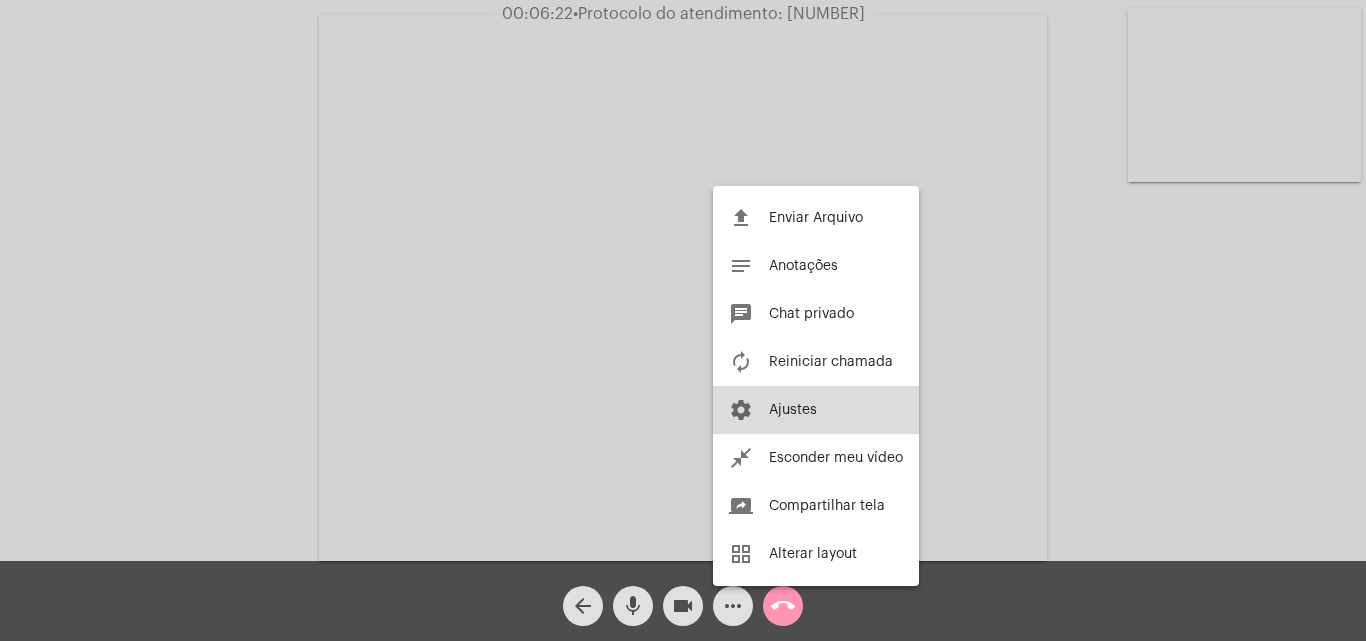 click on "settings Ajustes" at bounding box center (816, 410) 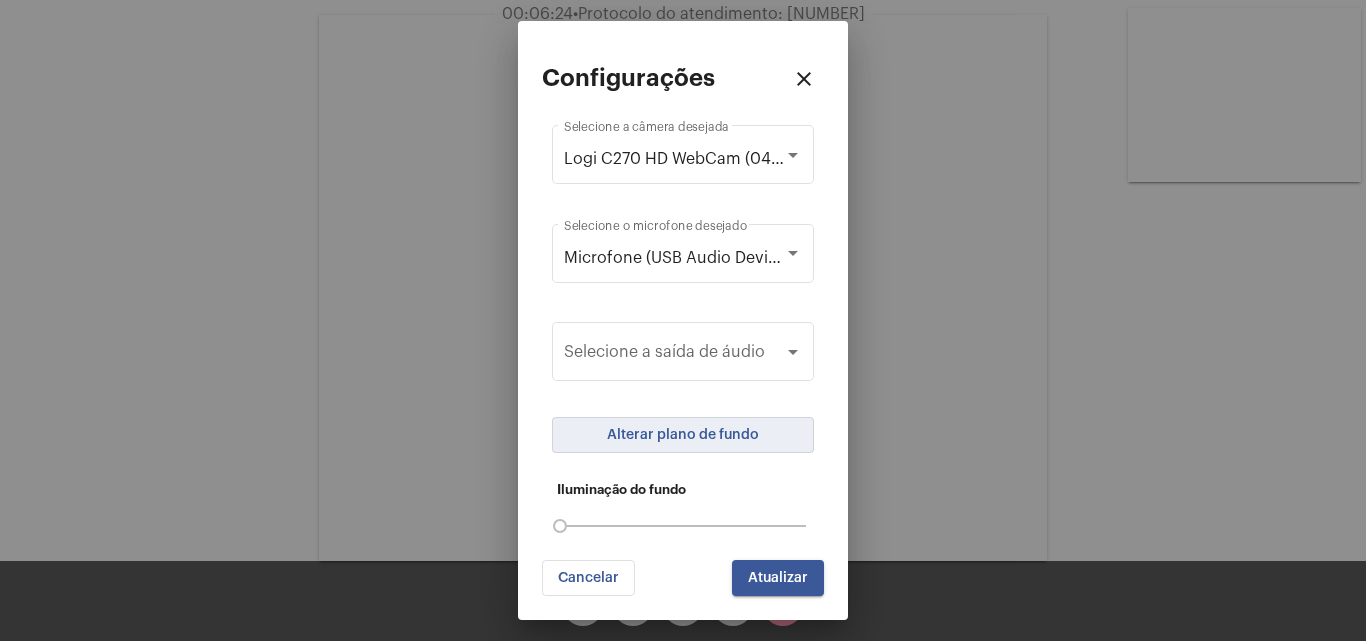 click on "Alterar plano de fundo" at bounding box center [683, 435] 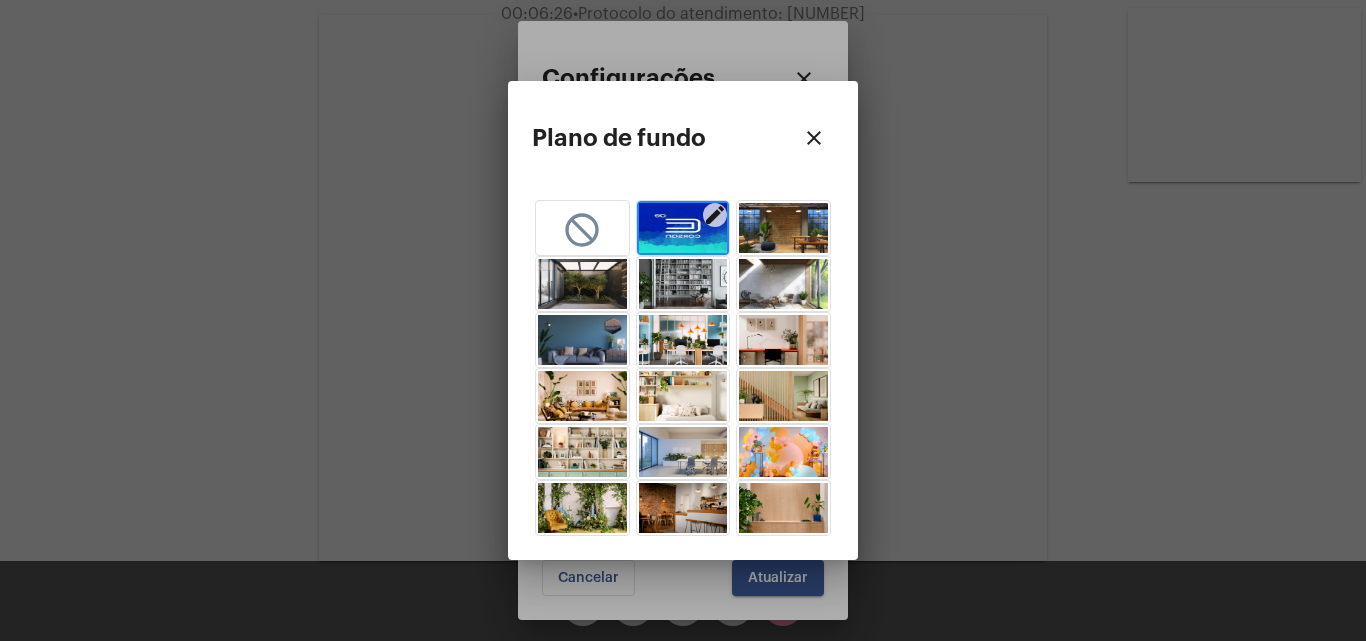 click at bounding box center [683, 228] 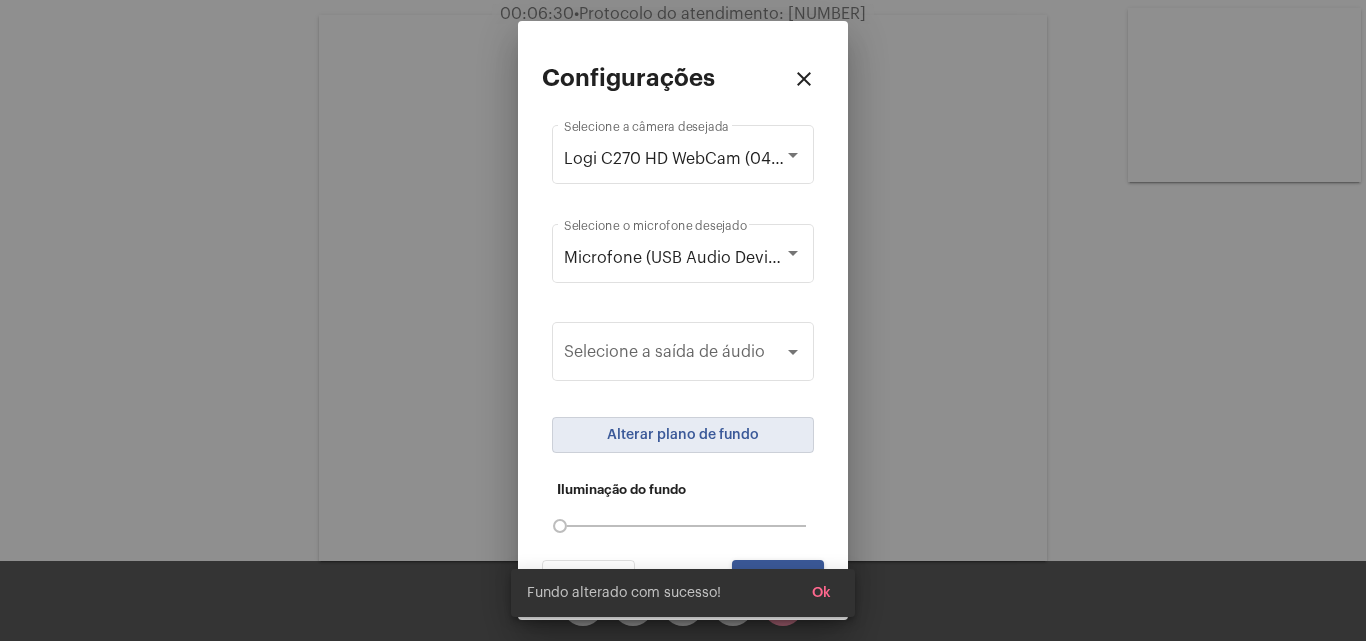 click on "Ok" at bounding box center [821, 593] 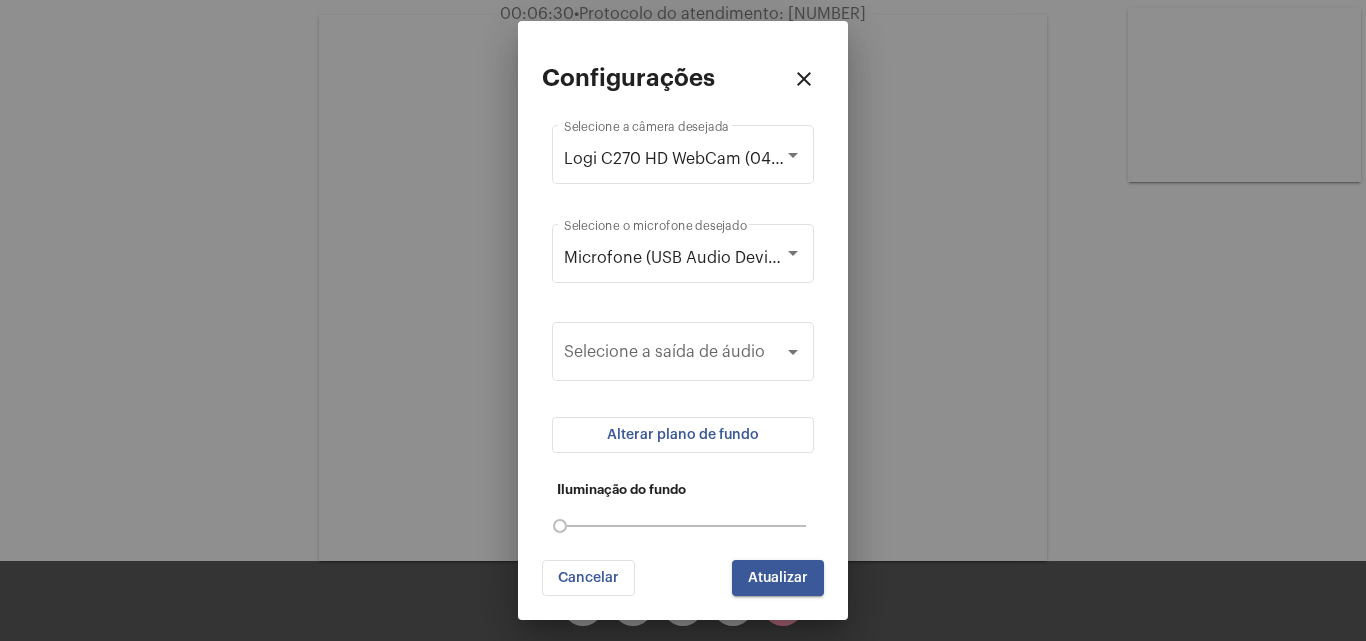 click on "Atualizar" at bounding box center (778, 578) 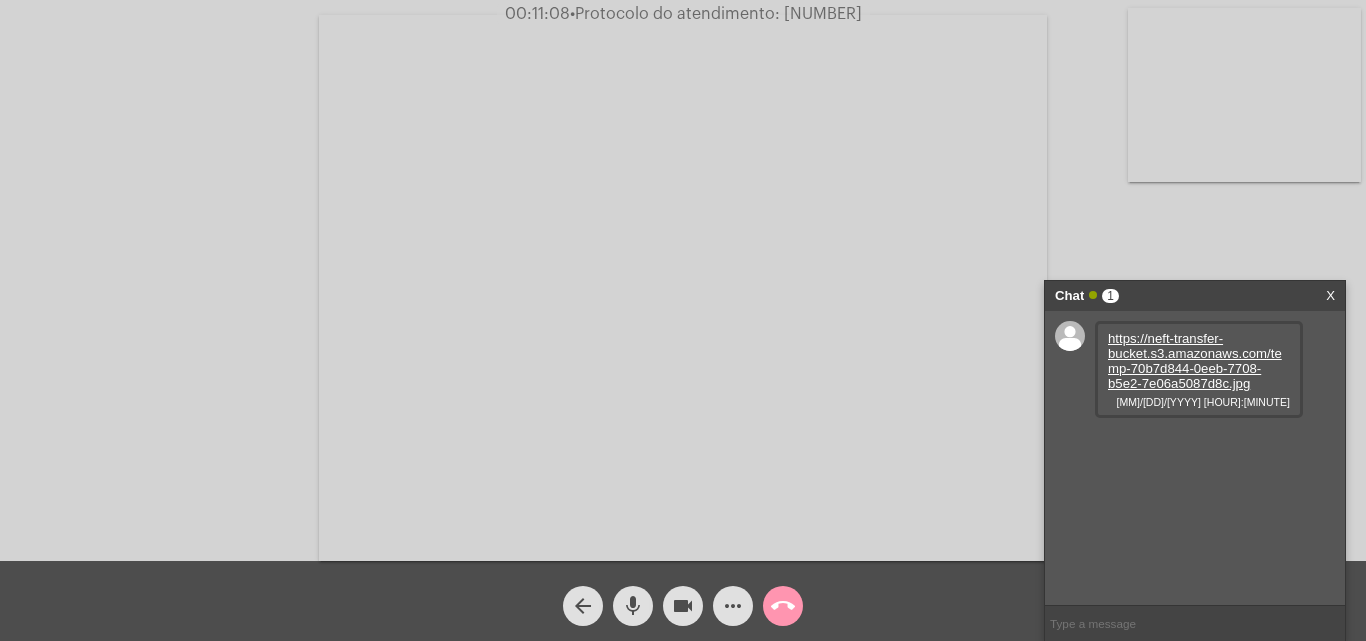 click on "https://neft-transfer-bucket.s3.amazonaws.com/temp-70b7d844-0eeb-7708-b5e2-7e06a5087d8c.jpg" at bounding box center [1195, 361] 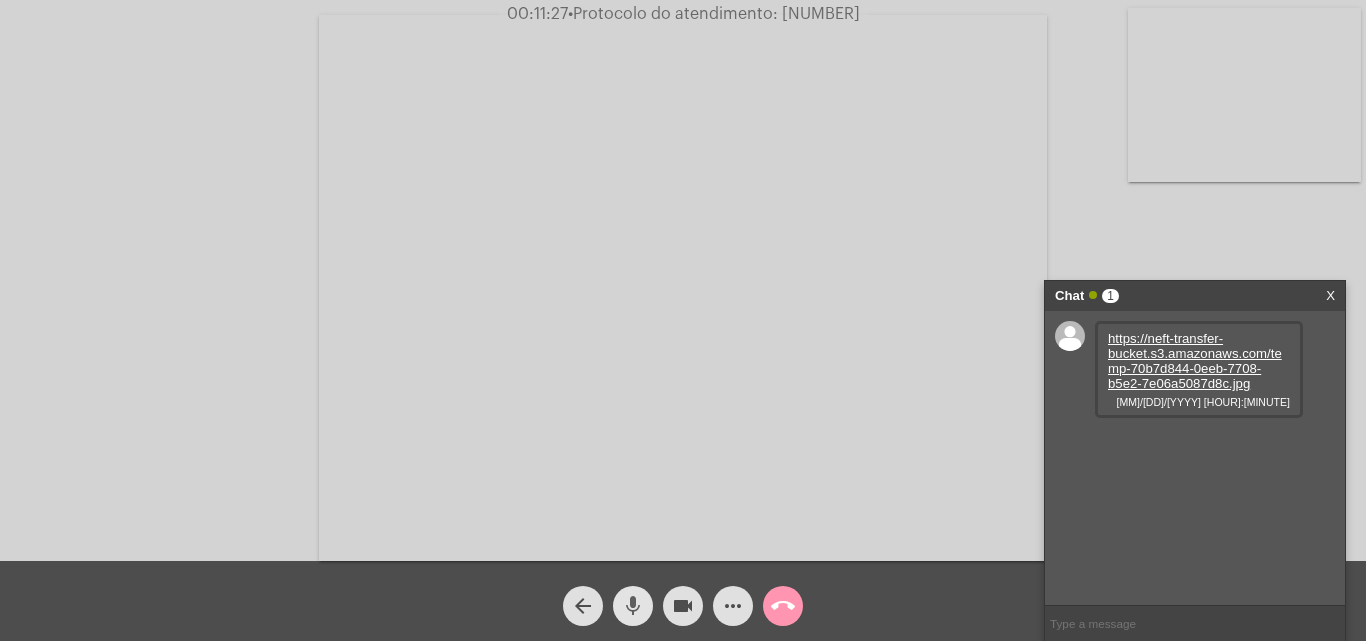 click on "mic" 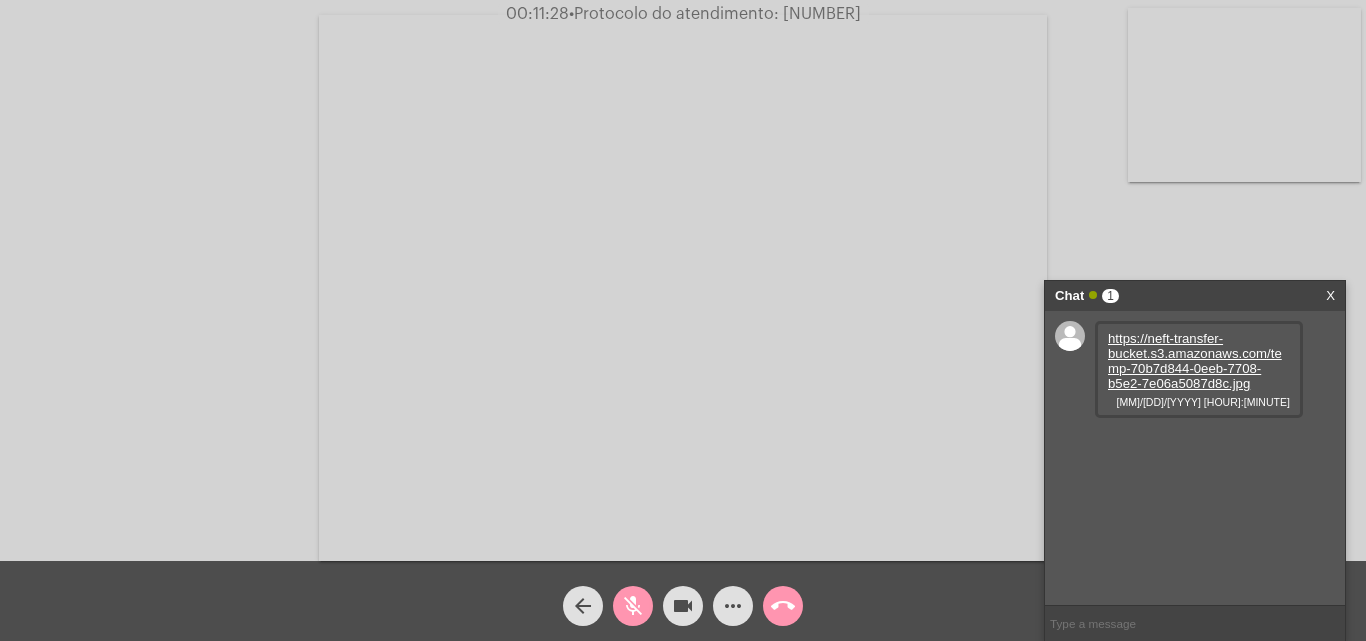 click on "videocam" 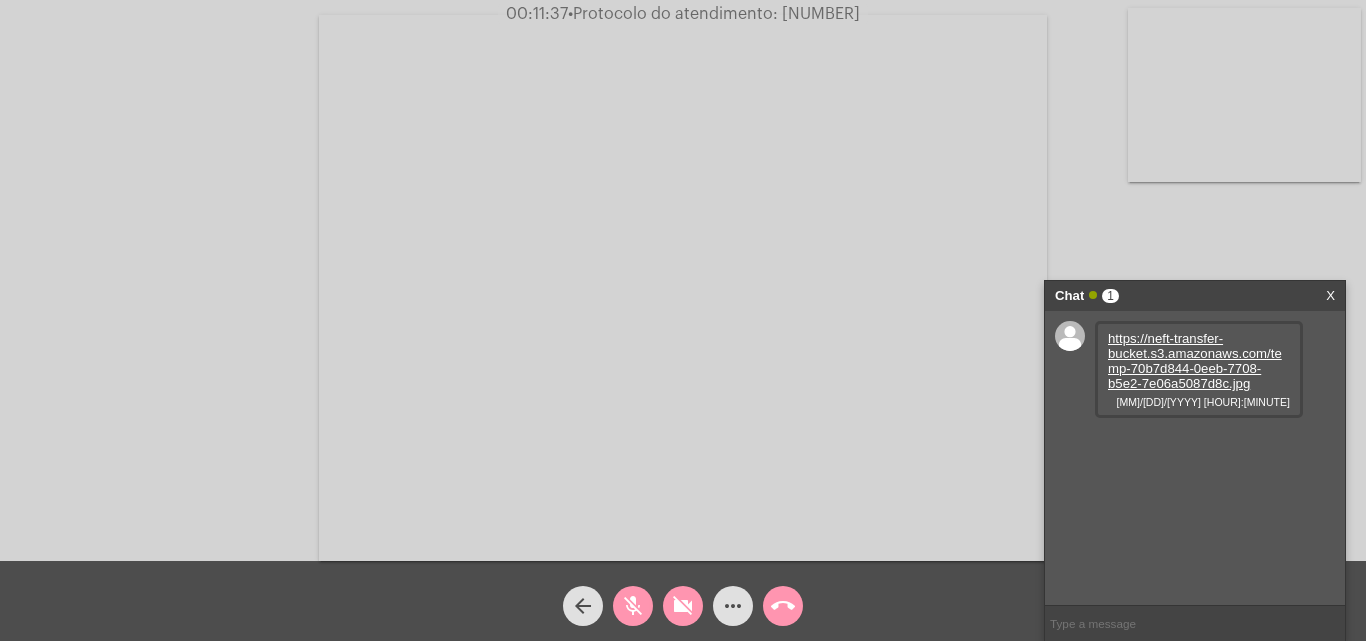 type 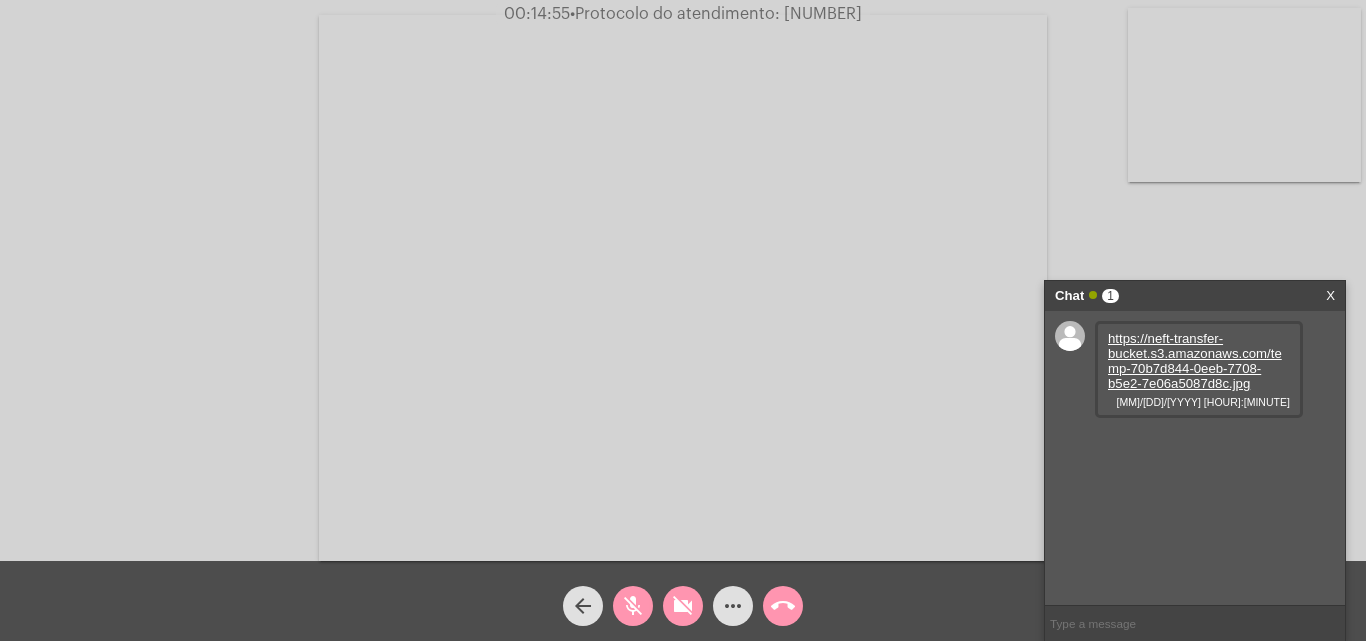 click on "videocam_off" 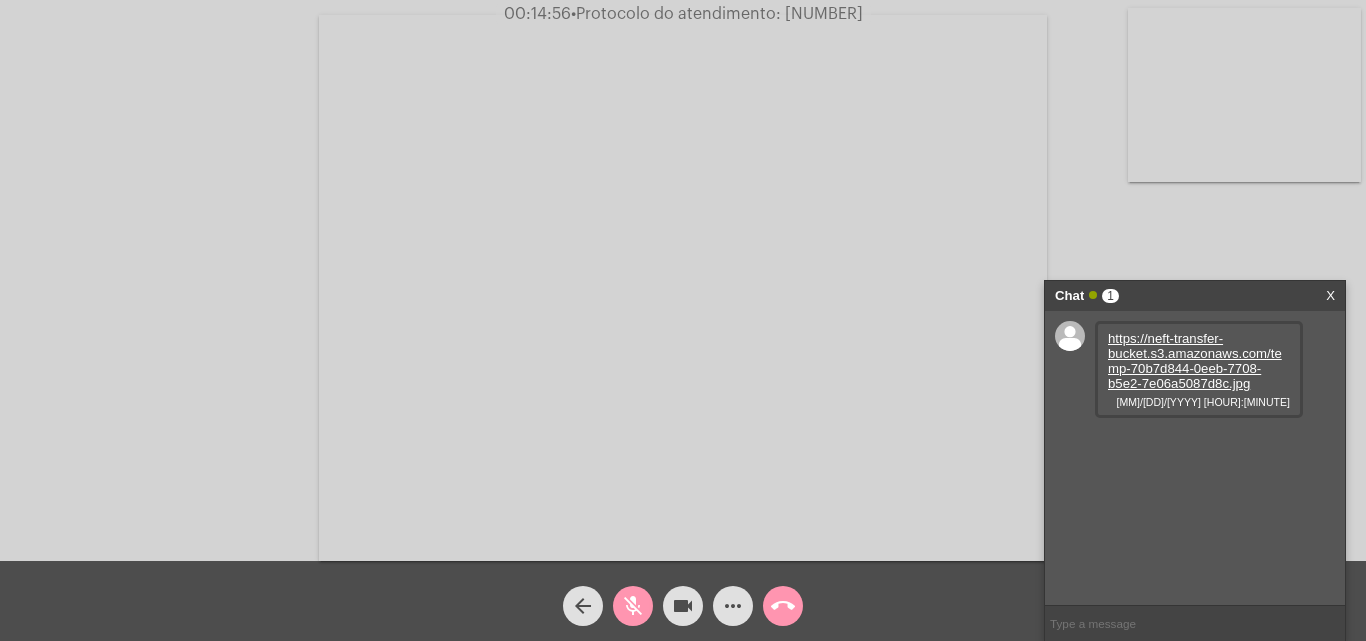 click on "mic_off" 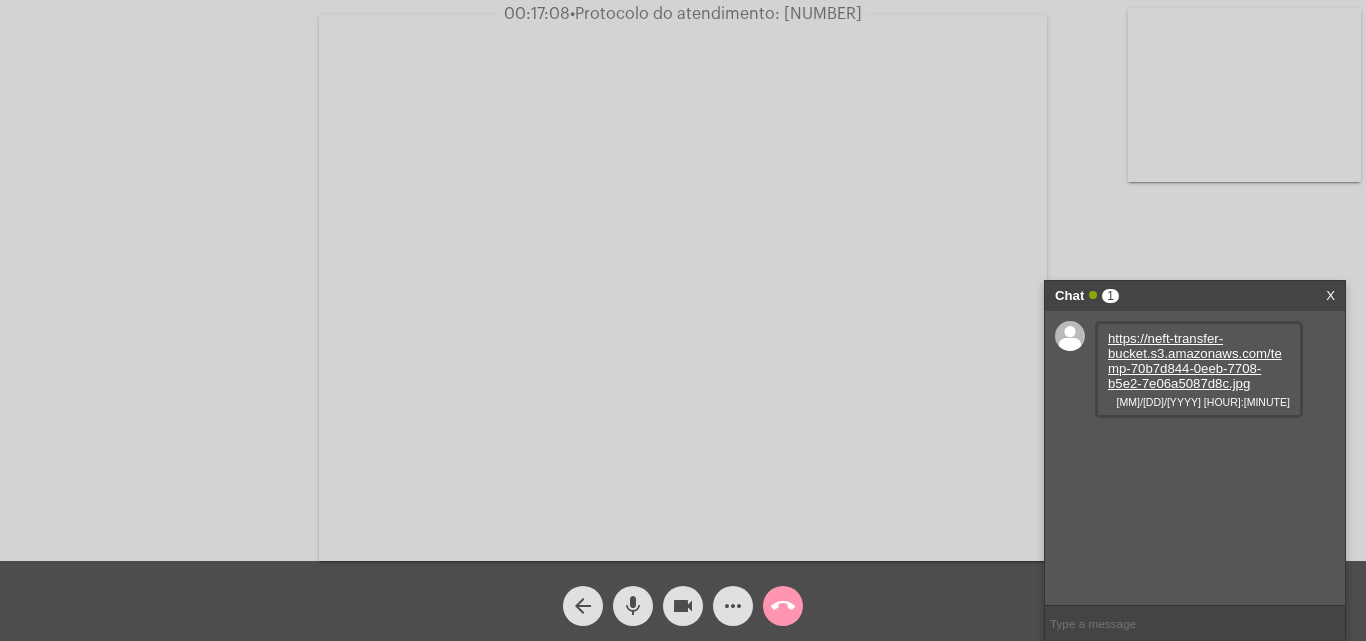 click on "•  Protocolo do atendimento: 20250806045613" 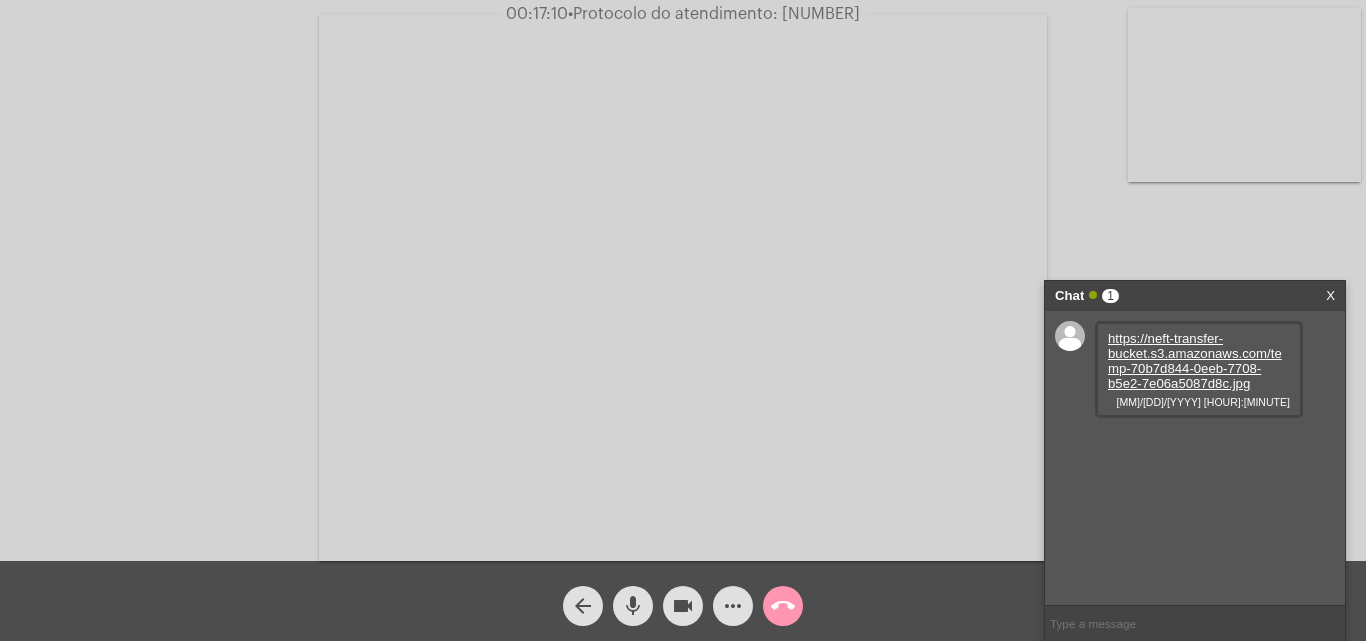 drag, startPoint x: 846, startPoint y: 15, endPoint x: 808, endPoint y: 7, distance: 38.832977 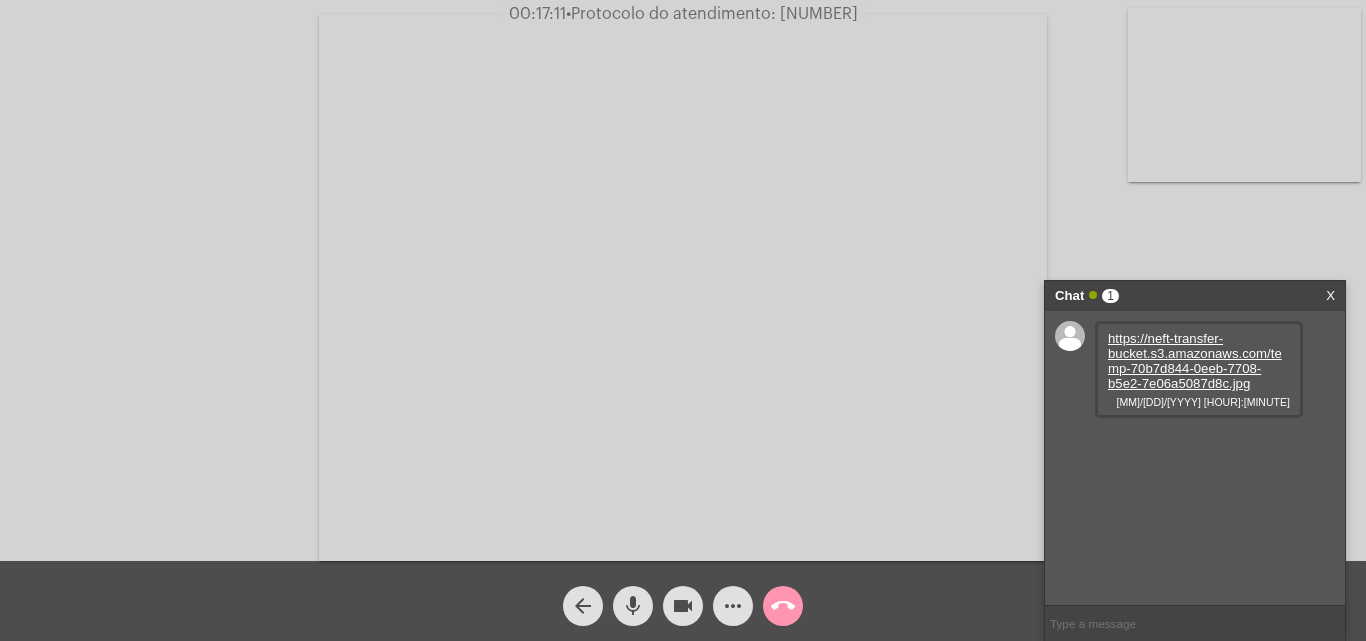 copy on "20250806045613" 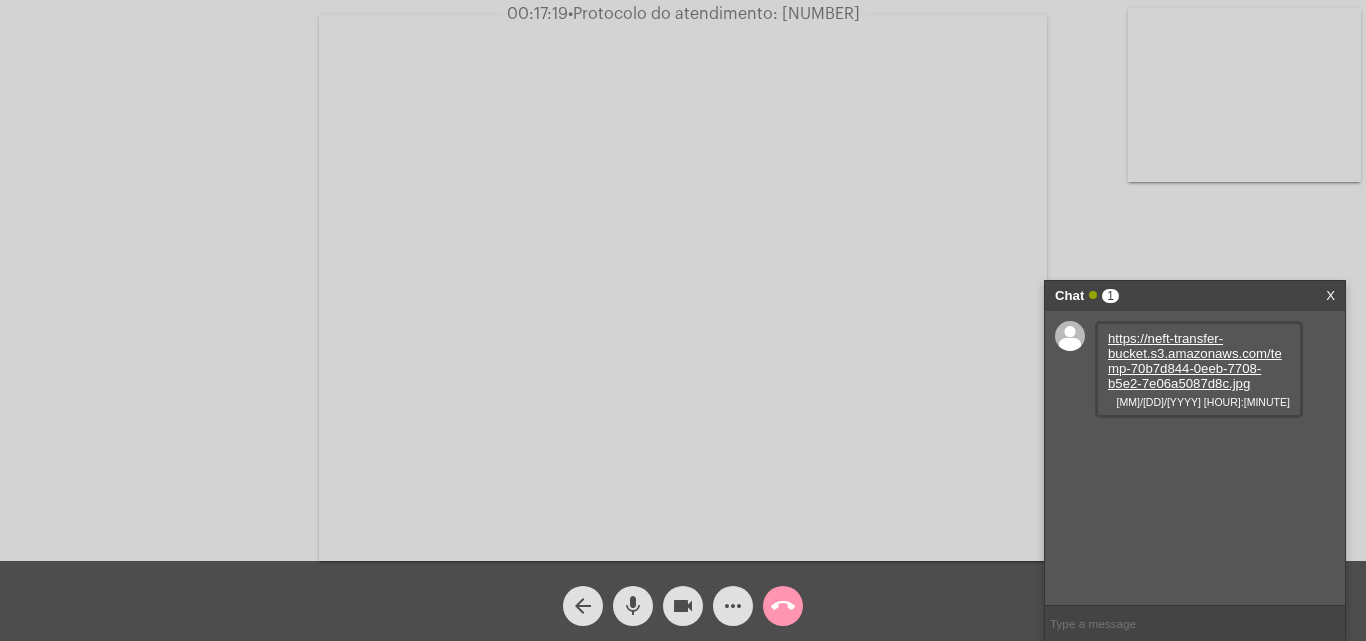 drag, startPoint x: 230, startPoint y: 57, endPoint x: 723, endPoint y: 141, distance: 500.10498 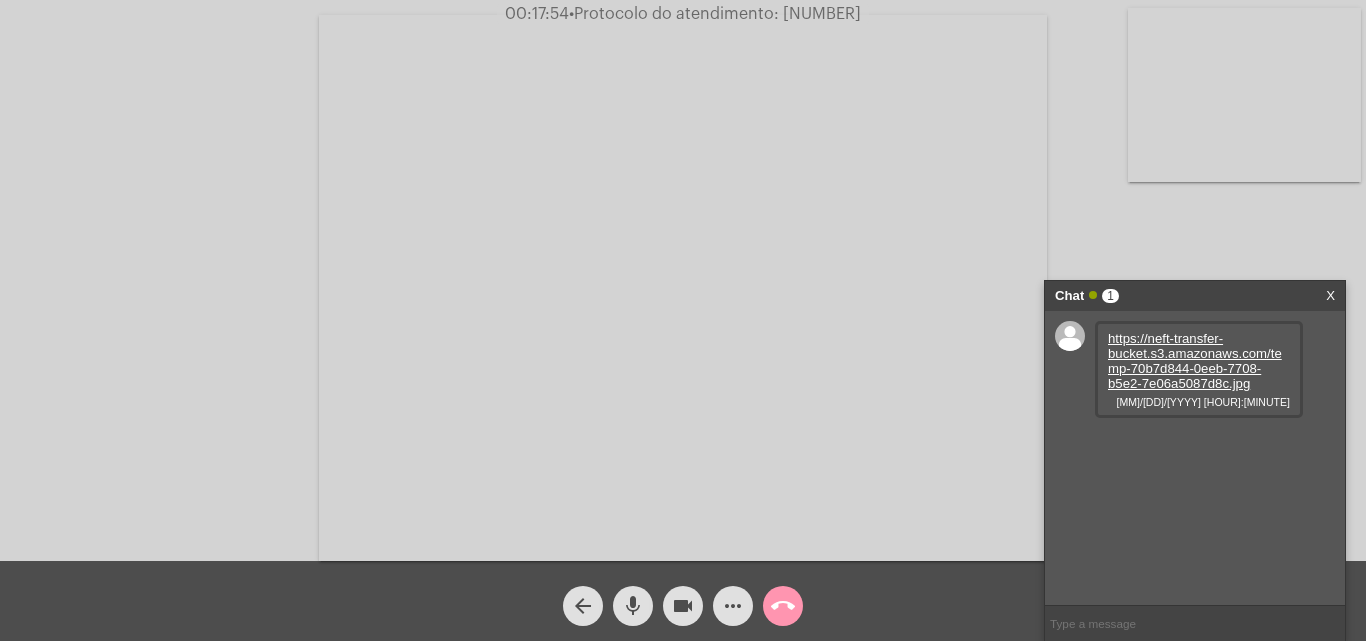 click on "call_end" 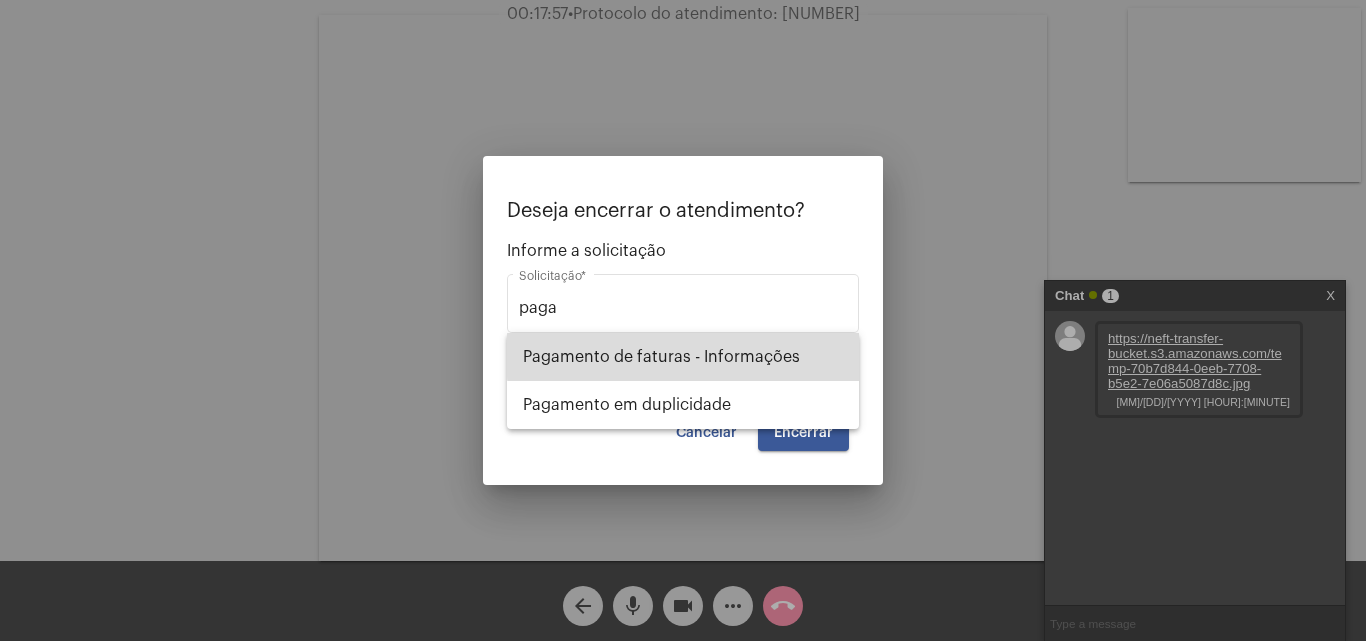 click on "Pagamento de faturas - Informações" at bounding box center (683, 357) 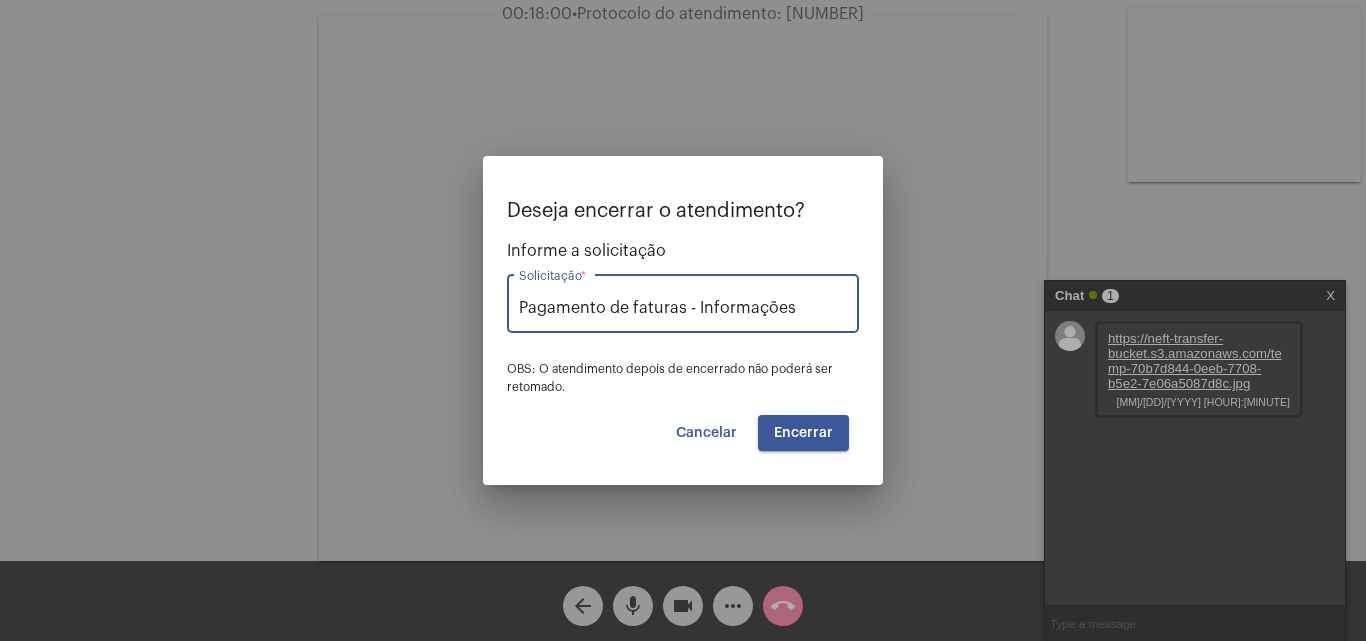 click on "Encerrar" at bounding box center (803, 433) 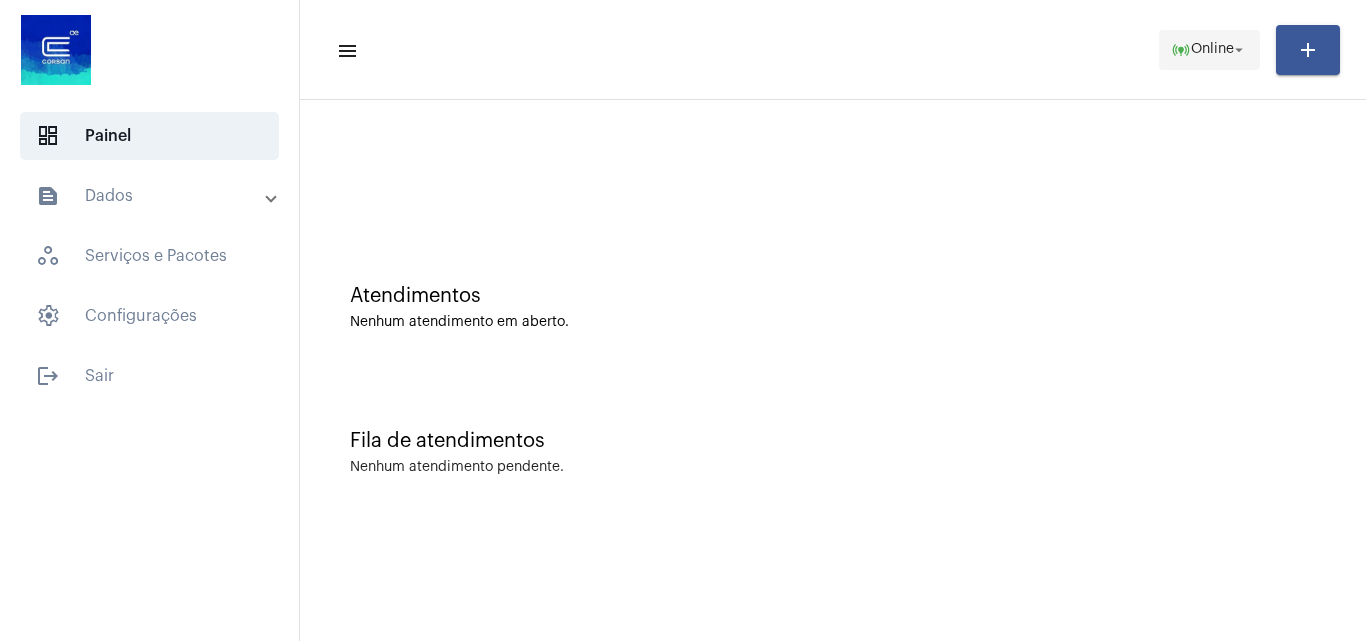 click on "Online" 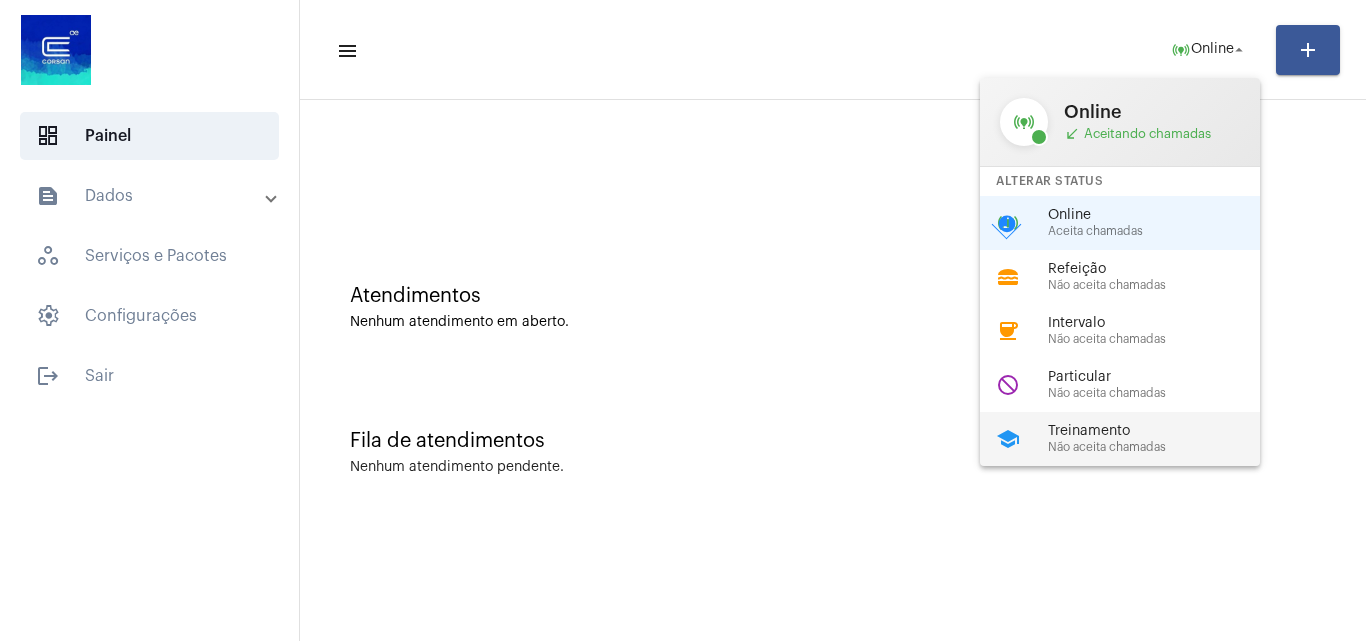 click on "school  Treinamento  Não aceita chamadas" at bounding box center [1136, 439] 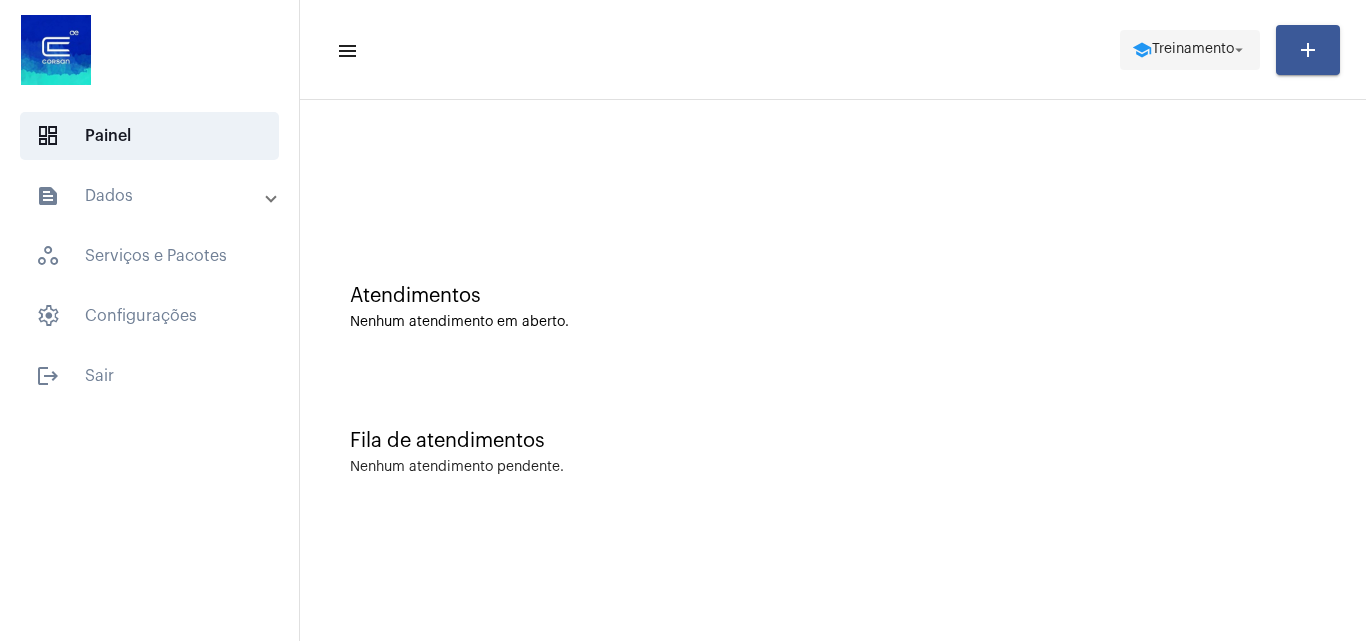 click on "Treinamento" 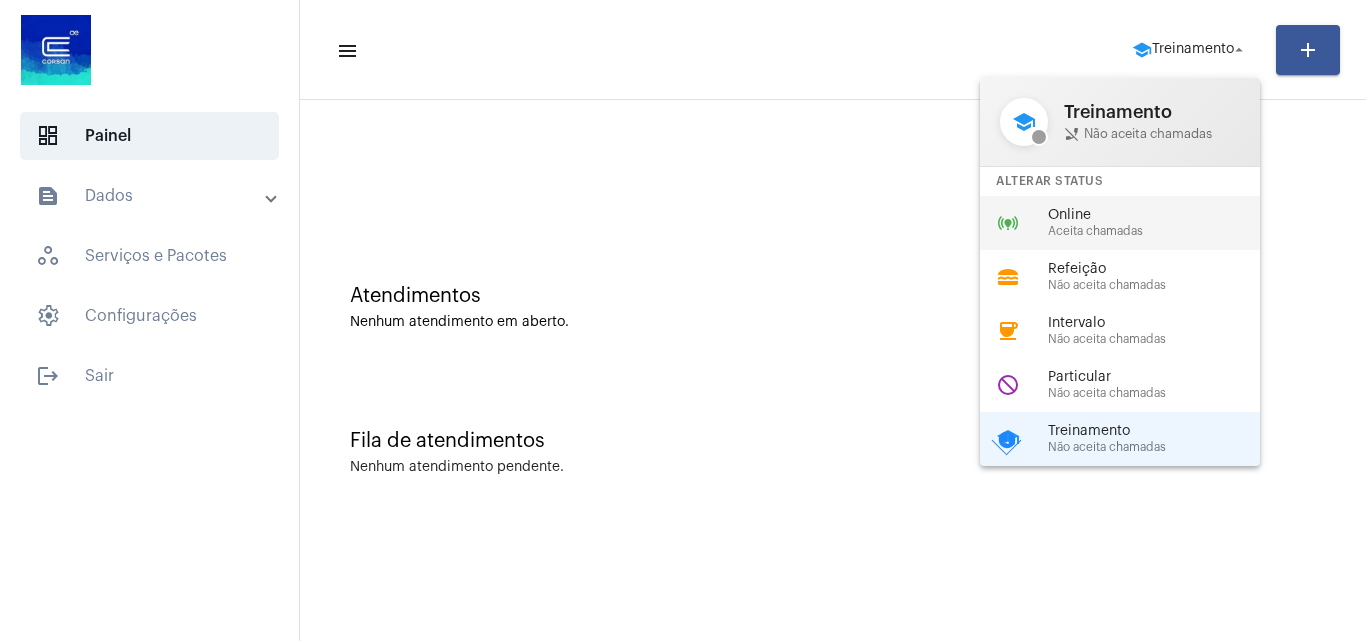 click on "online_prediction  Online Aceita chamadas" at bounding box center (1136, 223) 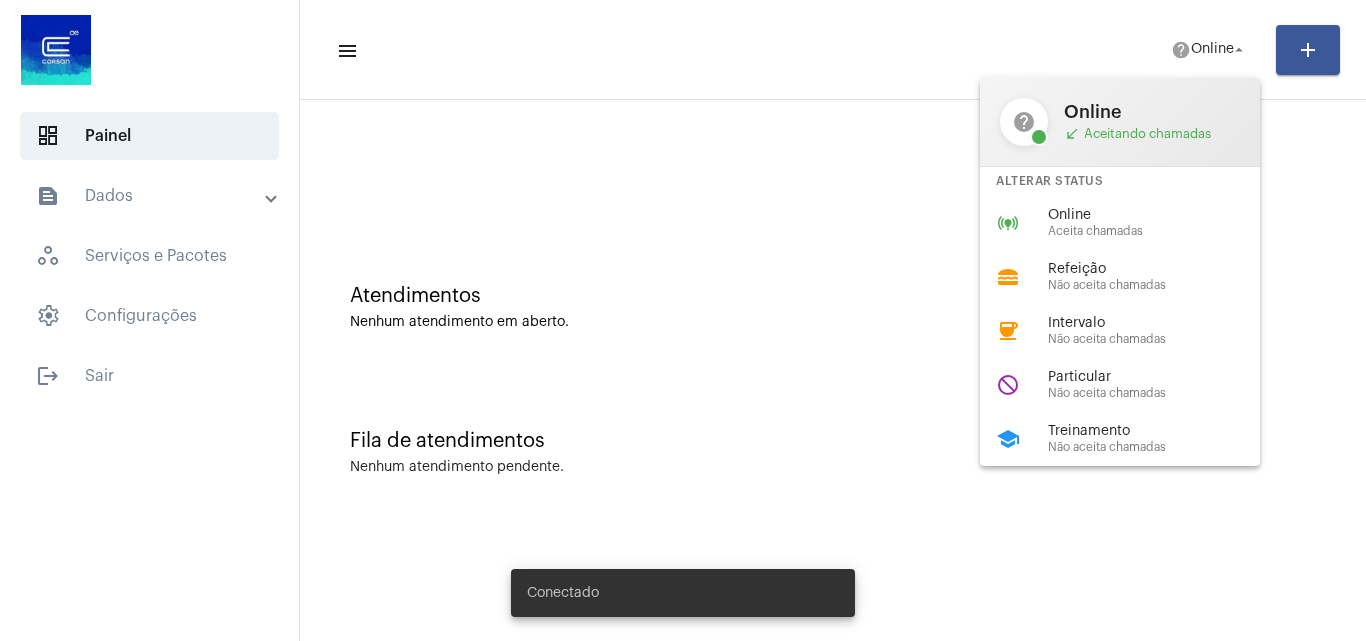 click on "online_prediction  Online Aceita chamadas" at bounding box center (1136, 223) 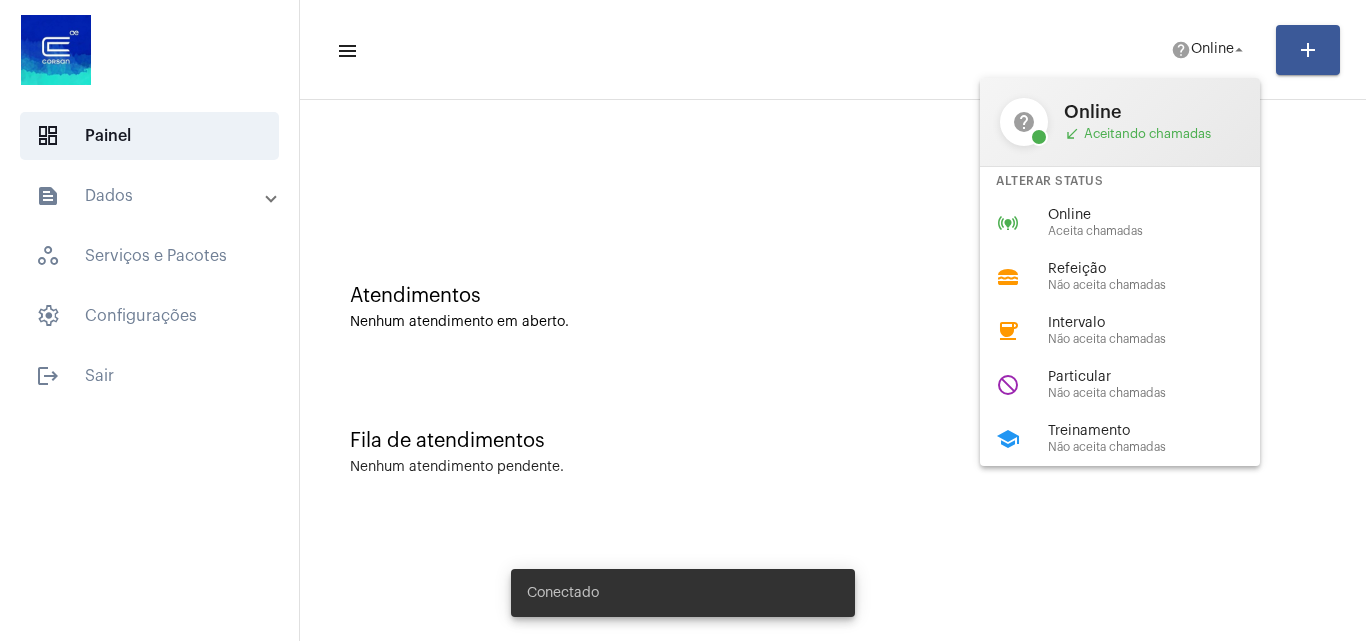 scroll, scrollTop: 0, scrollLeft: 0, axis: both 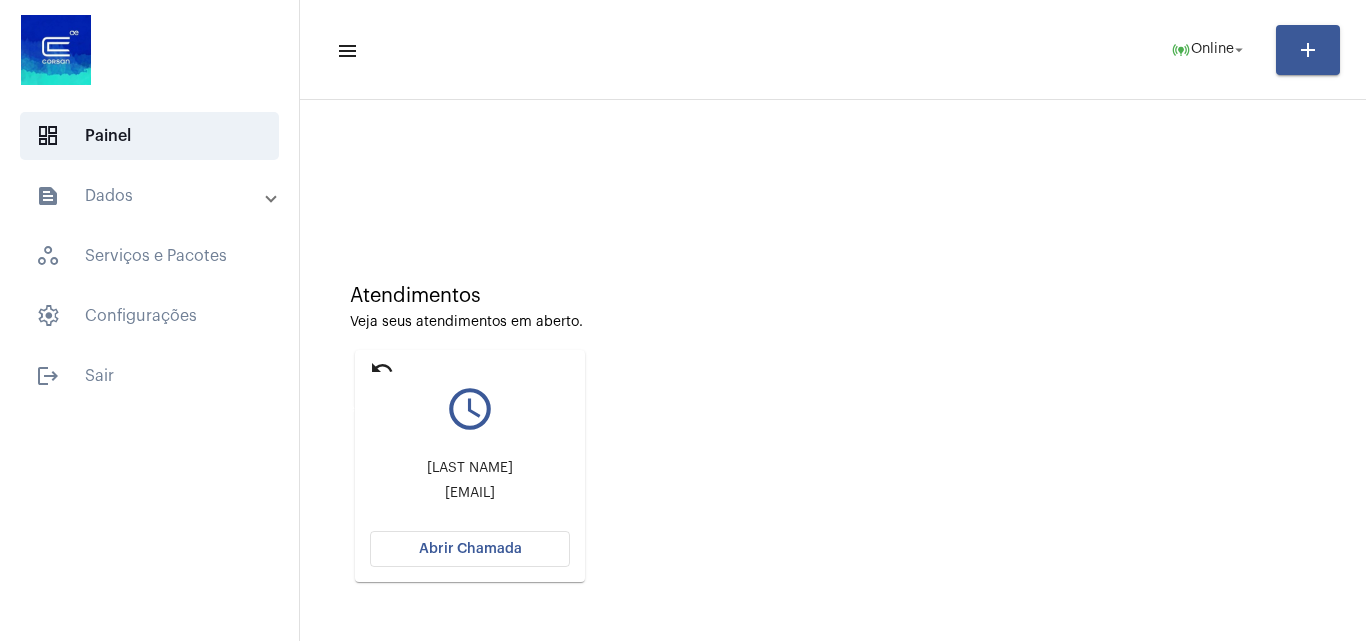 click on "undo" 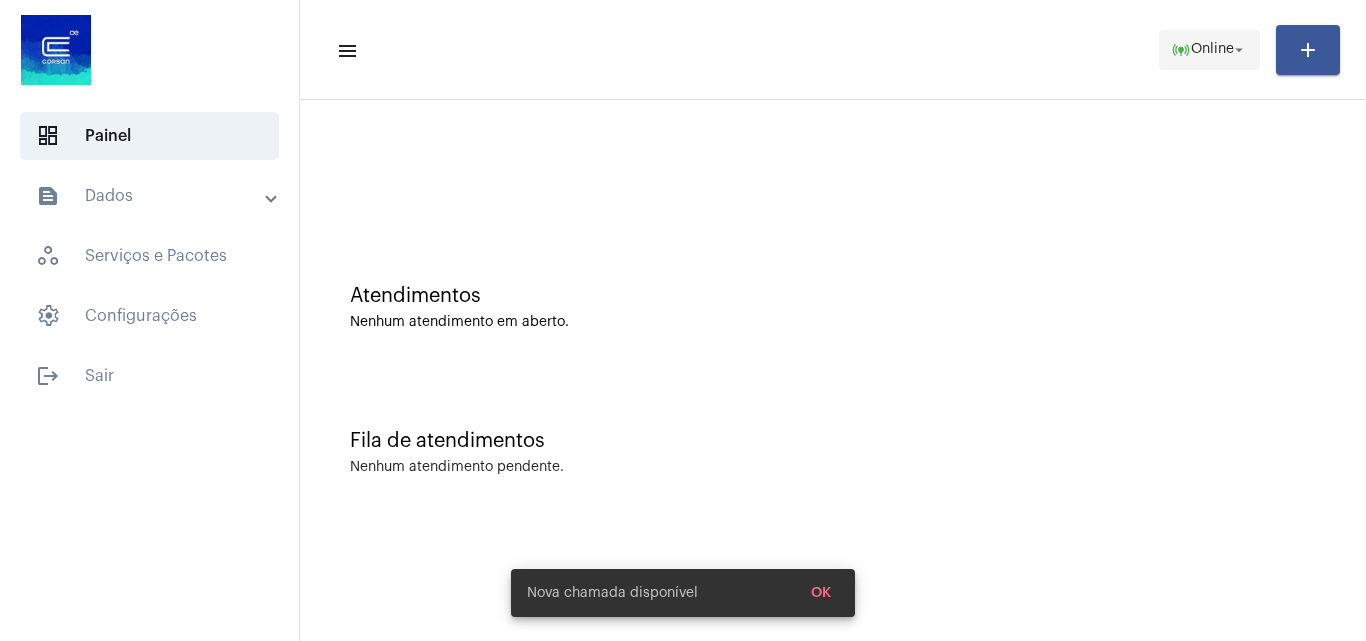 click on "Online" 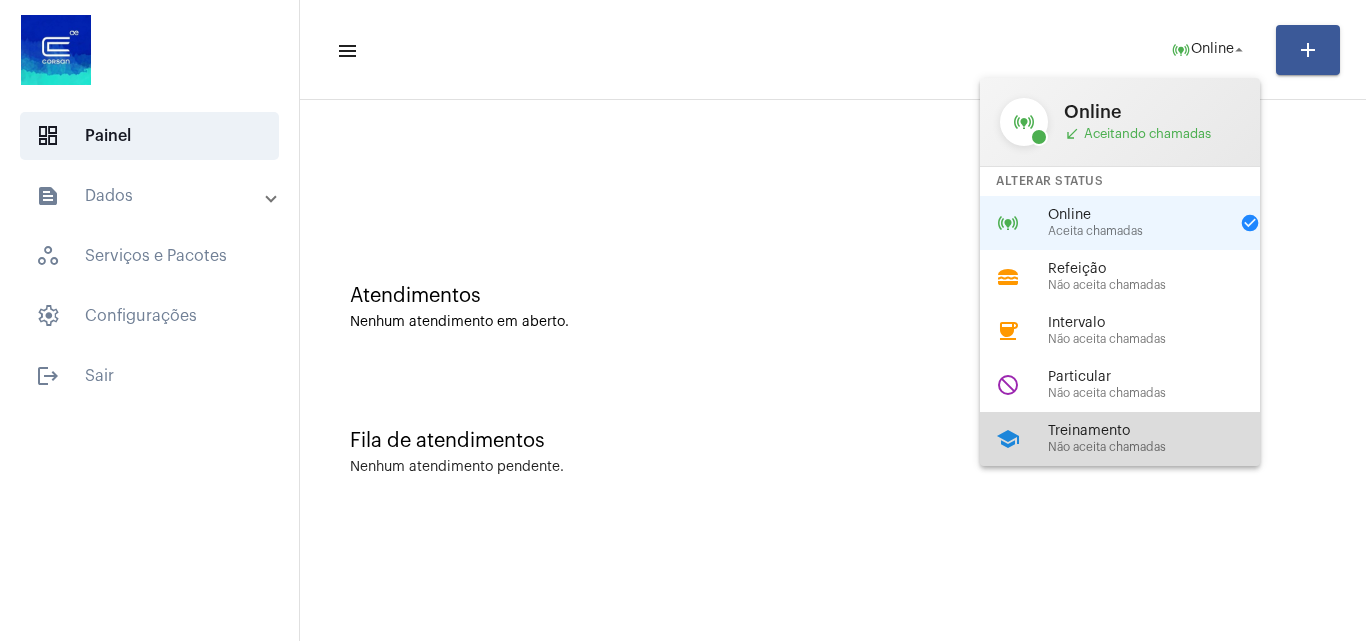 click on "Treinamento" at bounding box center [1162, 431] 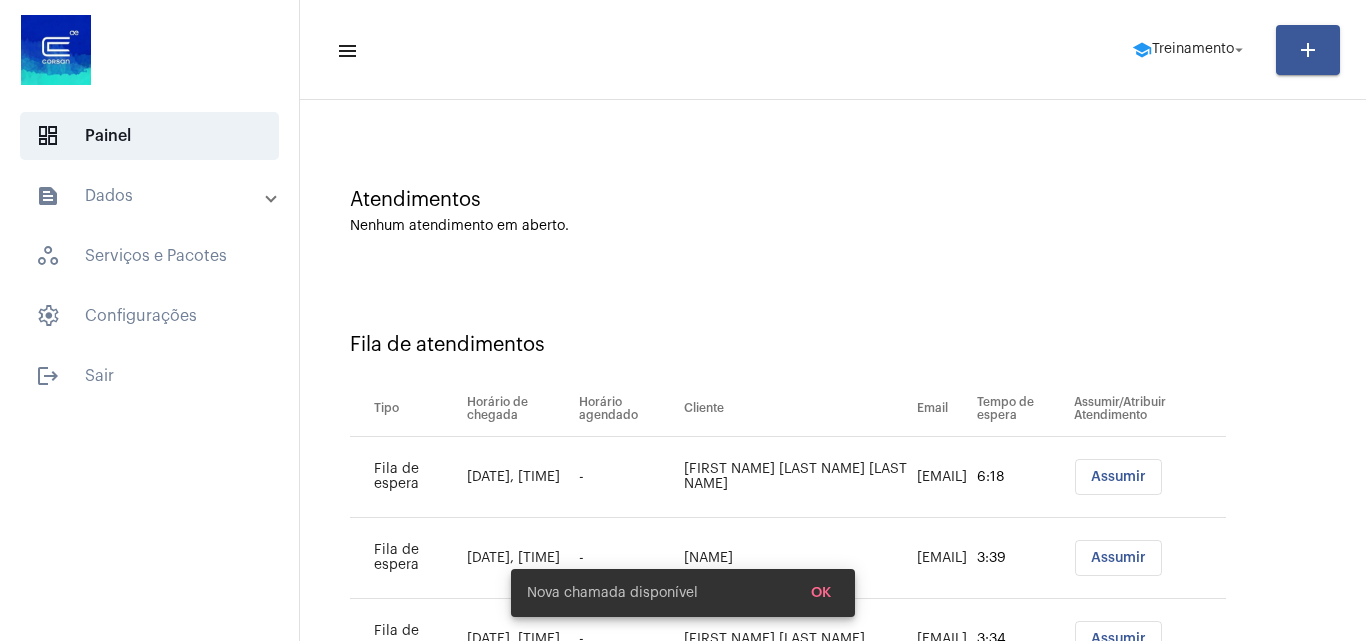 scroll, scrollTop: 189, scrollLeft: 0, axis: vertical 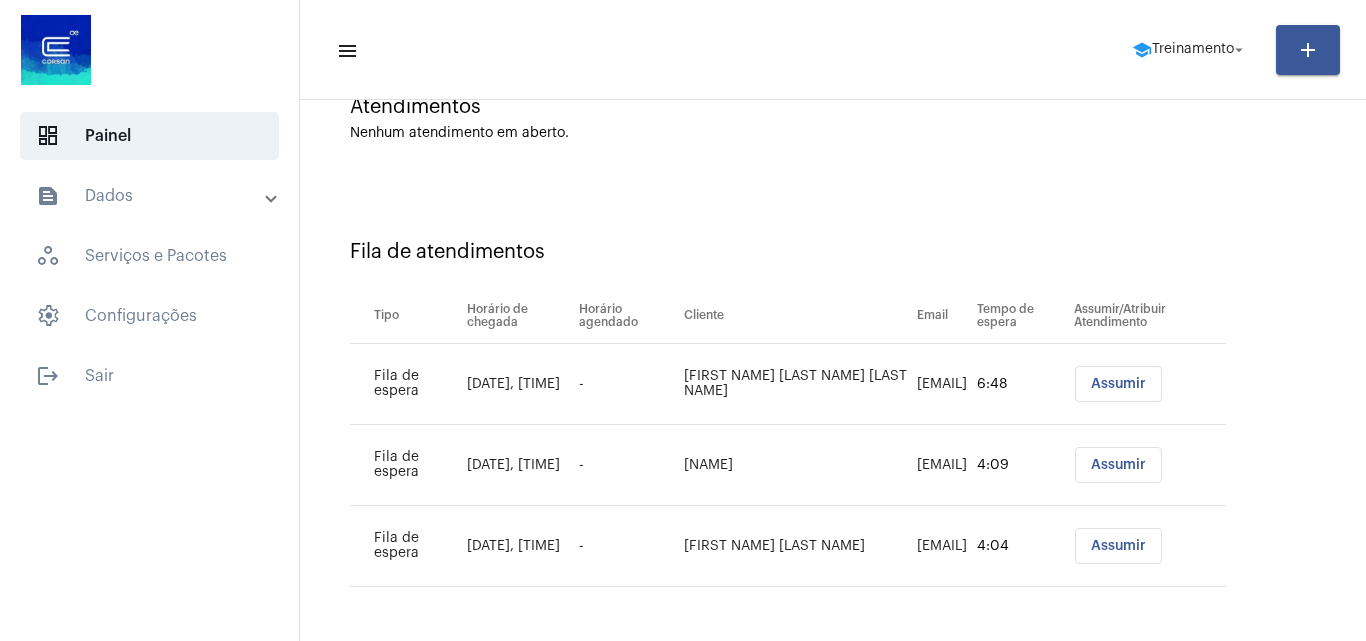 click on "menu  school  Treinamento  arrow_drop_down add" 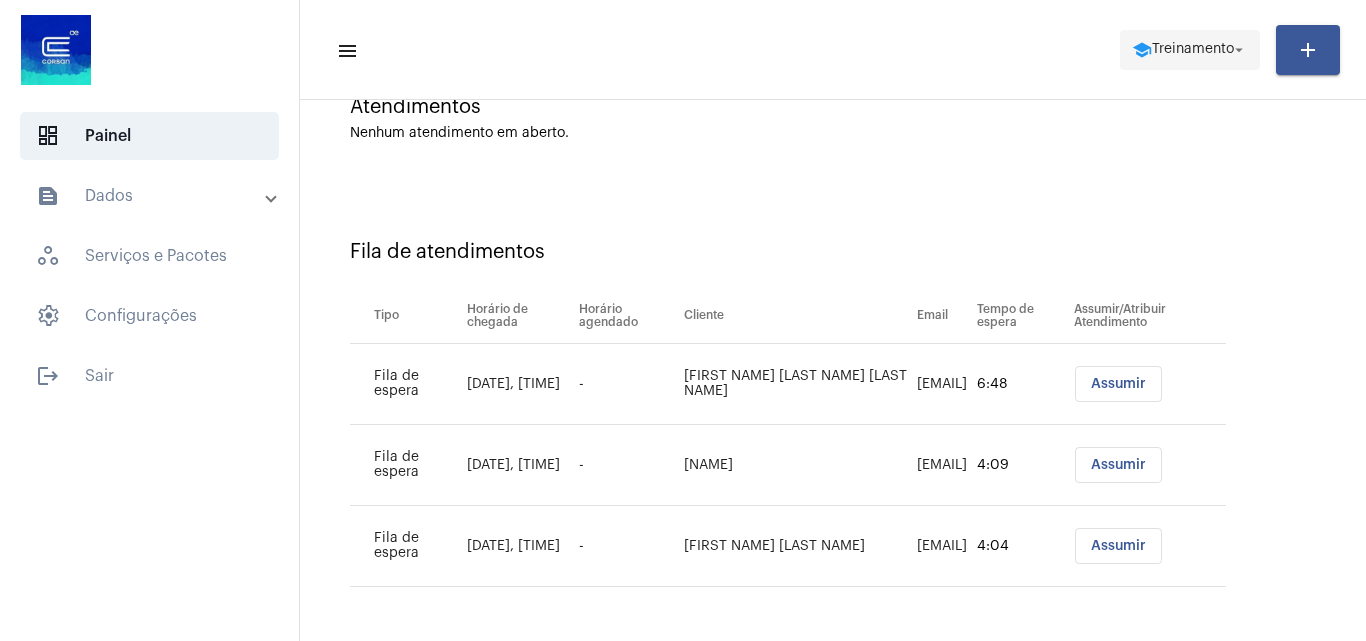 click on "school  Treinamento  arrow_drop_down" 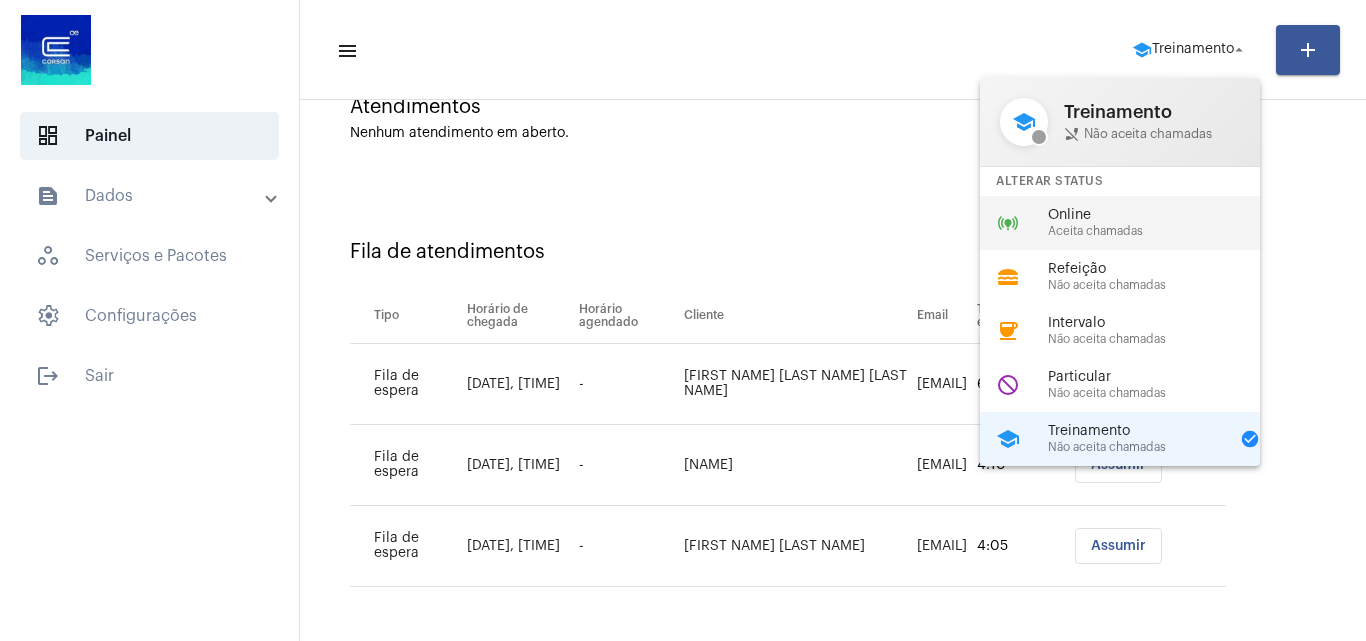 click on "Online" at bounding box center (1162, 215) 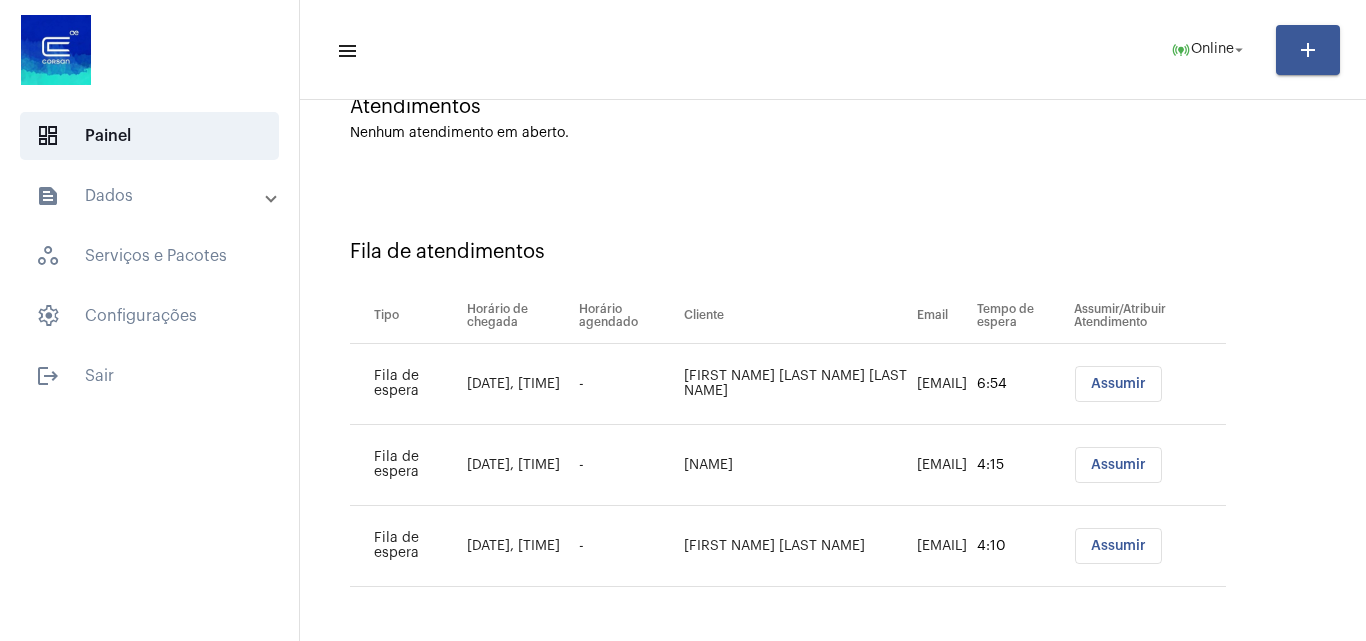 click on "Assumir" at bounding box center [1118, 384] 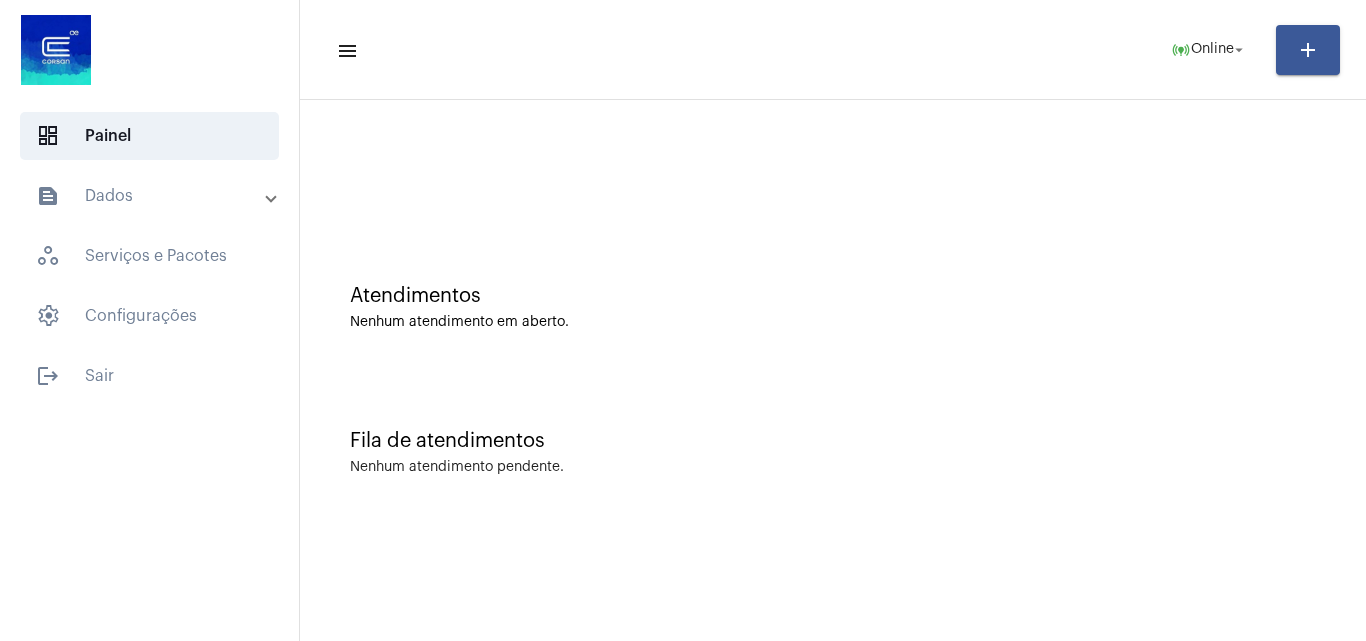 scroll, scrollTop: 0, scrollLeft: 0, axis: both 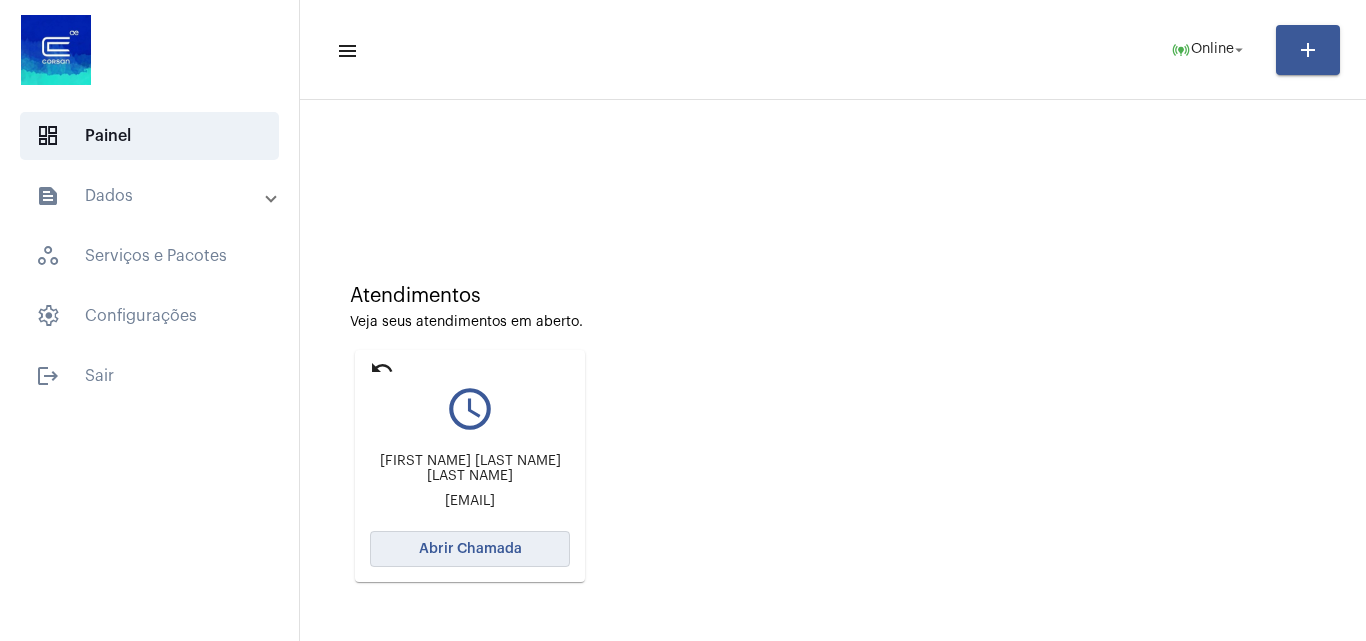 click on "Abrir Chamada" 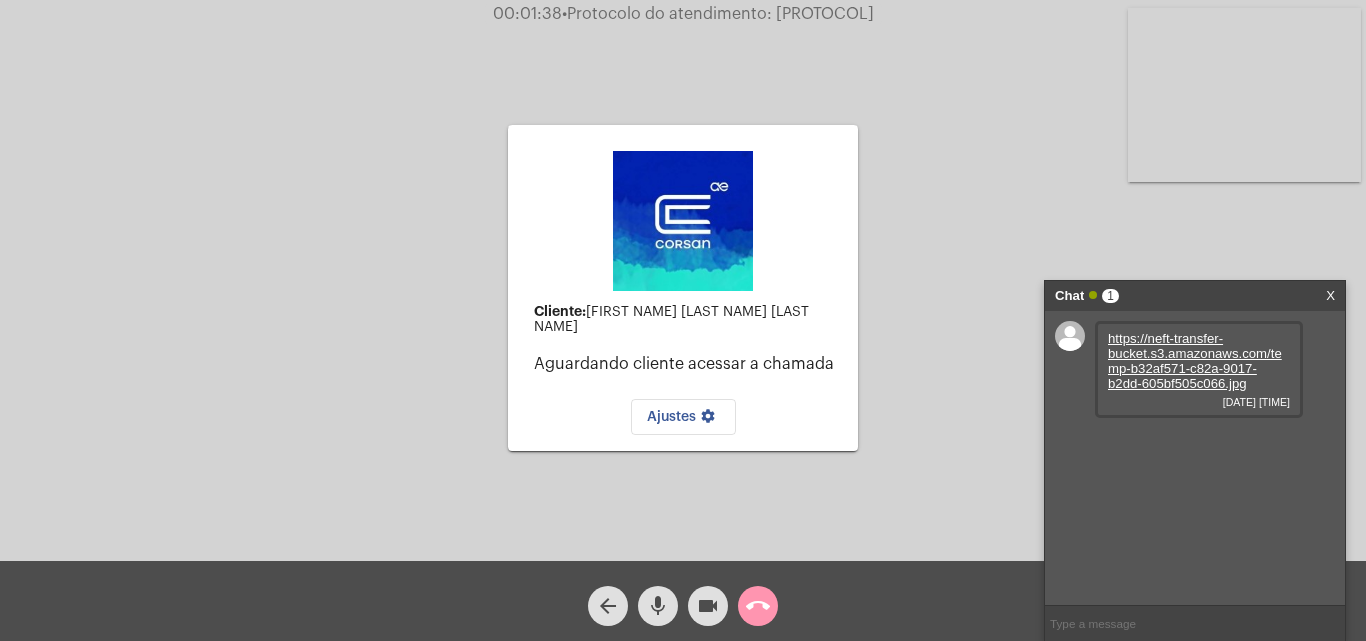 click on "https://neft-transfer-bucket.s3.amazonaws.com/temp-b32af571-c82a-9017-b2dd-605bf505c066.jpg" at bounding box center (1195, 361) 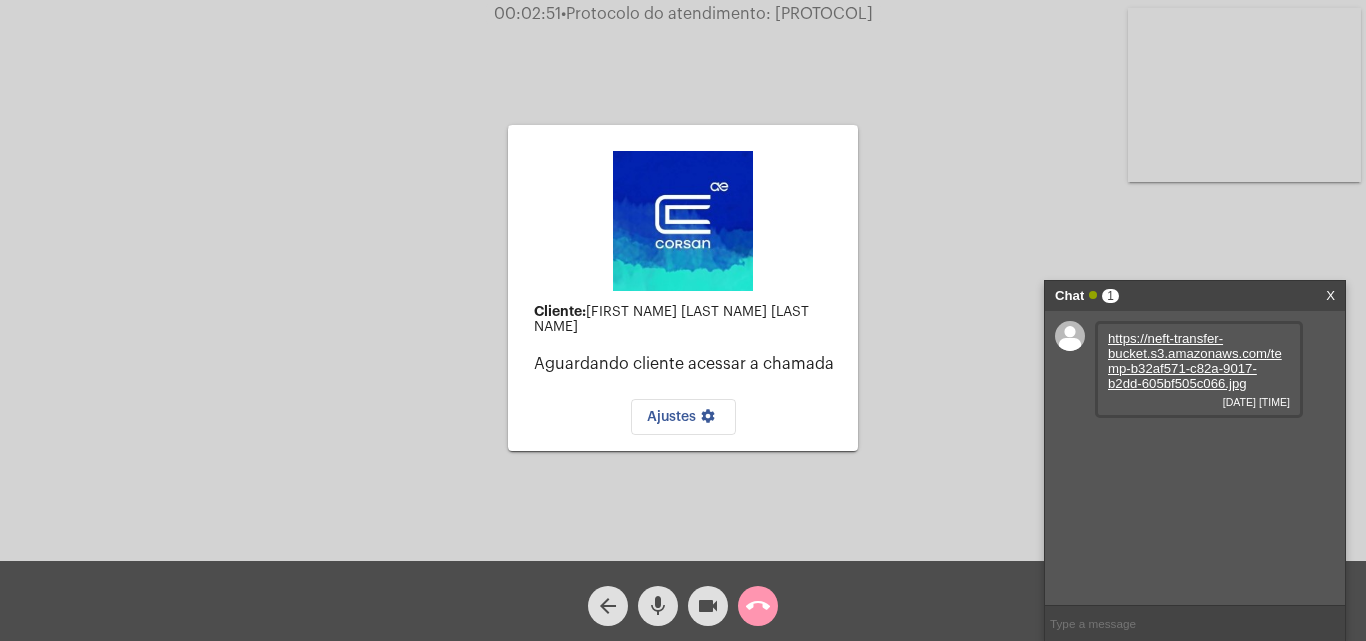 click on "call_end" 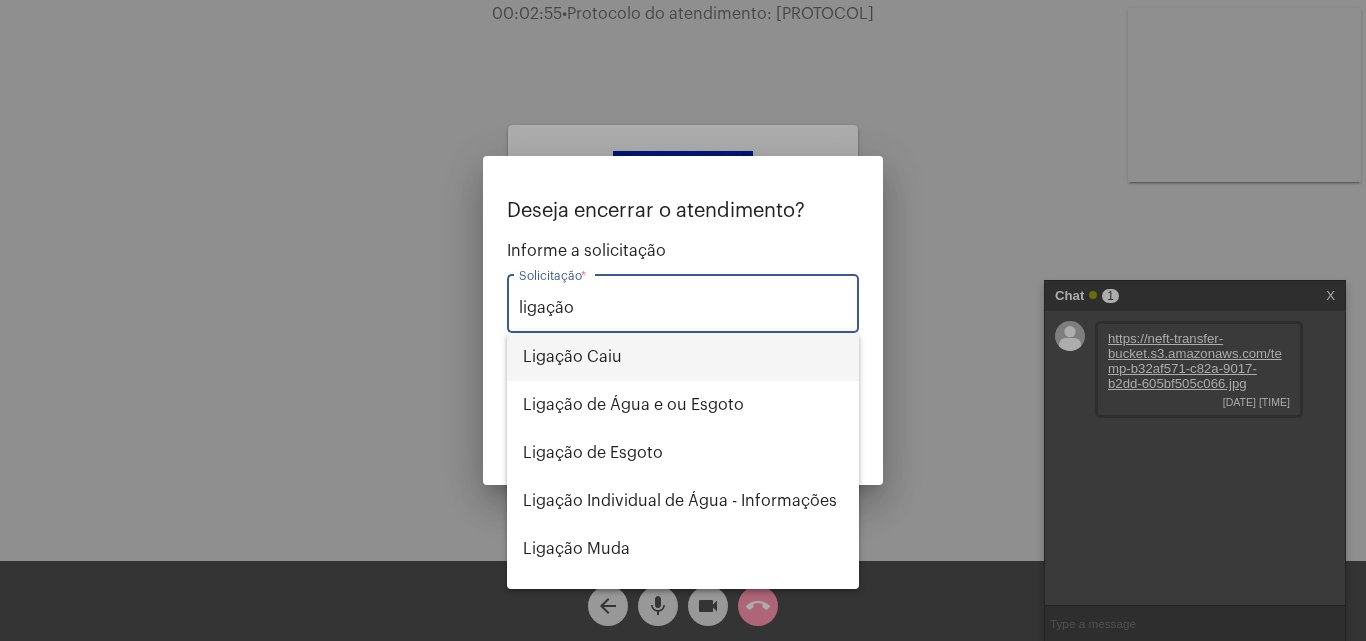 click on "Ligação Caiu" at bounding box center [683, 357] 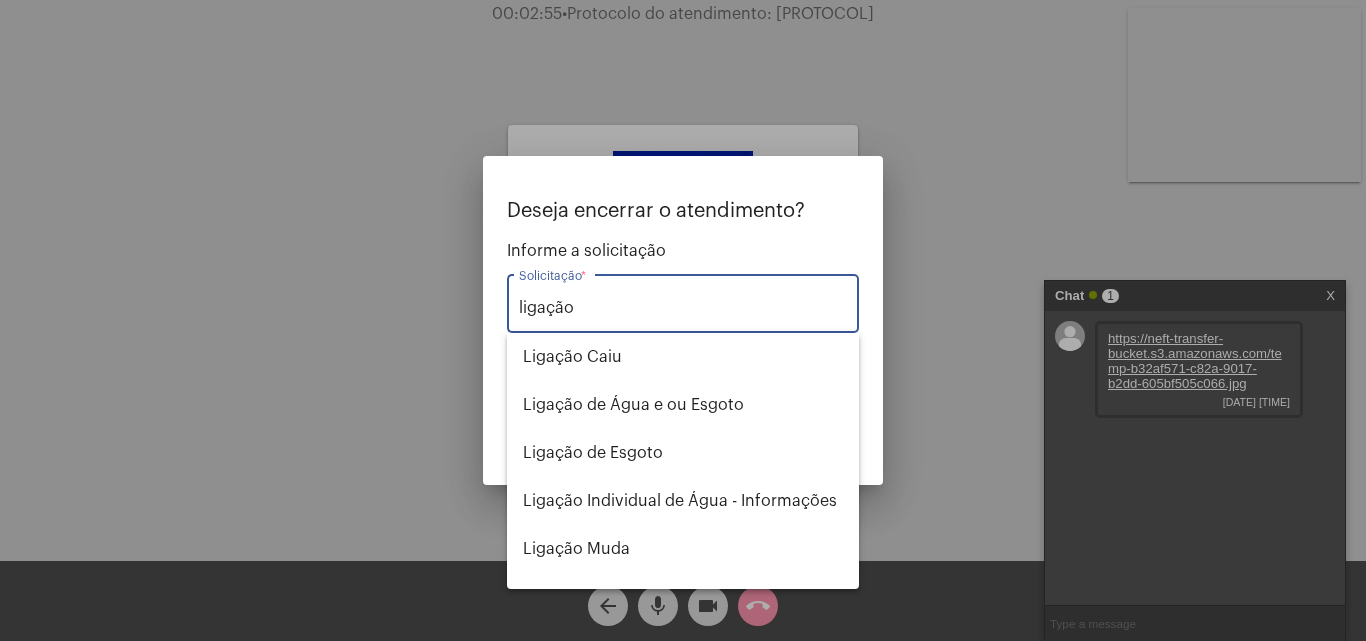 type on "Ligação Caiu" 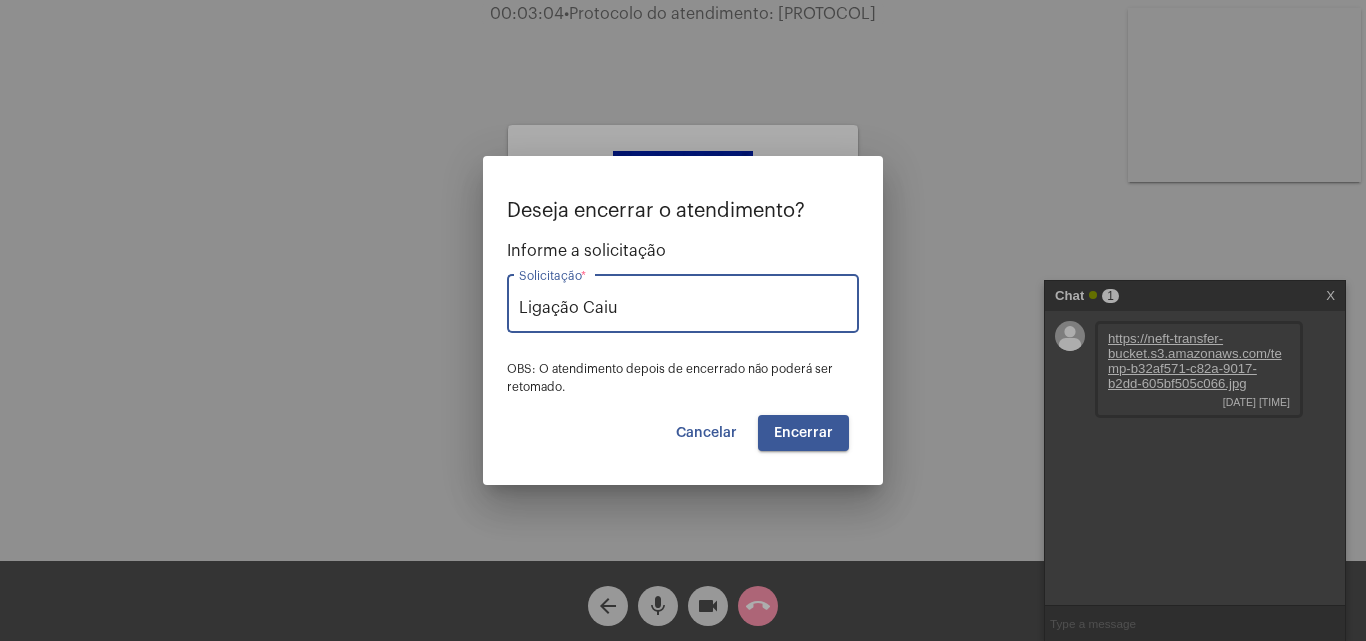 click on "Encerrar" at bounding box center [803, 433] 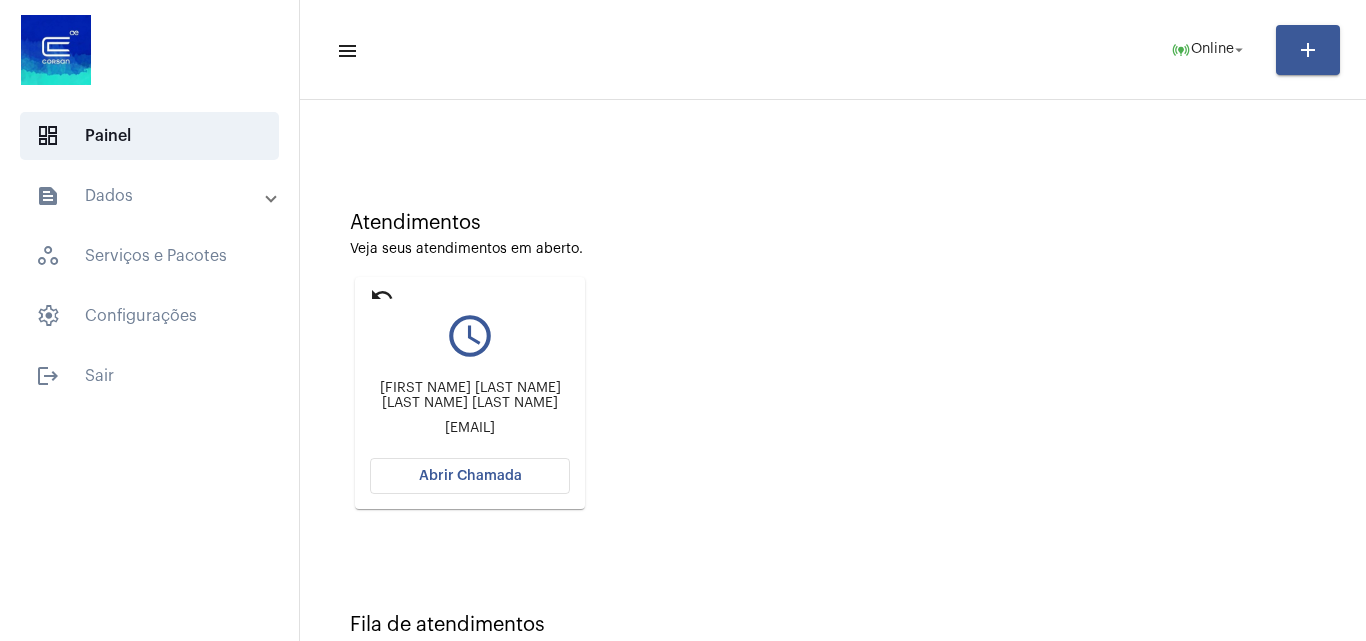 scroll, scrollTop: 141, scrollLeft: 0, axis: vertical 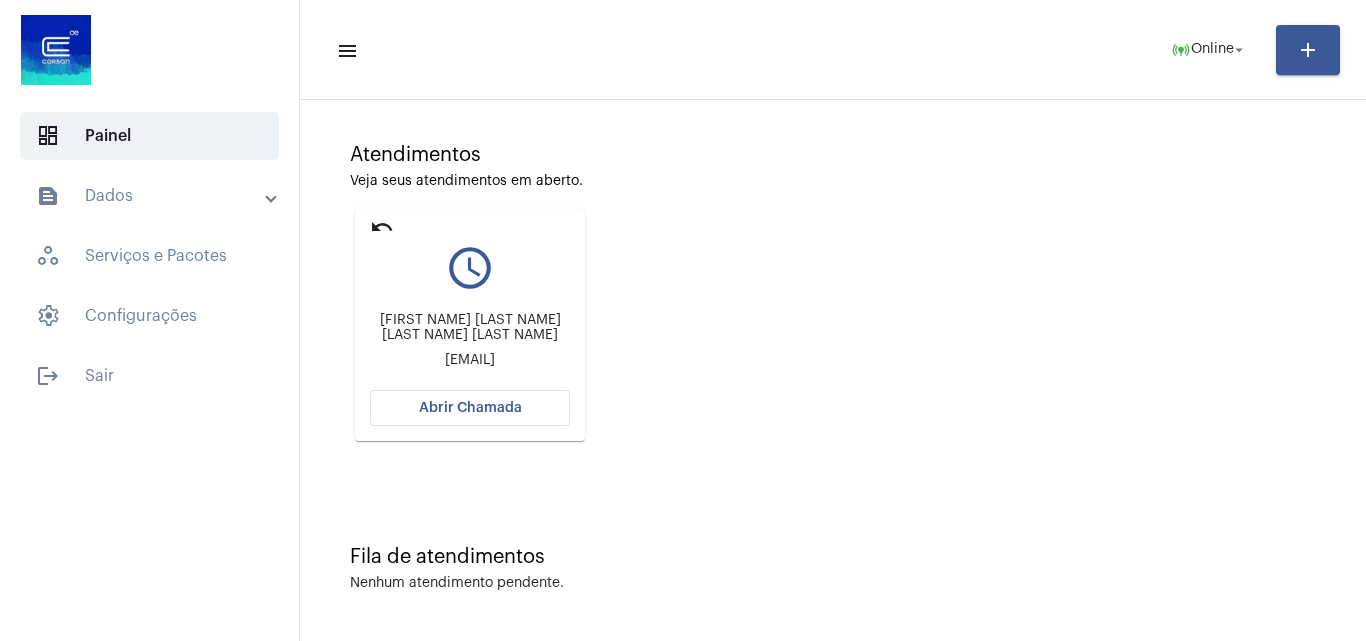 click on "Abrir Chamada" 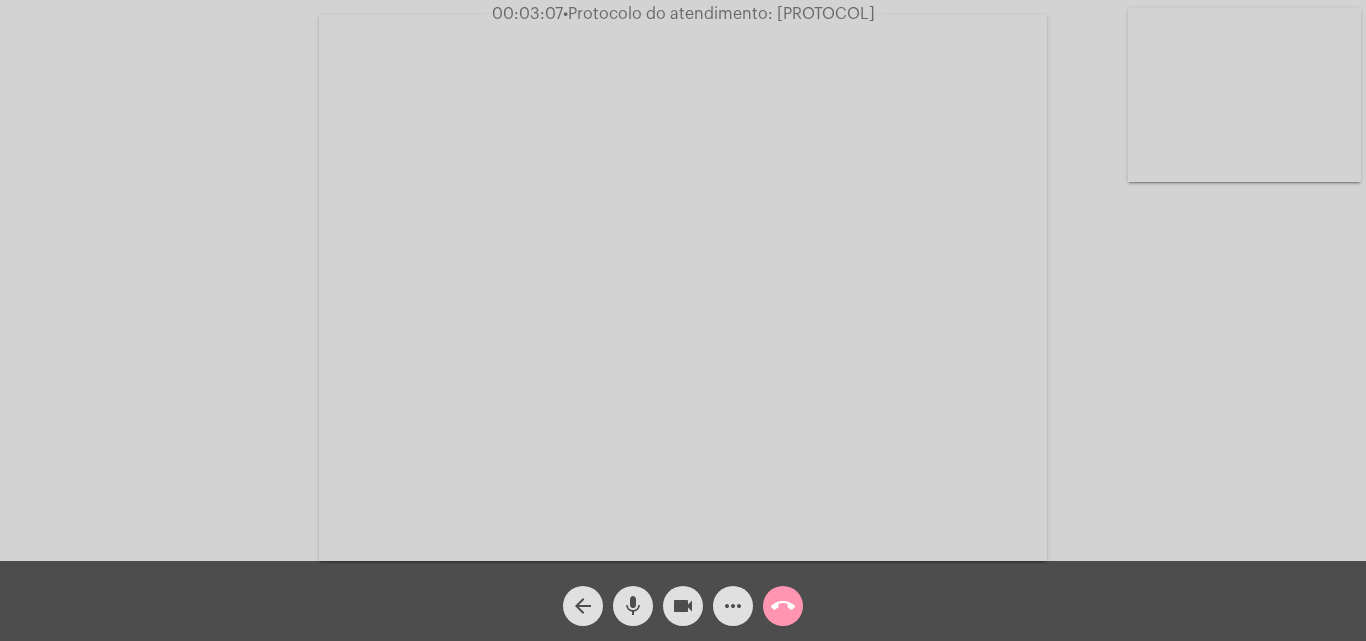 click on "mic" 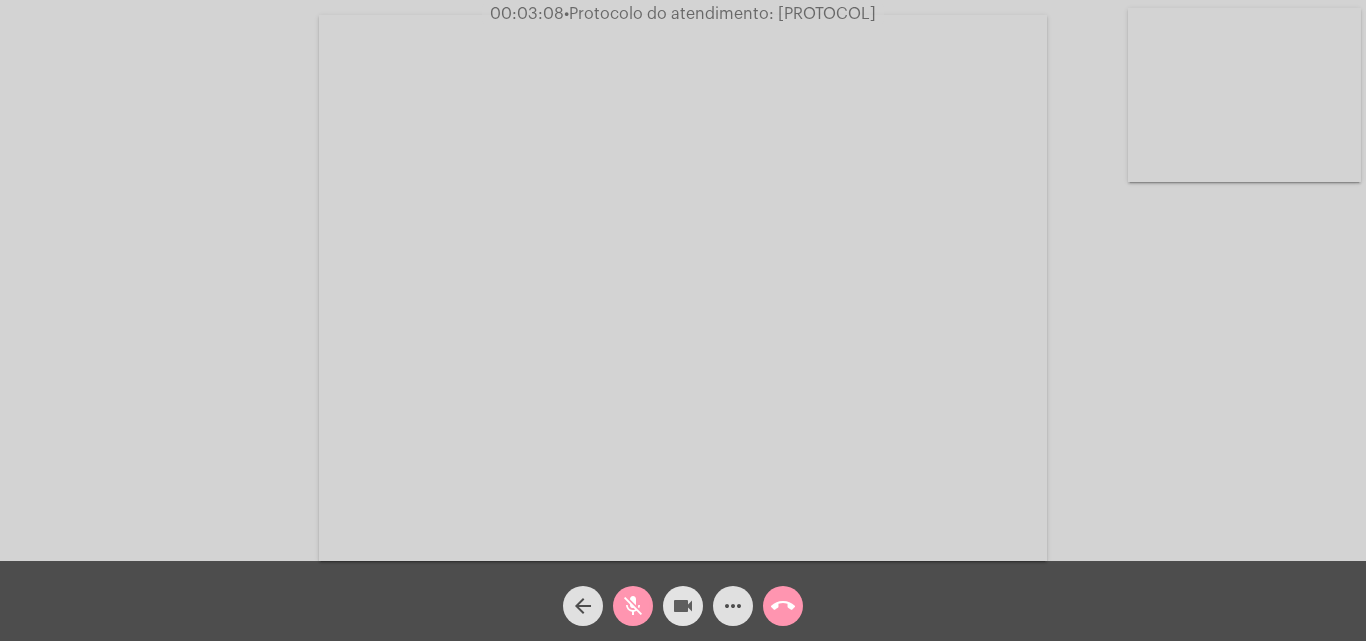 click on "videocam" 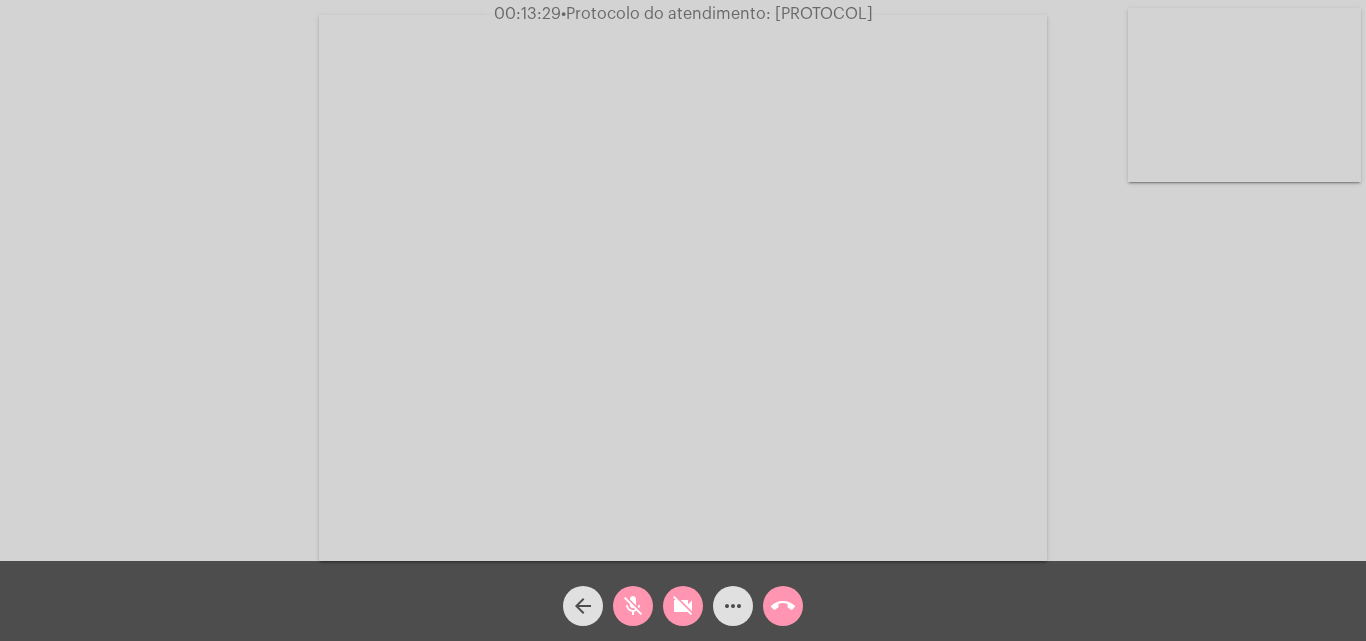click on "more_horiz" 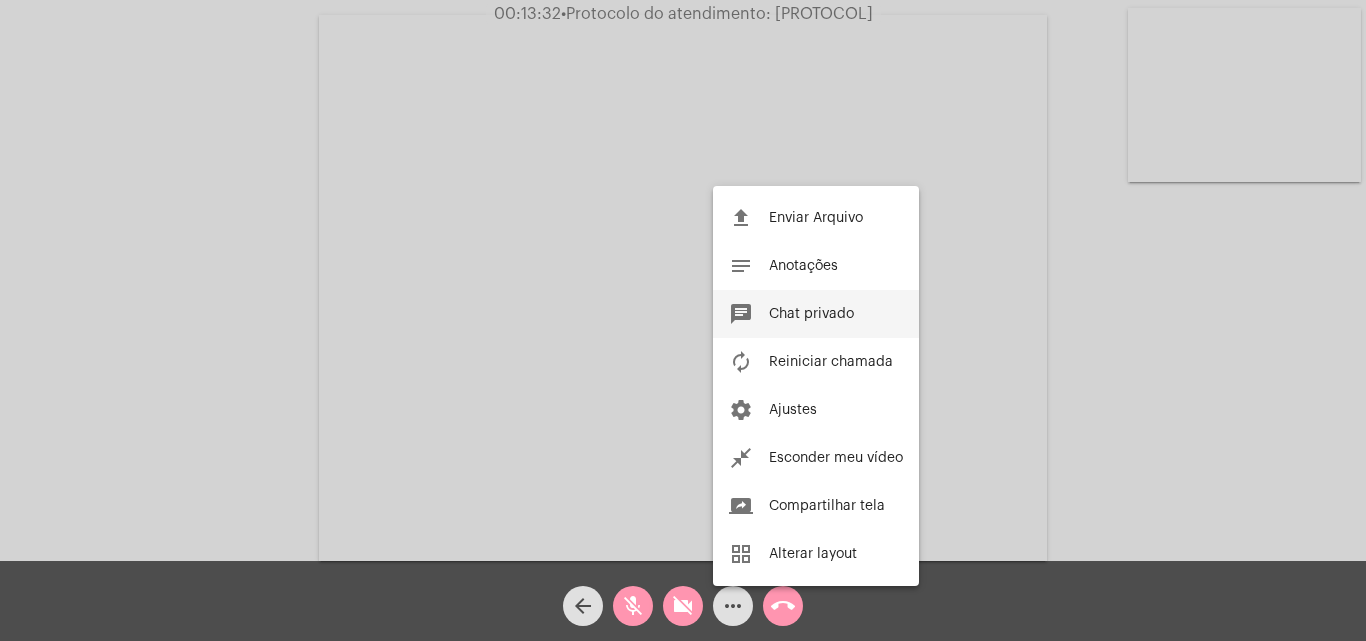click on "chat Chat privado" at bounding box center [816, 314] 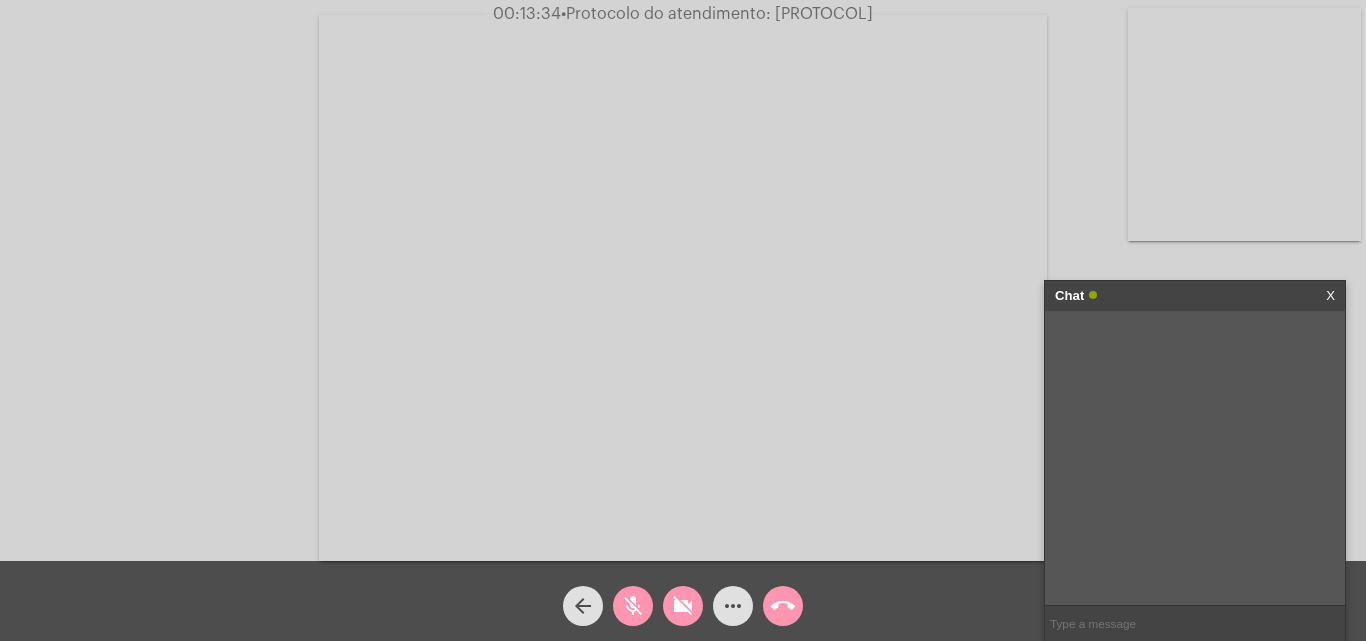 click at bounding box center (1195, 623) 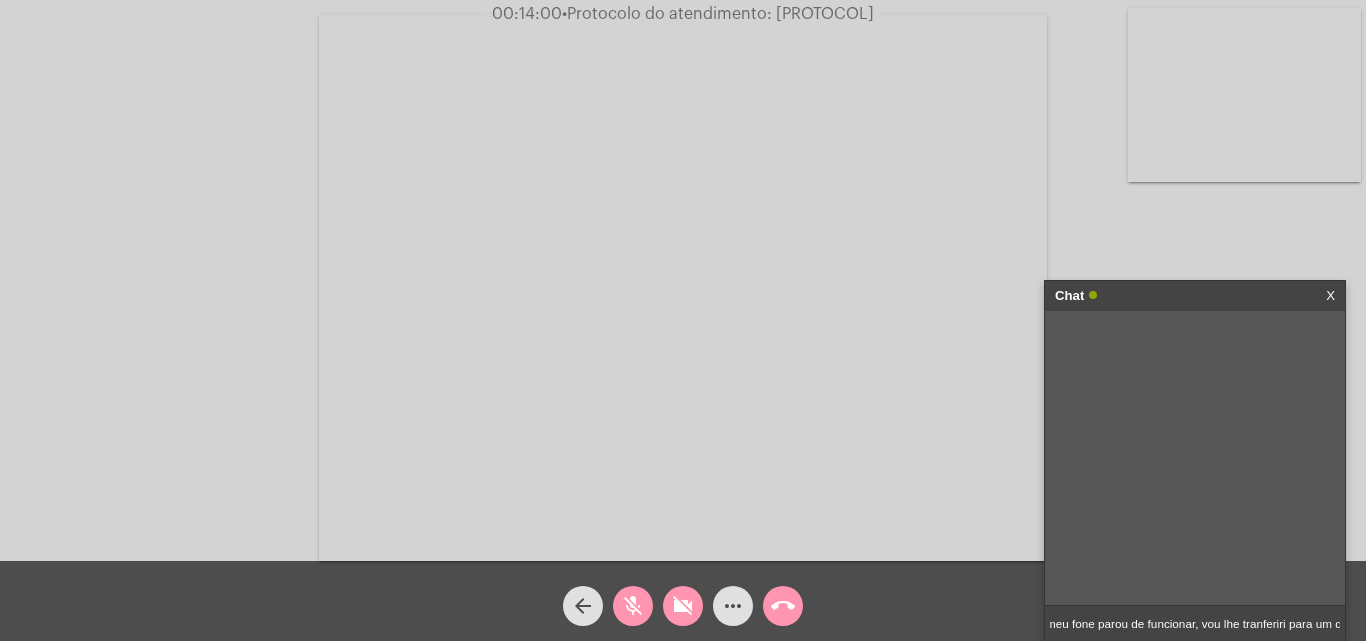scroll, scrollTop: 0, scrollLeft: 84, axis: horizontal 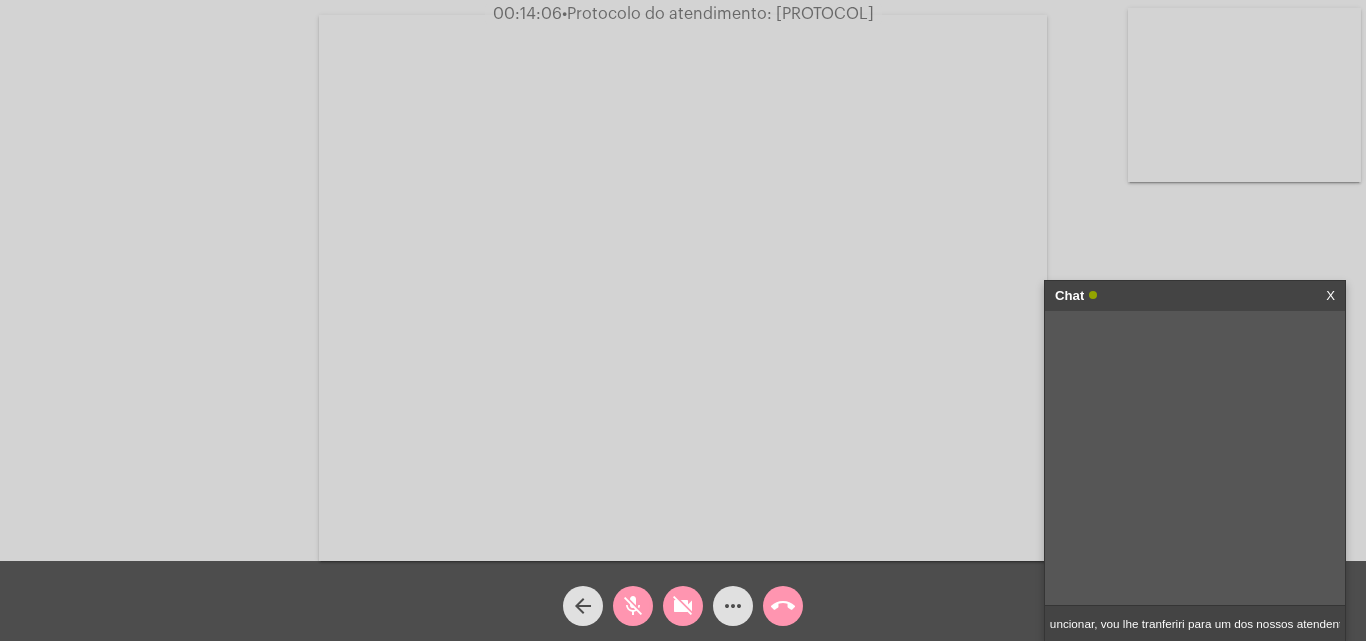 type on "senhor [NAME], meu fone parou de funcionar, vou lhe tranferiri para um dos nossos atendente" 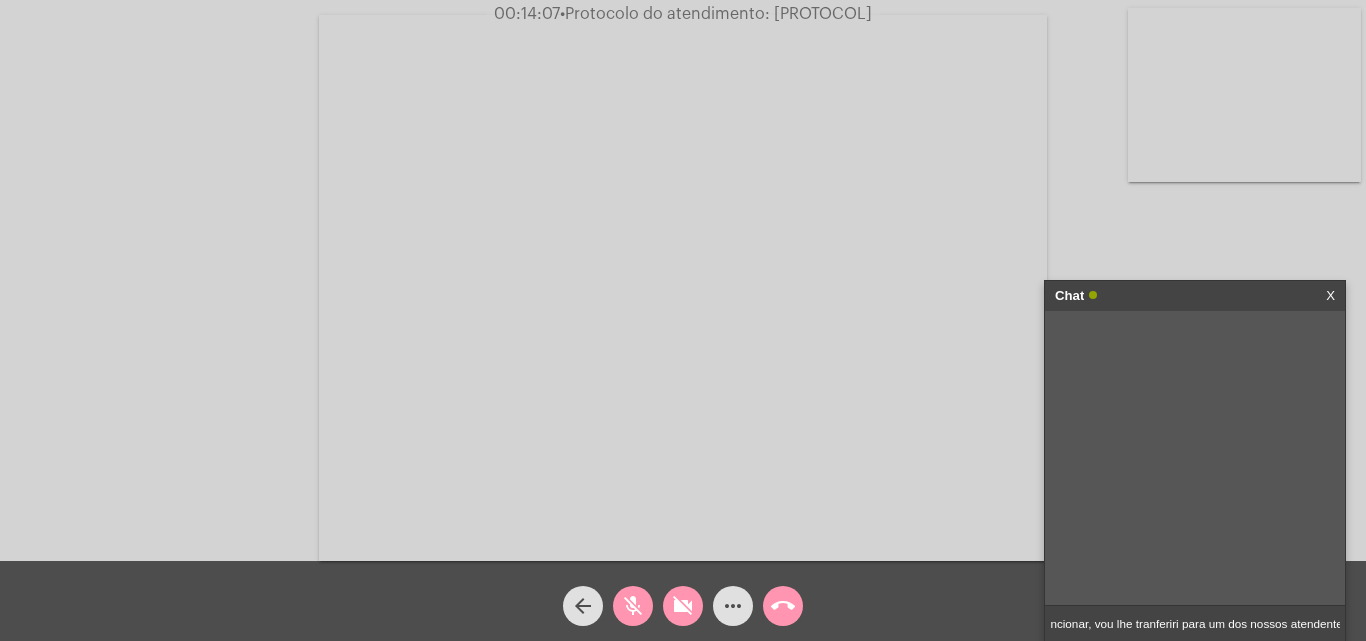 type 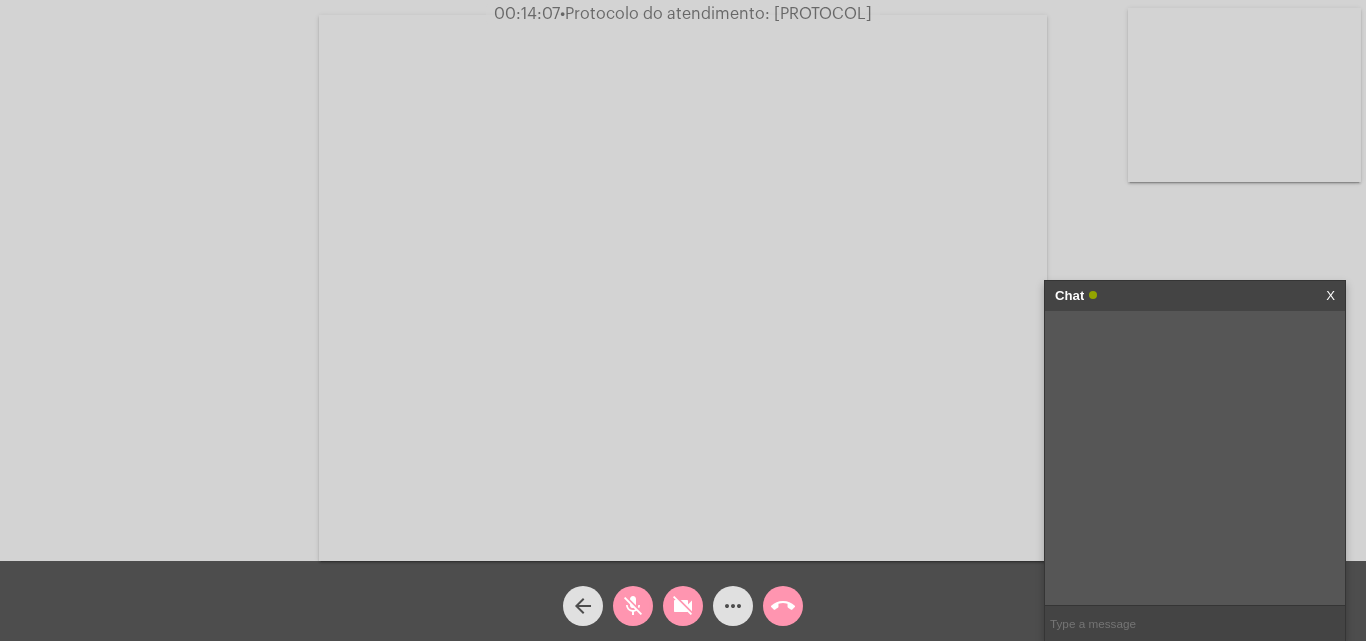 scroll, scrollTop: 0, scrollLeft: 0, axis: both 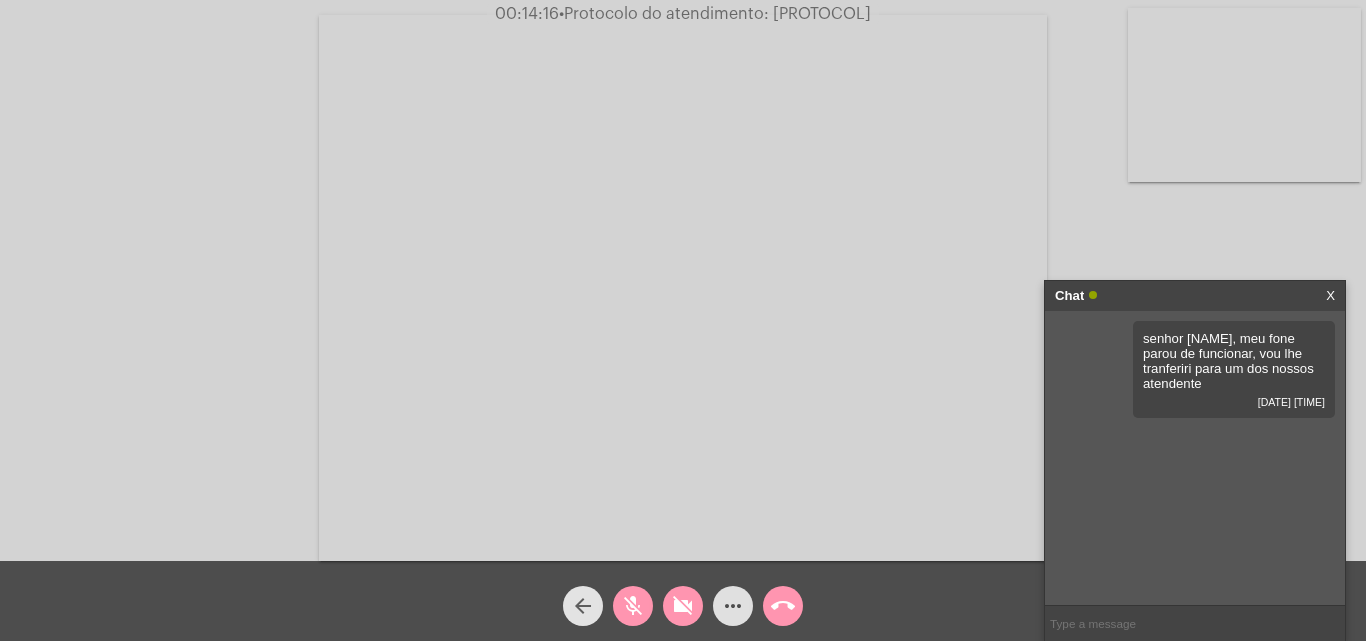 click on "arrow_back" 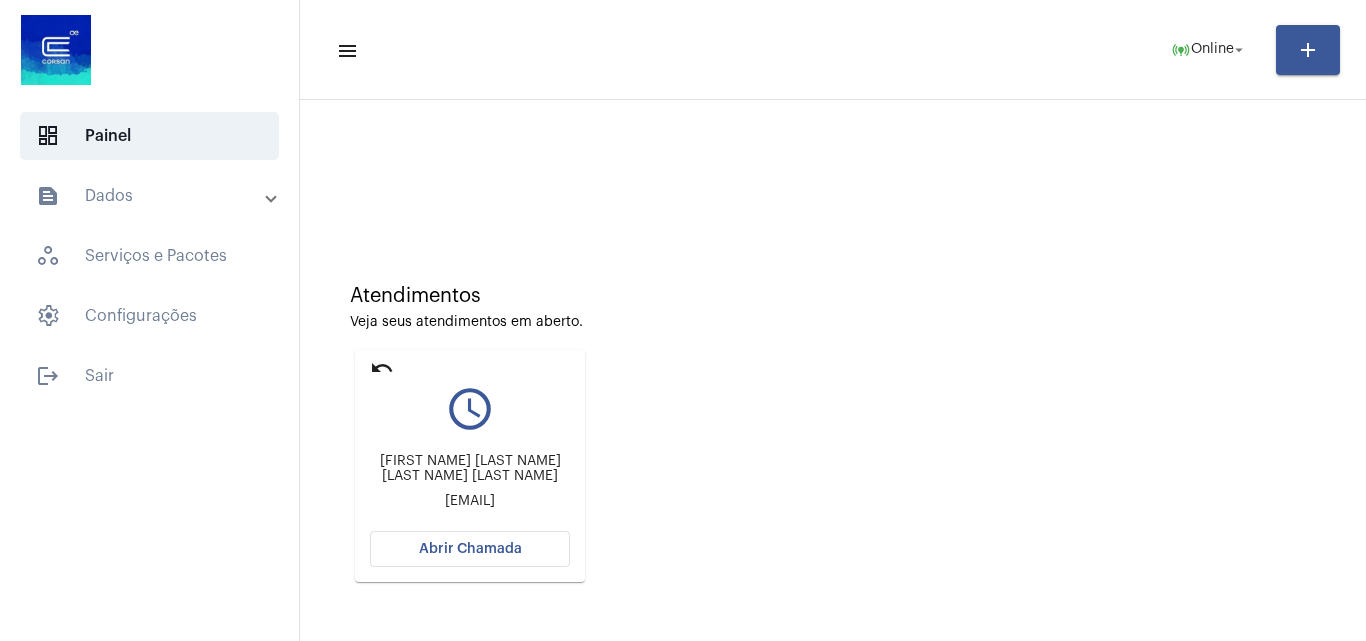 click on "undo" 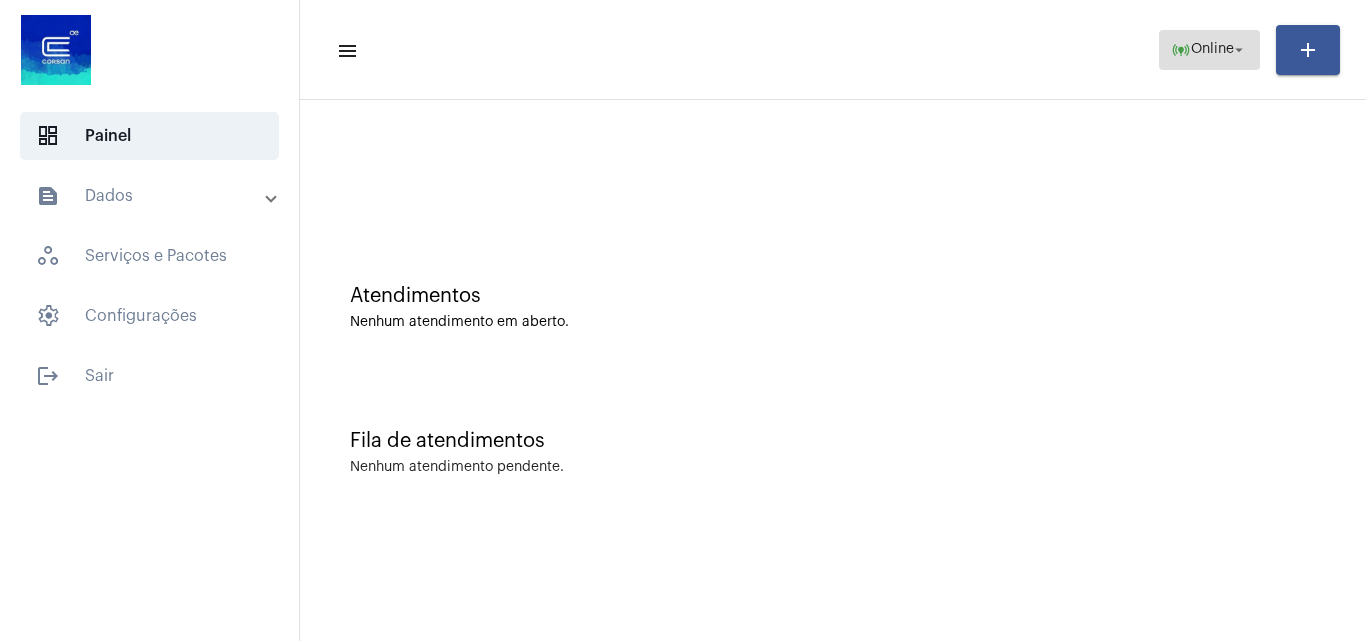 click on "Online" 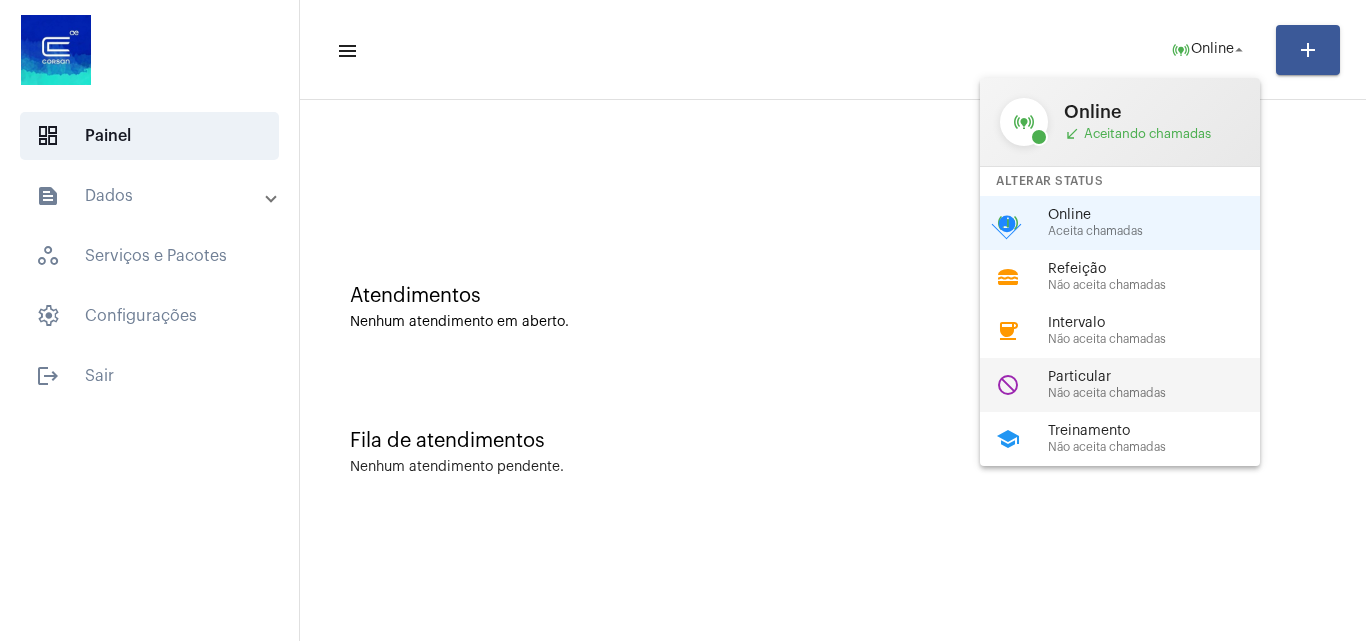click on "Particular" at bounding box center [1162, 377] 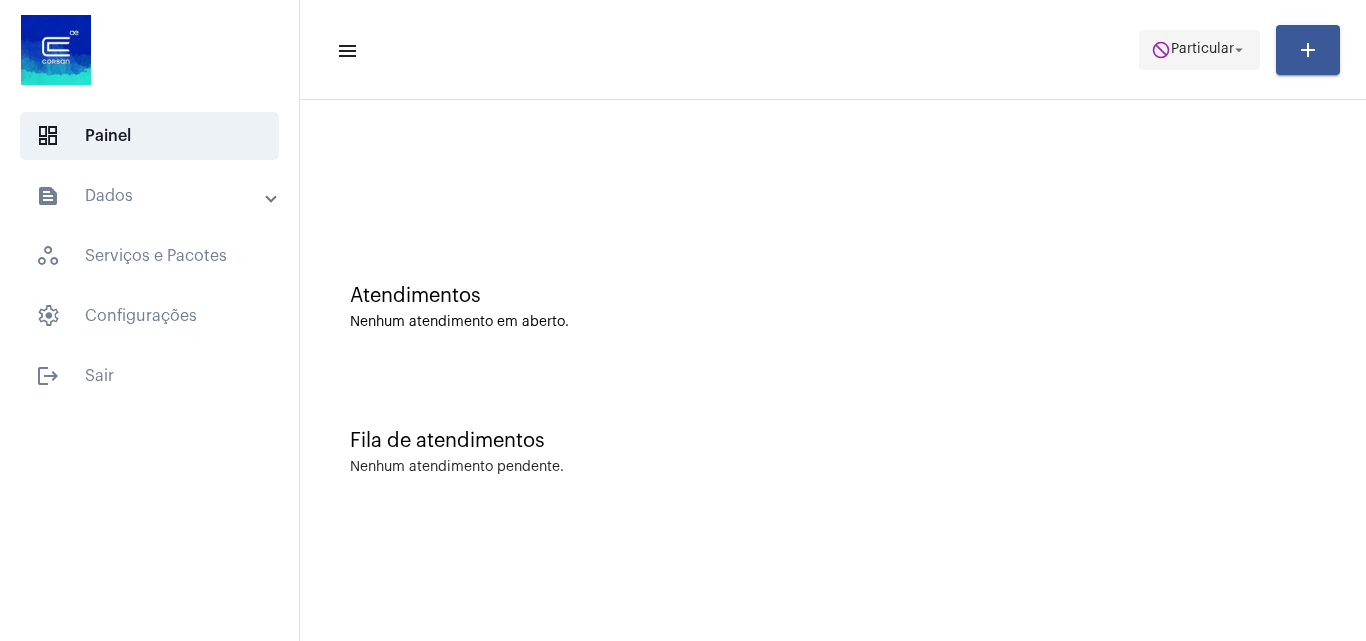 click on "Particular" 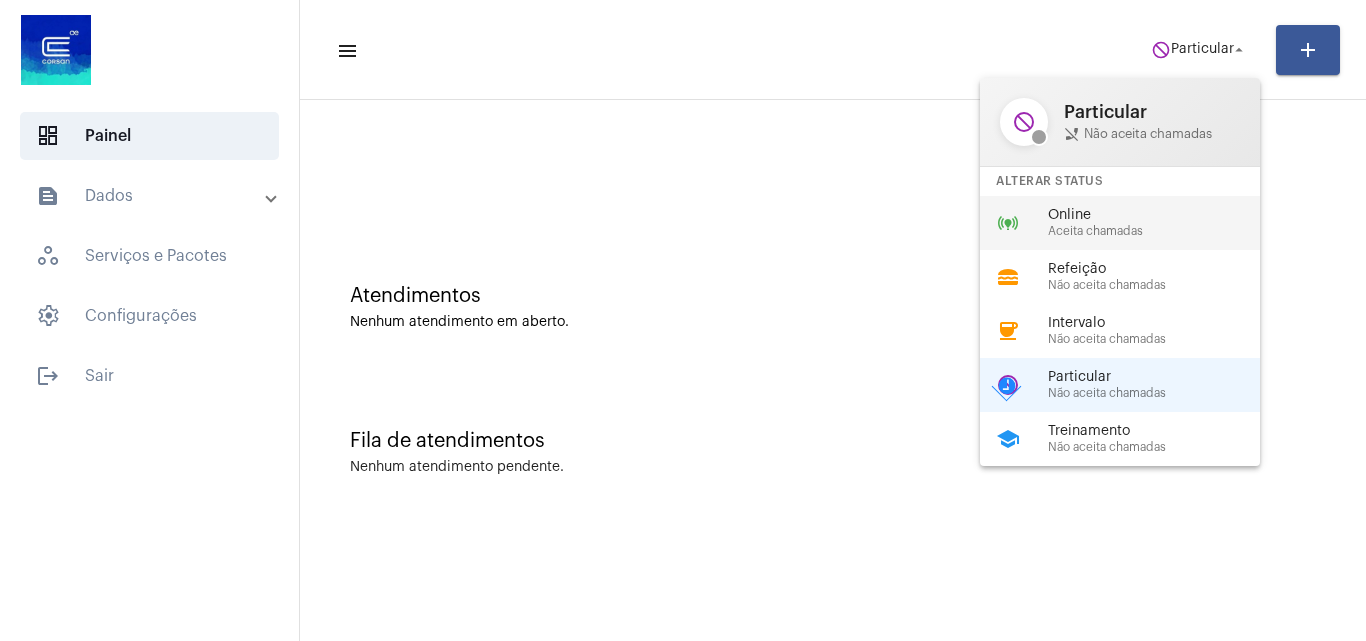 click on "Aceita chamadas" at bounding box center [1162, 231] 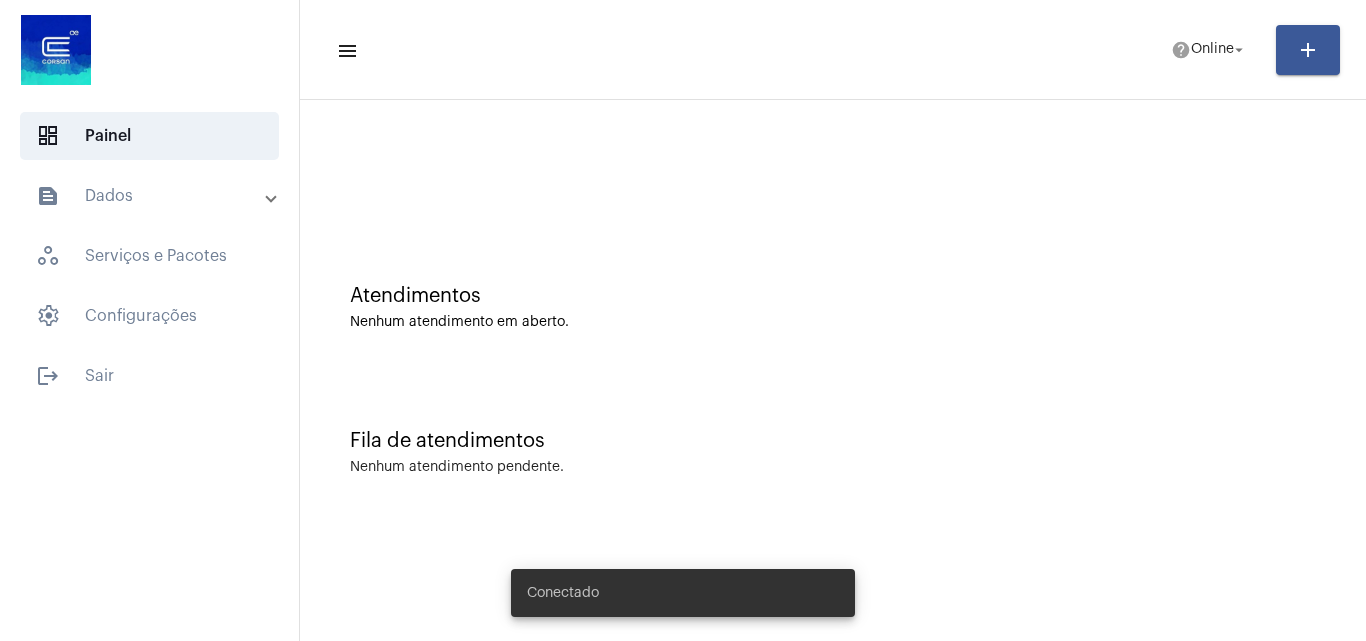 scroll, scrollTop: 0, scrollLeft: 0, axis: both 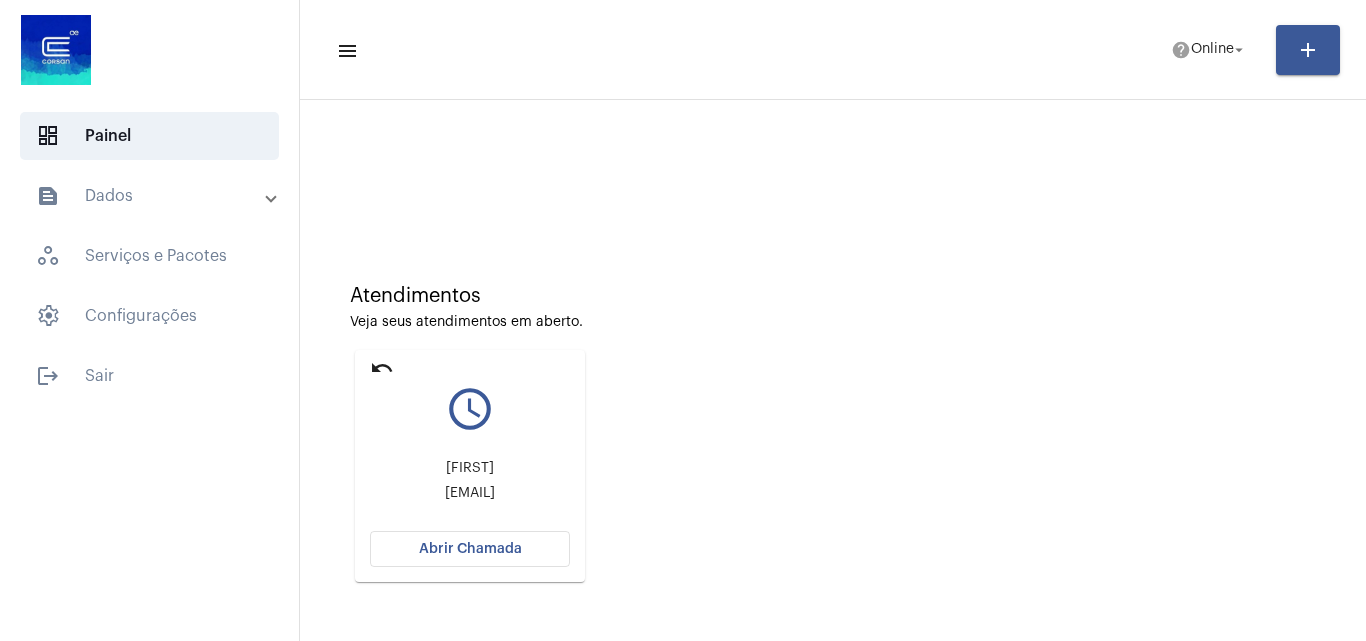 click on "Abrir Chamada" 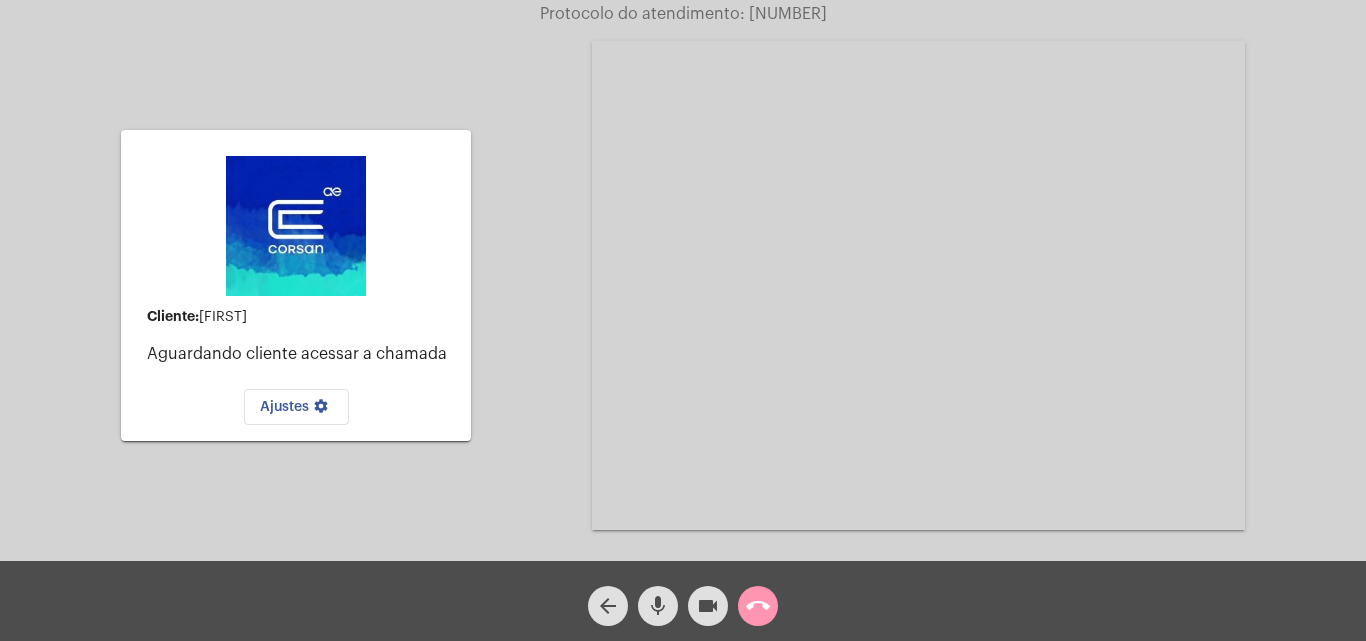 click on "mic" 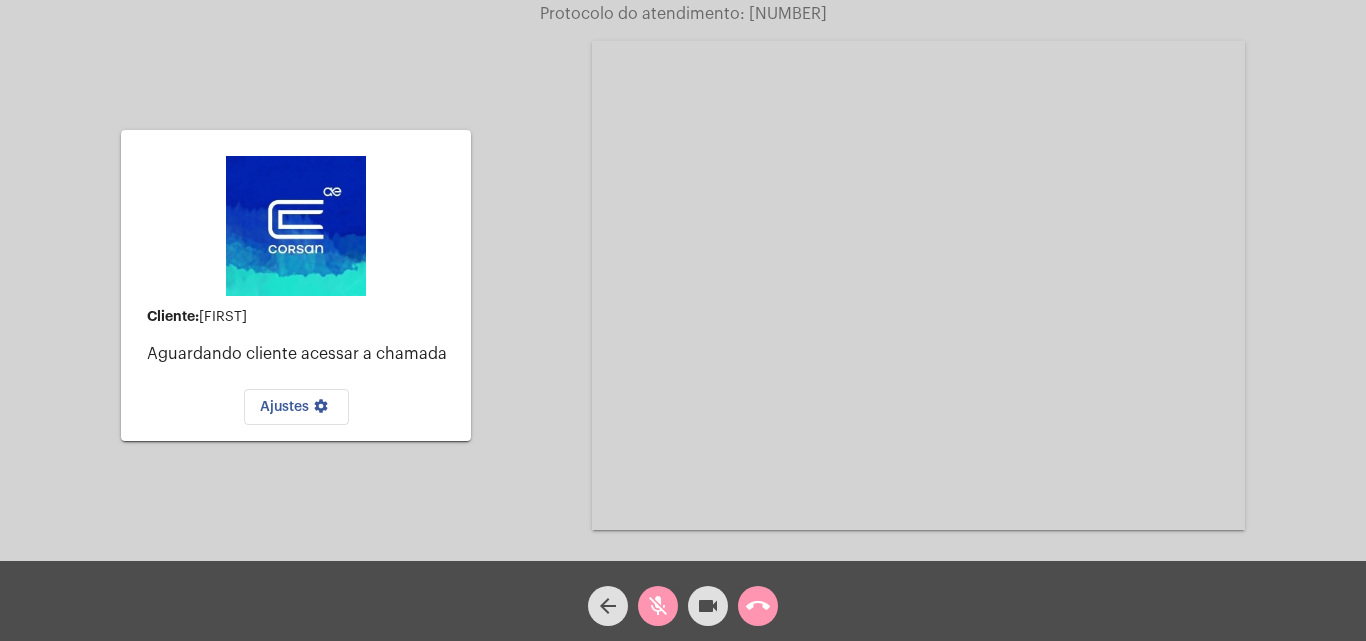 click on "videocam" 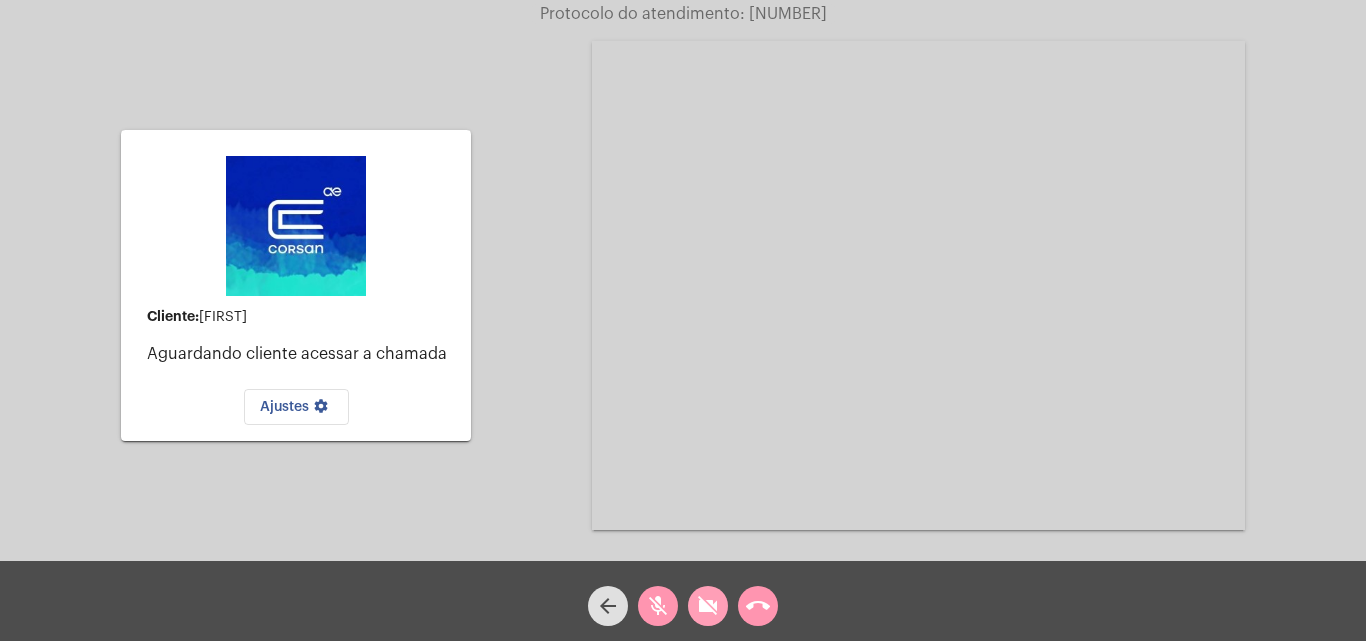 click on "videocam_off" 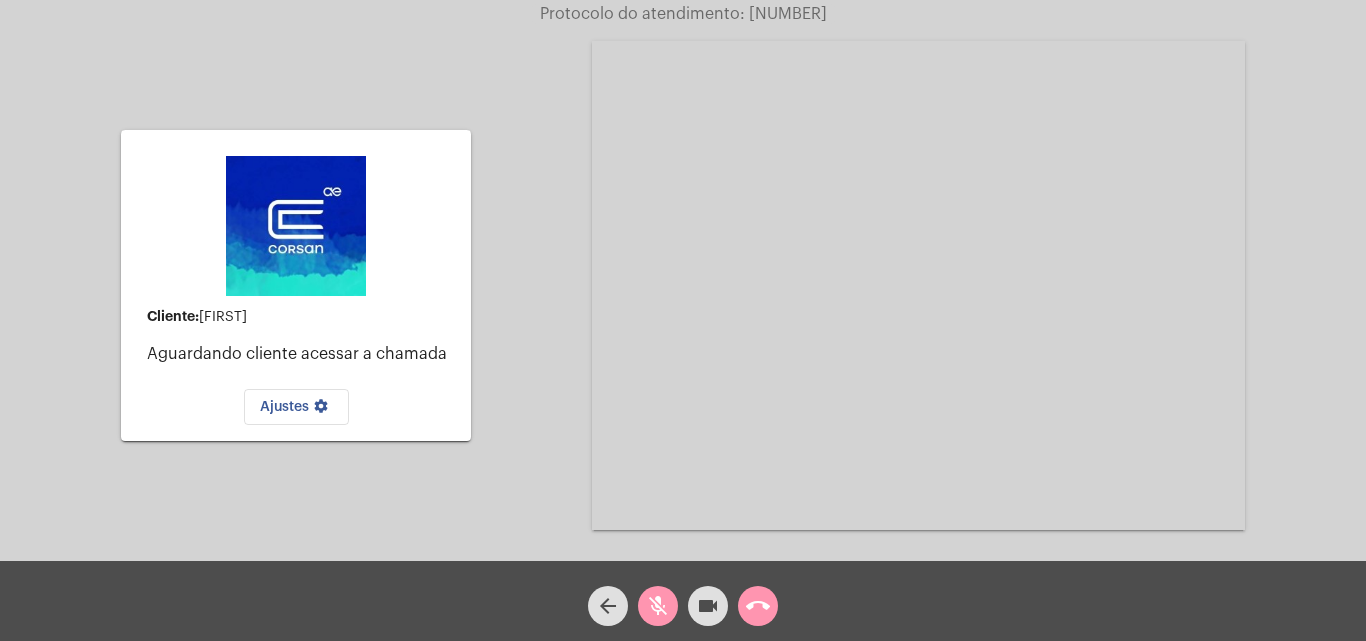 click on "mic_off" 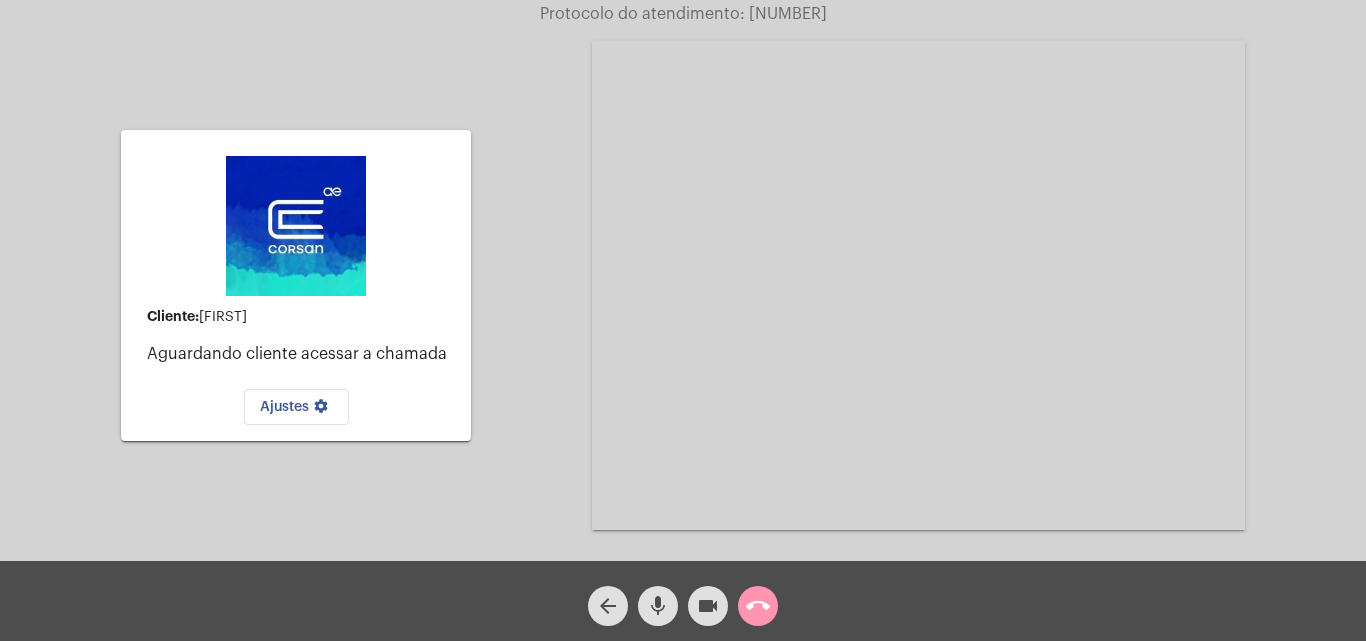 click on "mic" 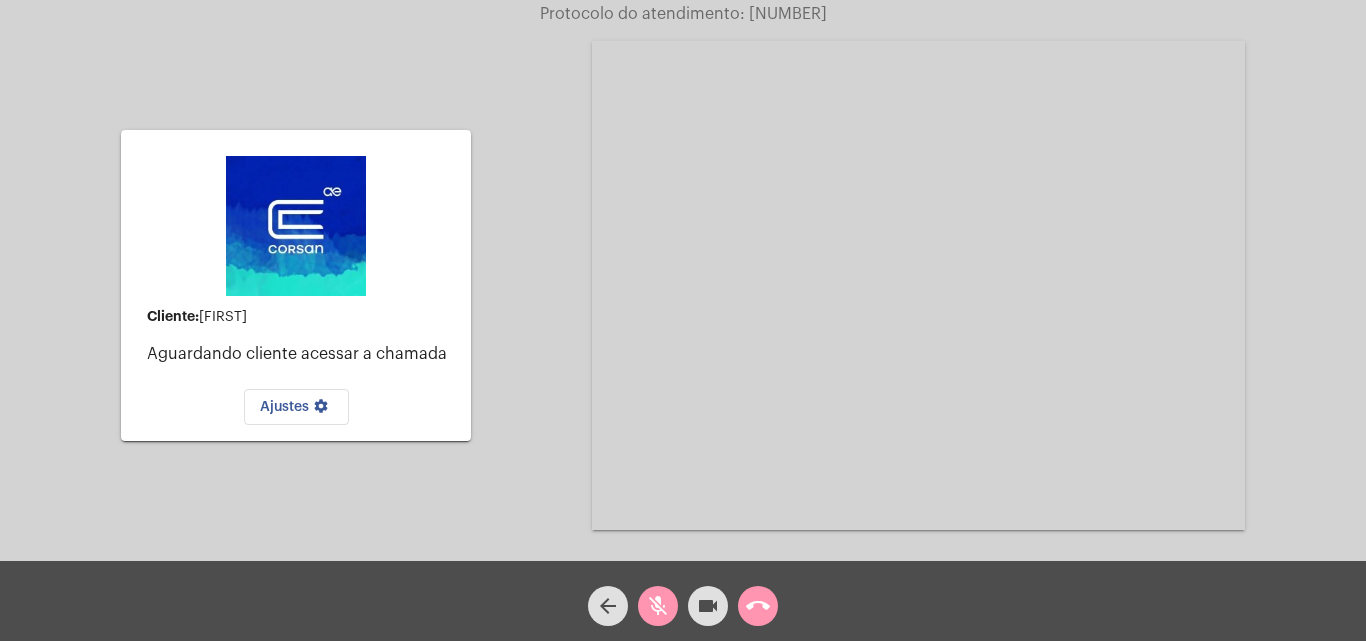 click on "mic_off" 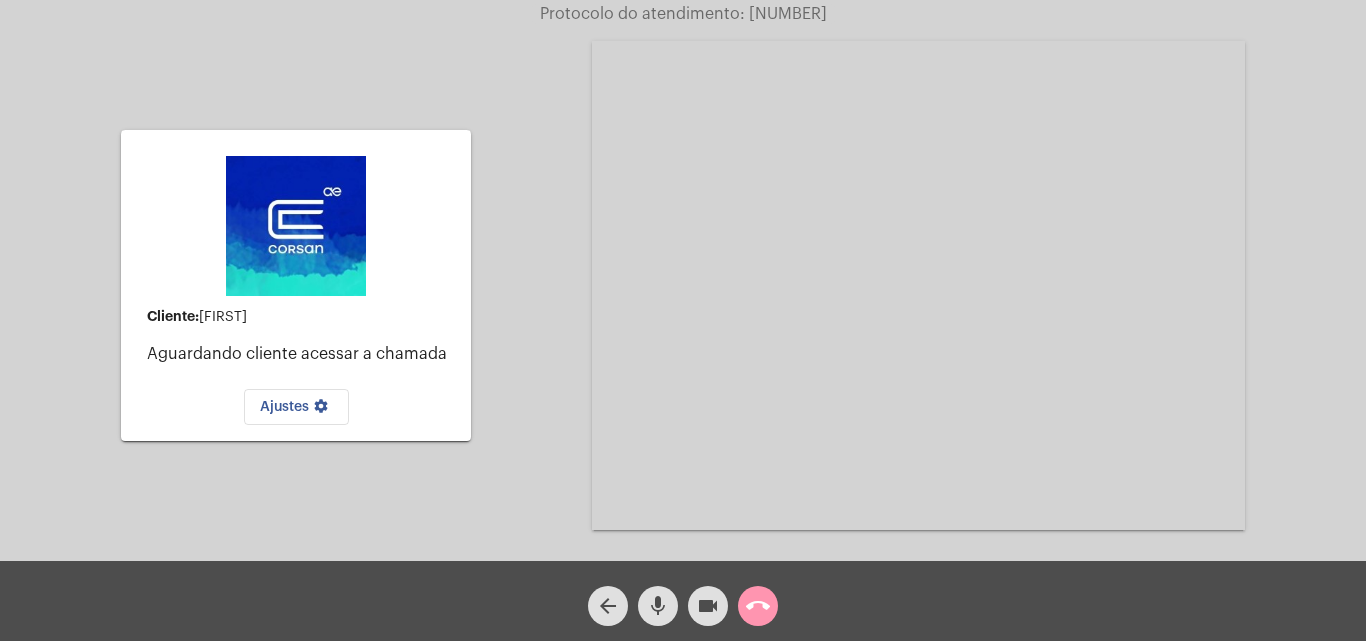 click on "call_end" 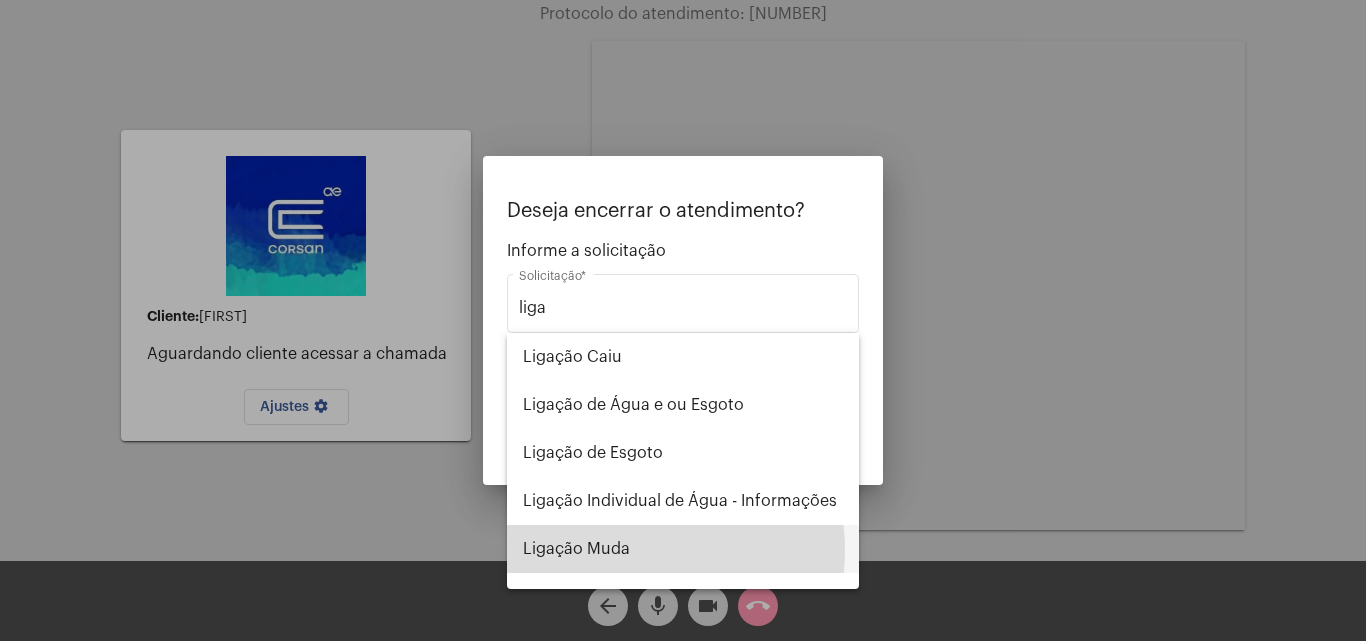 click on "Ligação Muda" at bounding box center (683, 549) 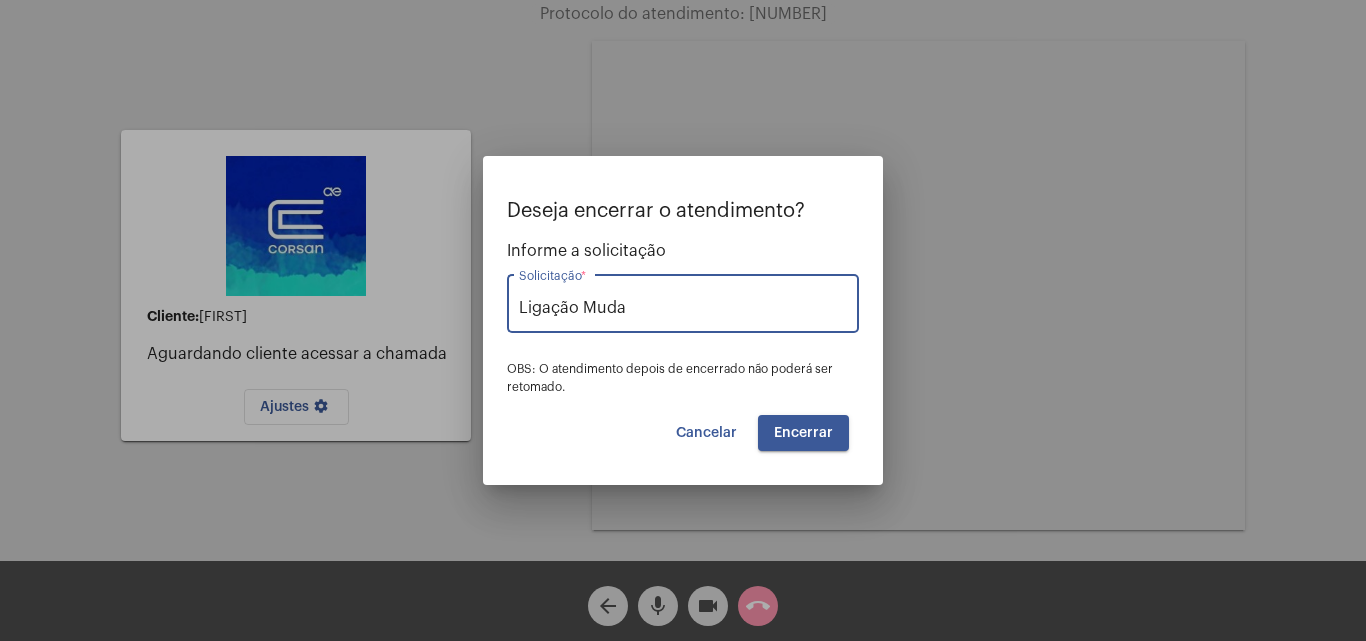 click on "Encerrar" at bounding box center [803, 433] 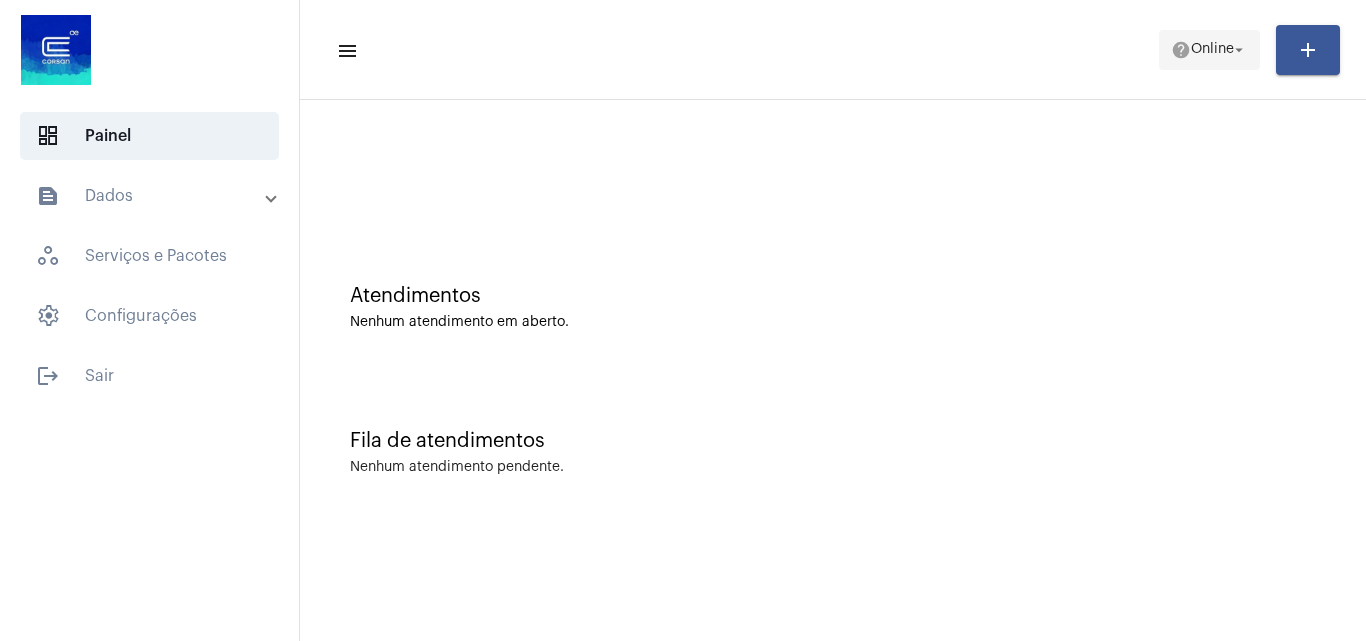 click on "help  Online arrow_drop_down" 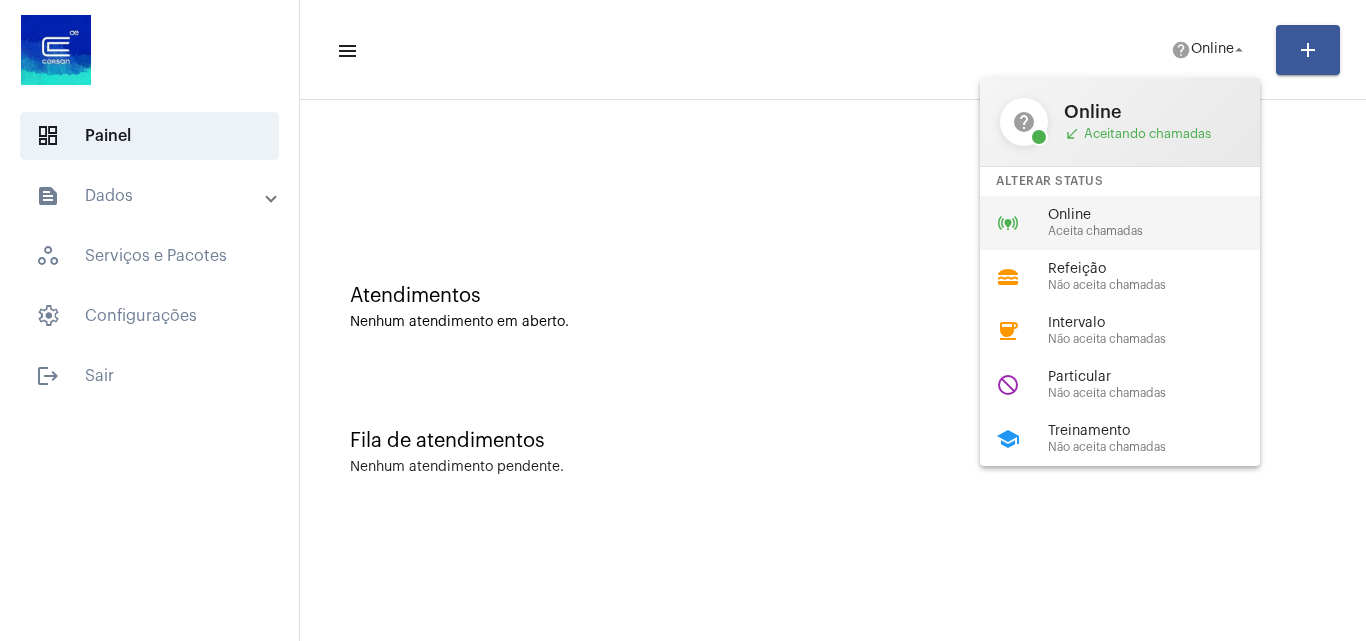click on "Aceita chamadas" at bounding box center (1162, 231) 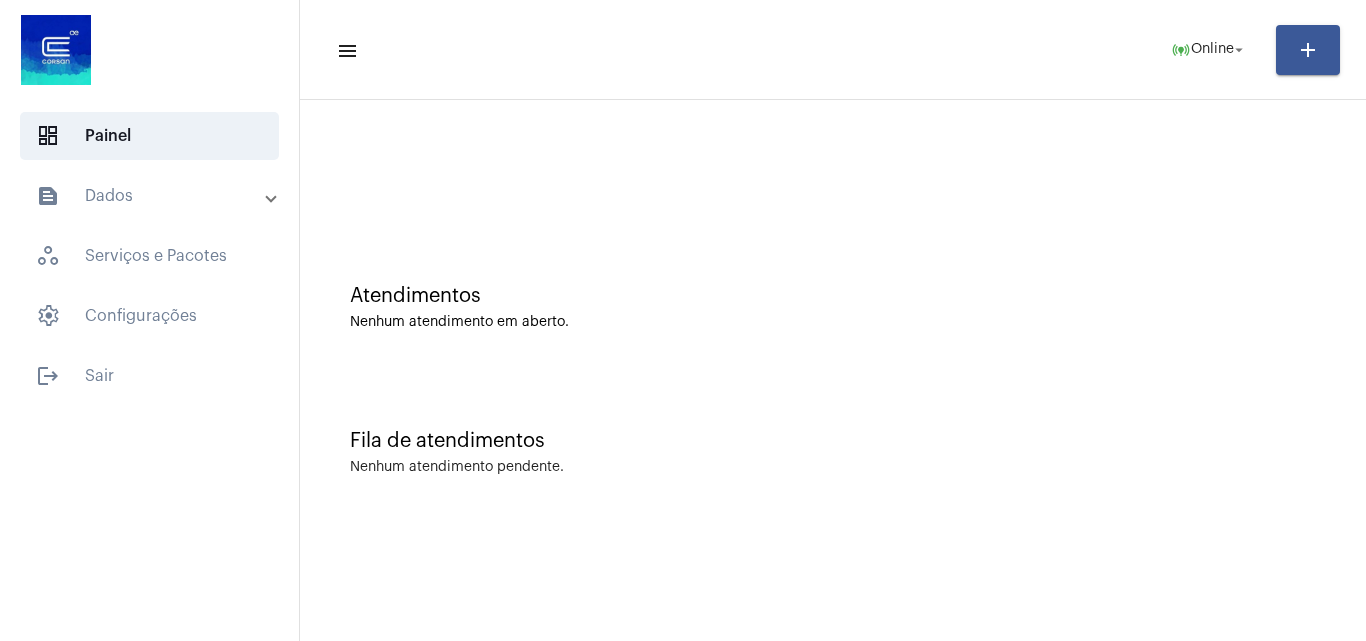 click on "text_snippet_outlined  Dados" at bounding box center [151, 196] 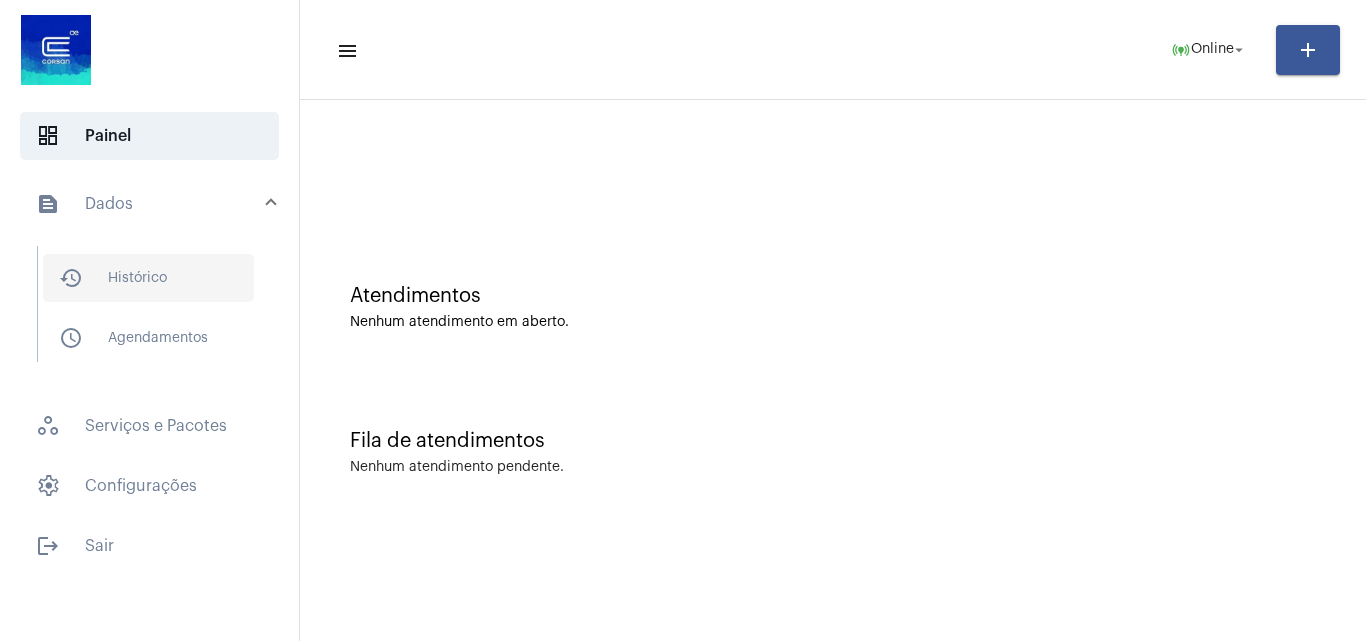 click on "history_outlined  Histórico" at bounding box center (148, 278) 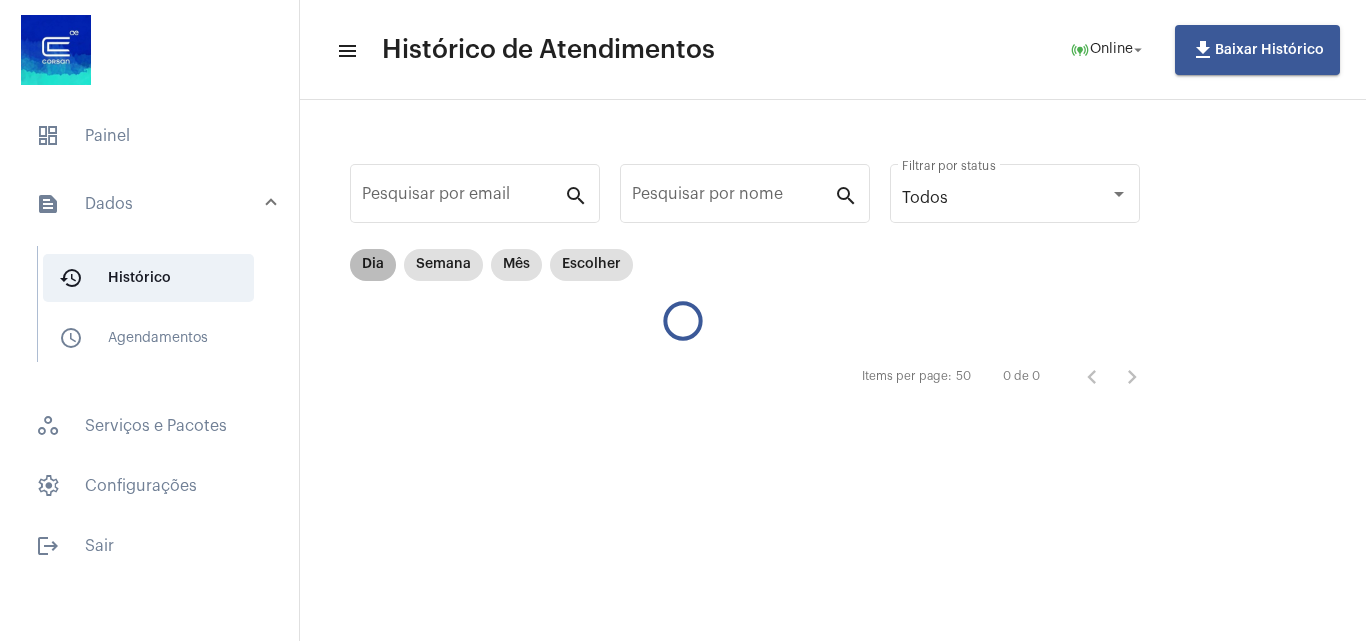 click on "Dia" at bounding box center (373, 265) 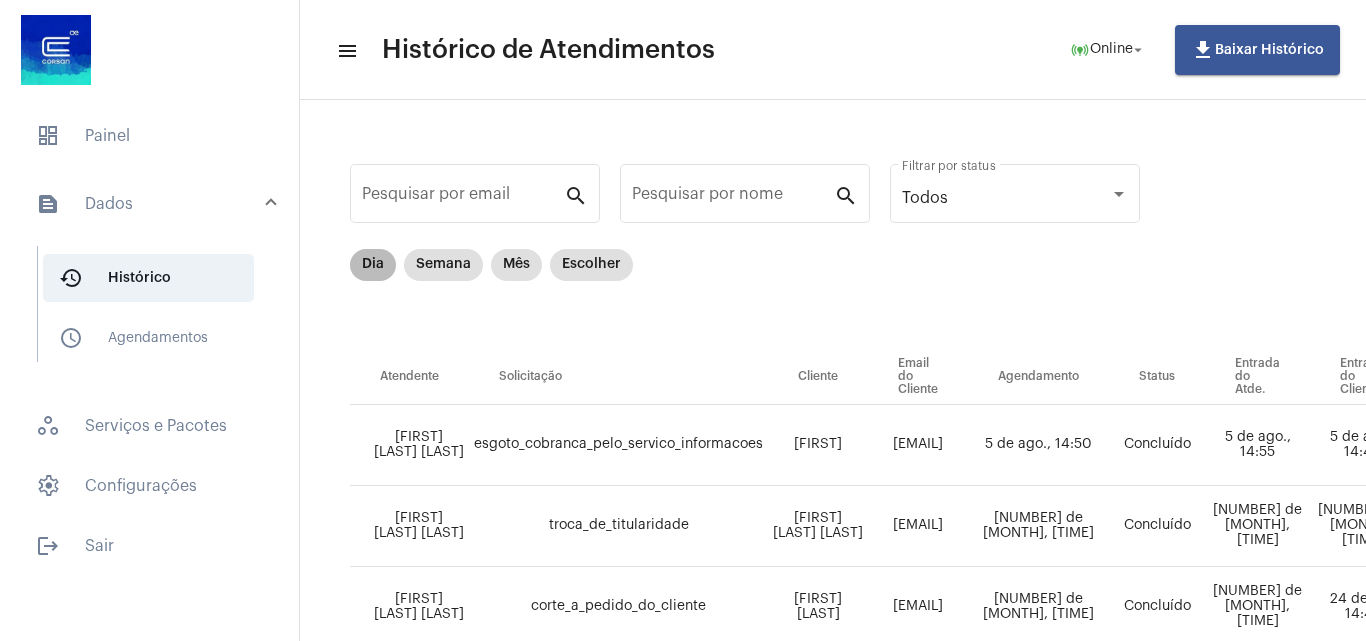 click on "Dia" at bounding box center [373, 265] 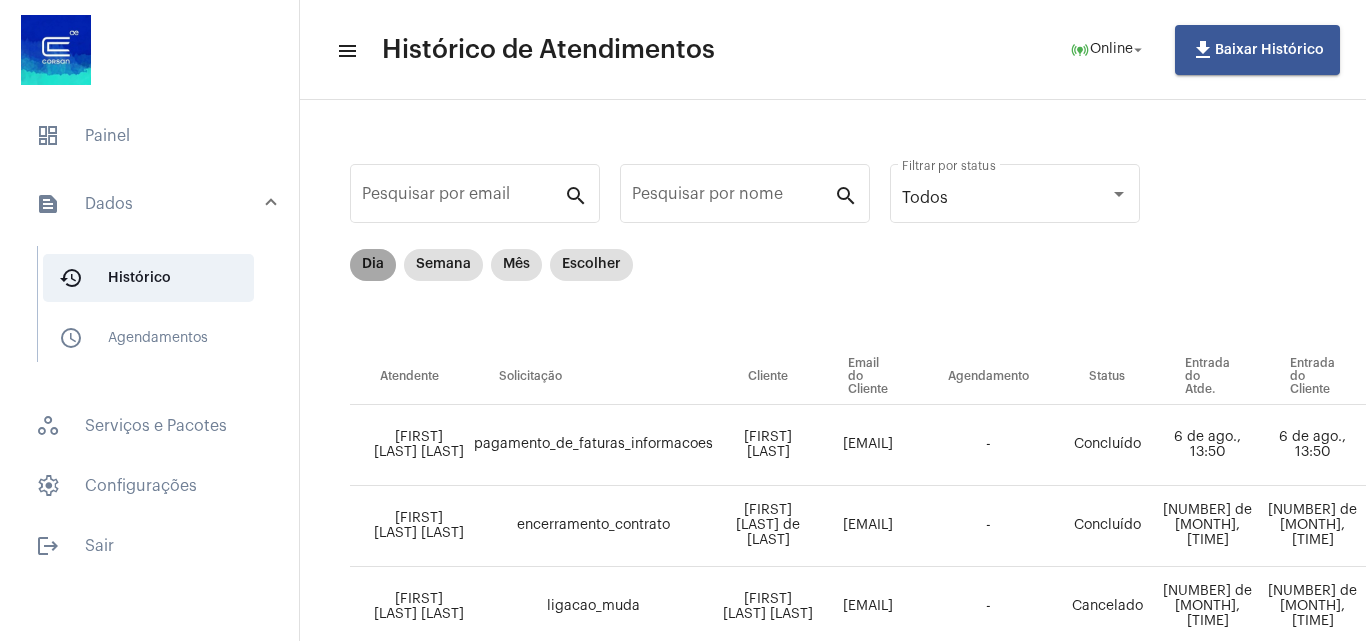click on "Dia" at bounding box center (373, 265) 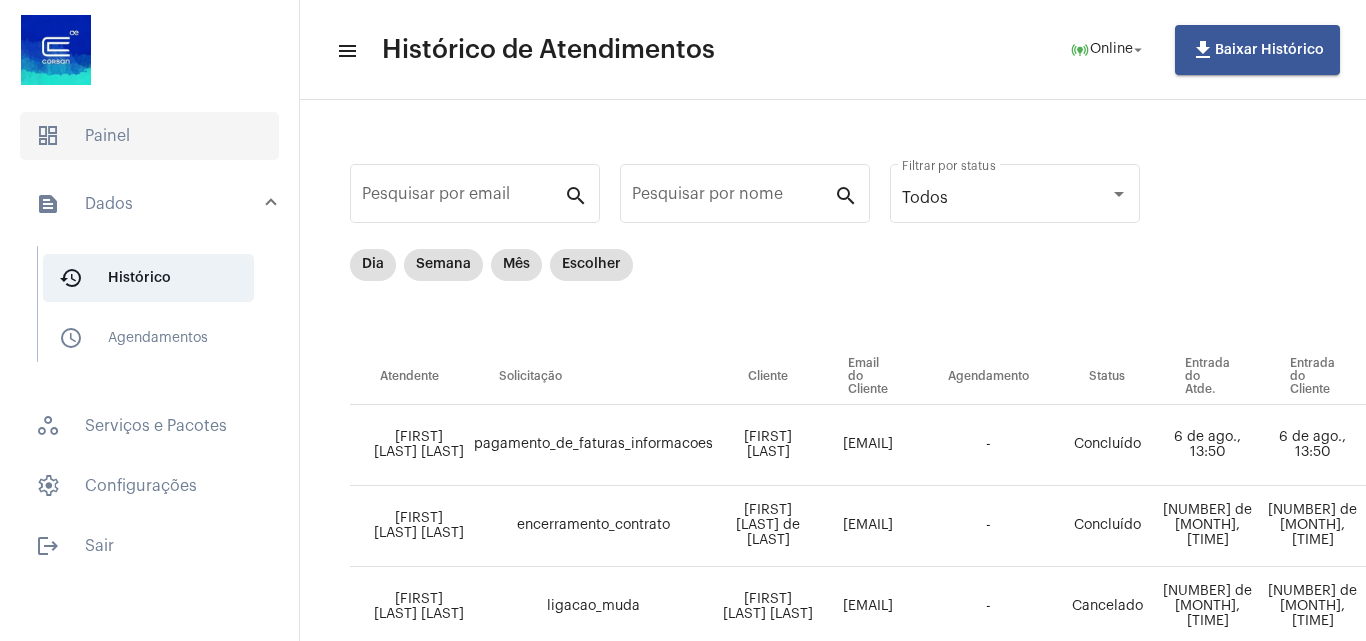 click on "dashboard   Painel" 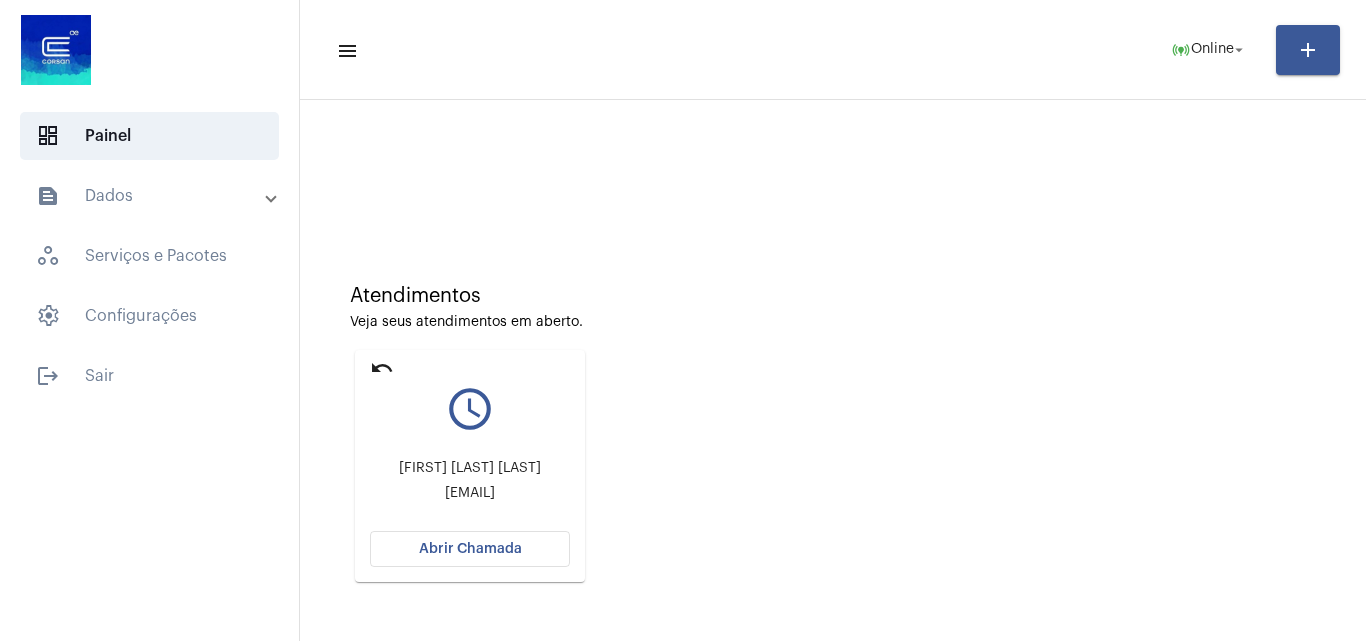 click on "Abrir Chamada" 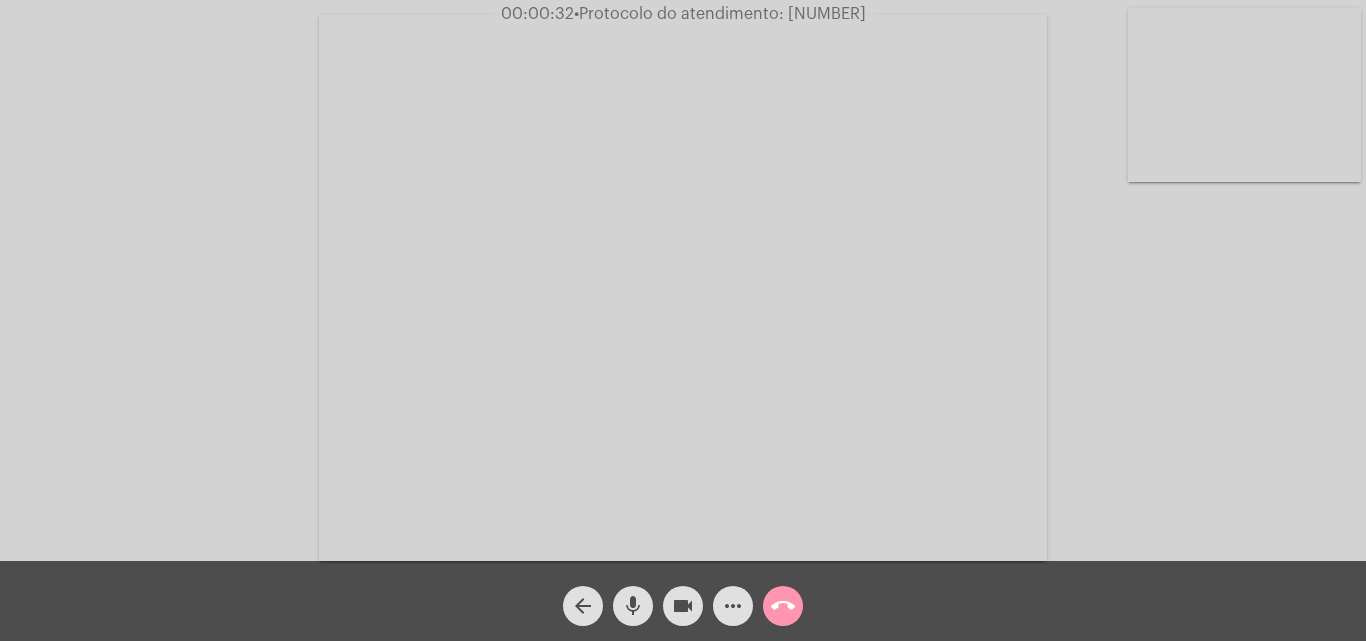 click on "more_horiz" 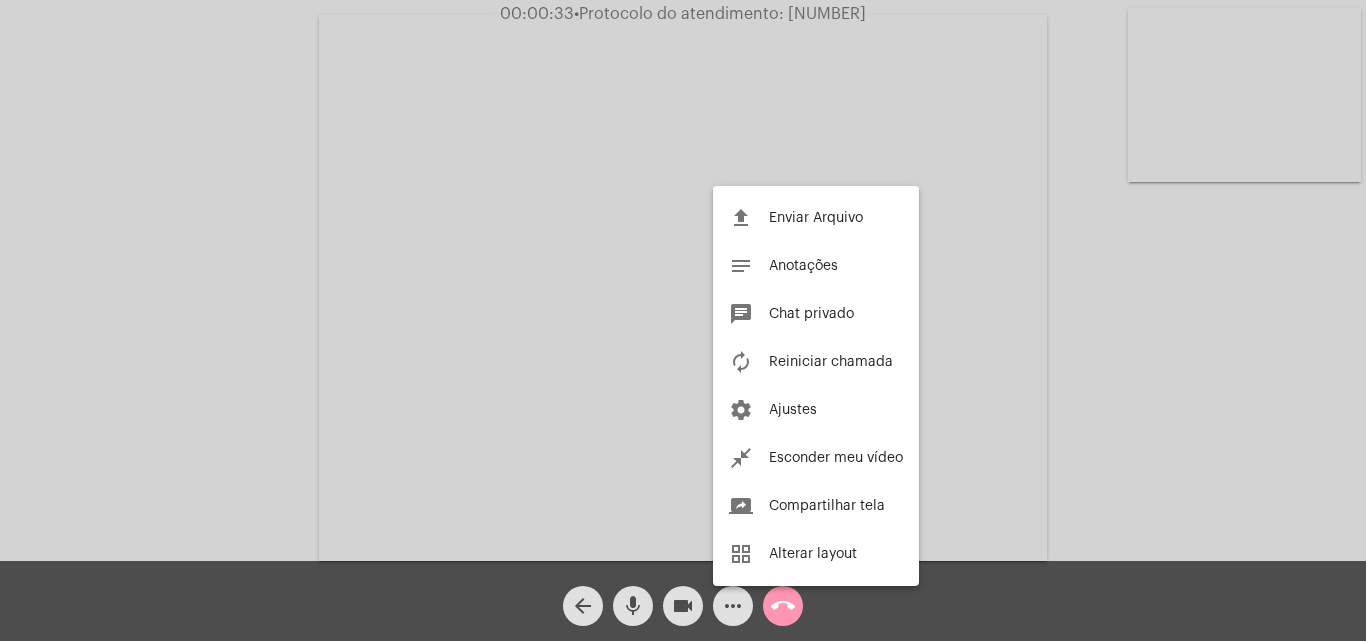 click on "Chat privado" at bounding box center [811, 314] 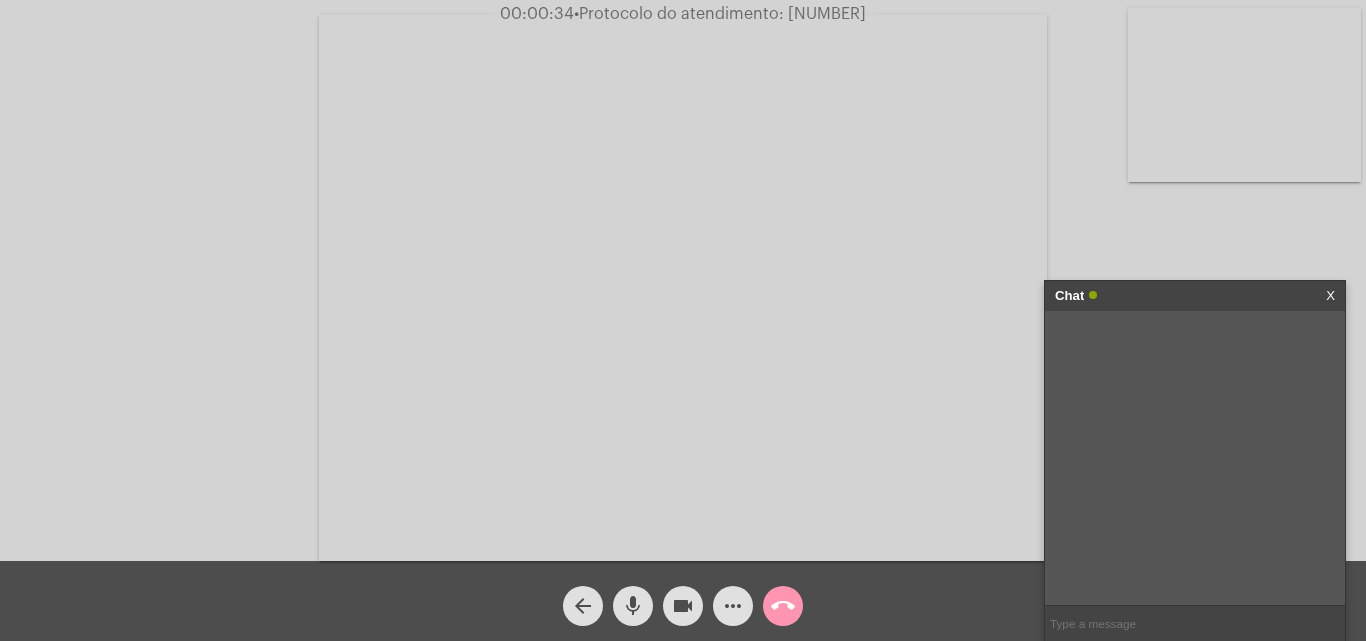 click at bounding box center [1195, 623] 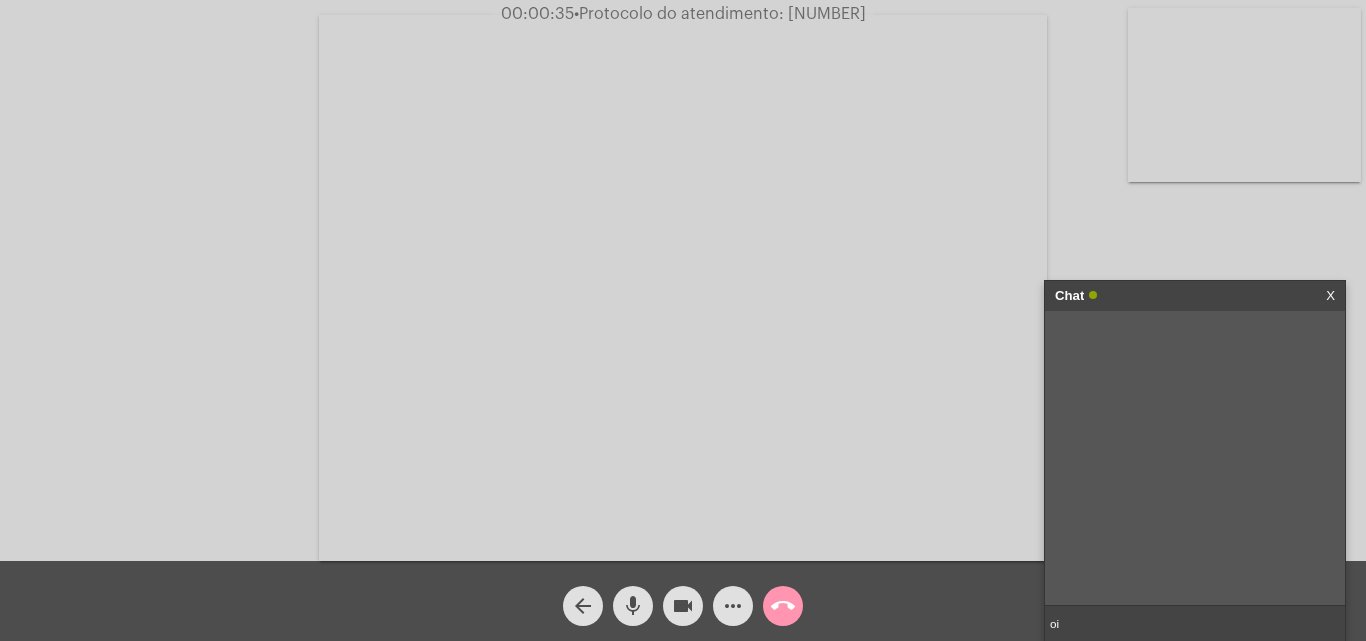 type on "oii" 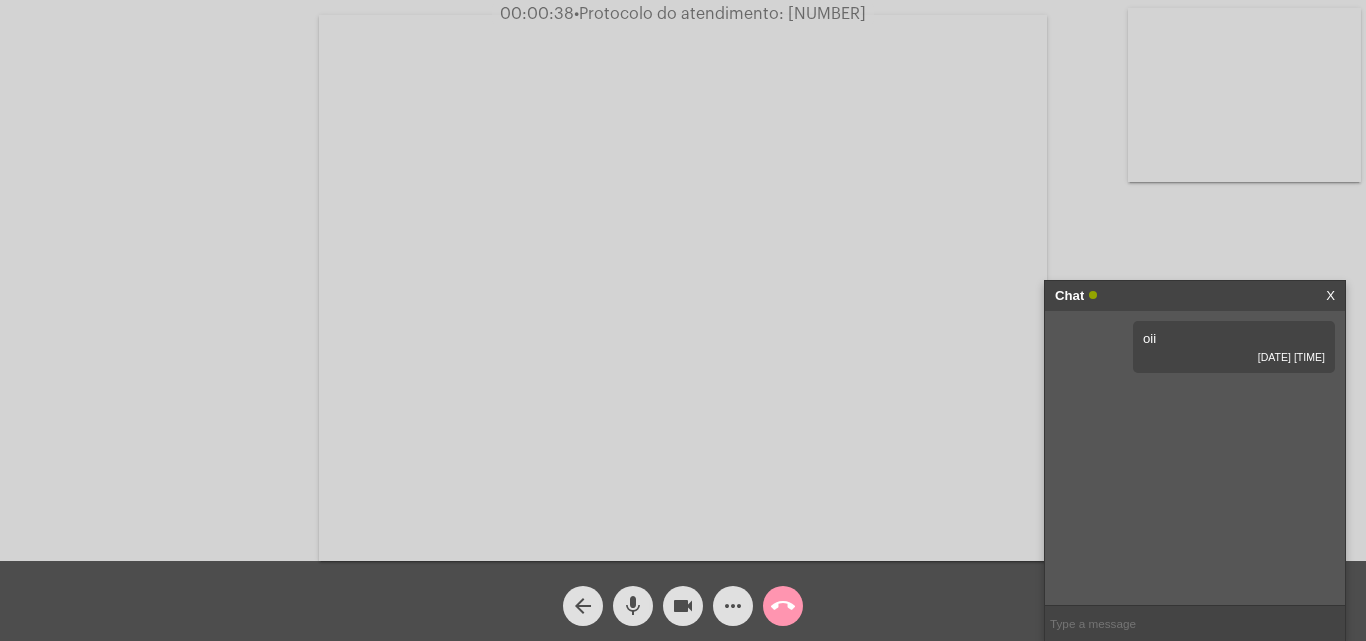 click on "mic" 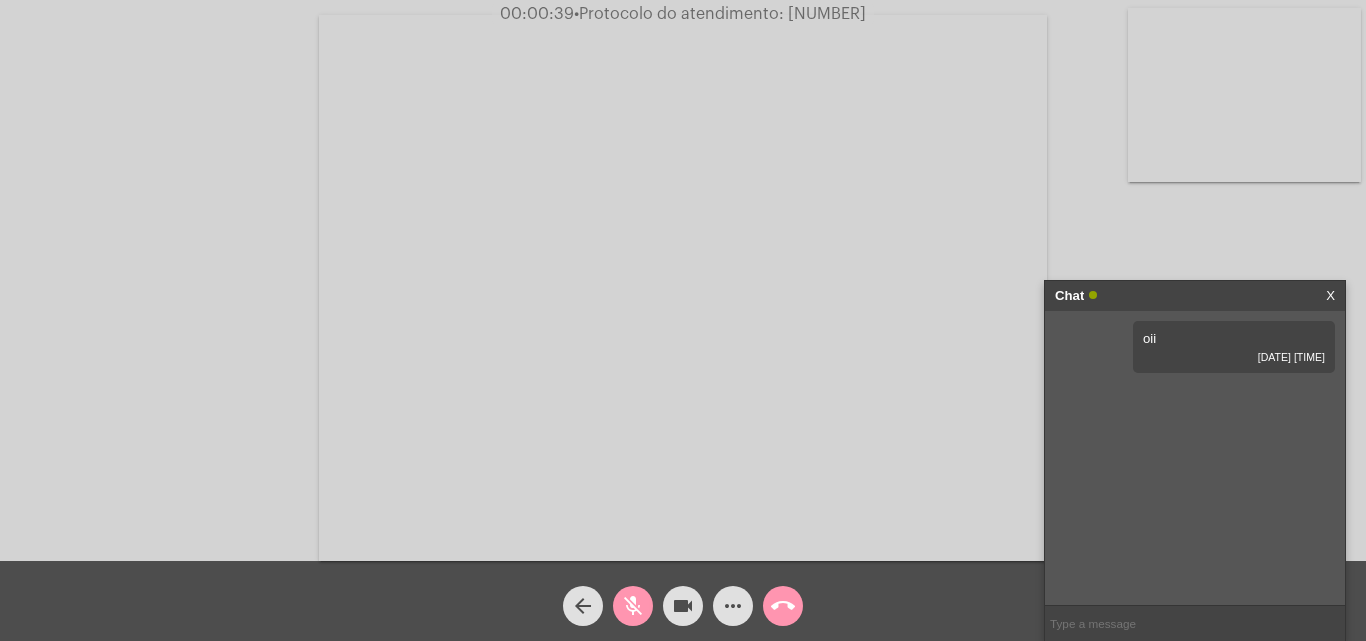 click on "videocam" 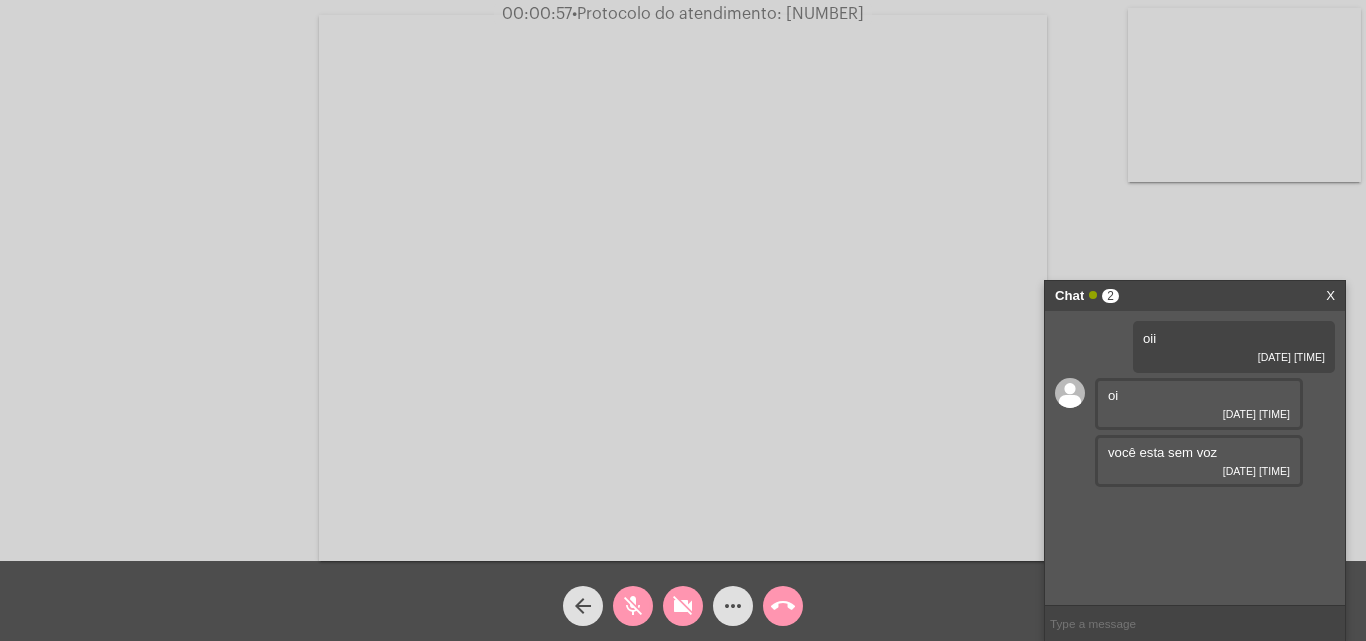 click on "videocam_off" 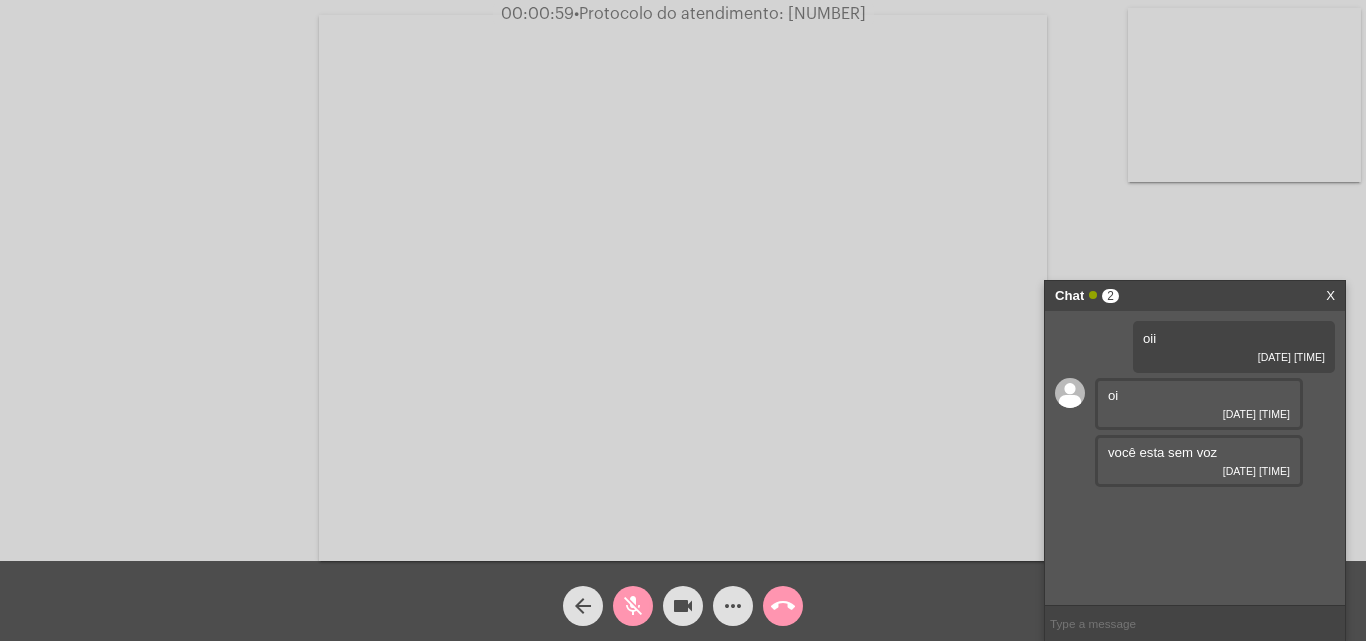 click at bounding box center [1195, 623] 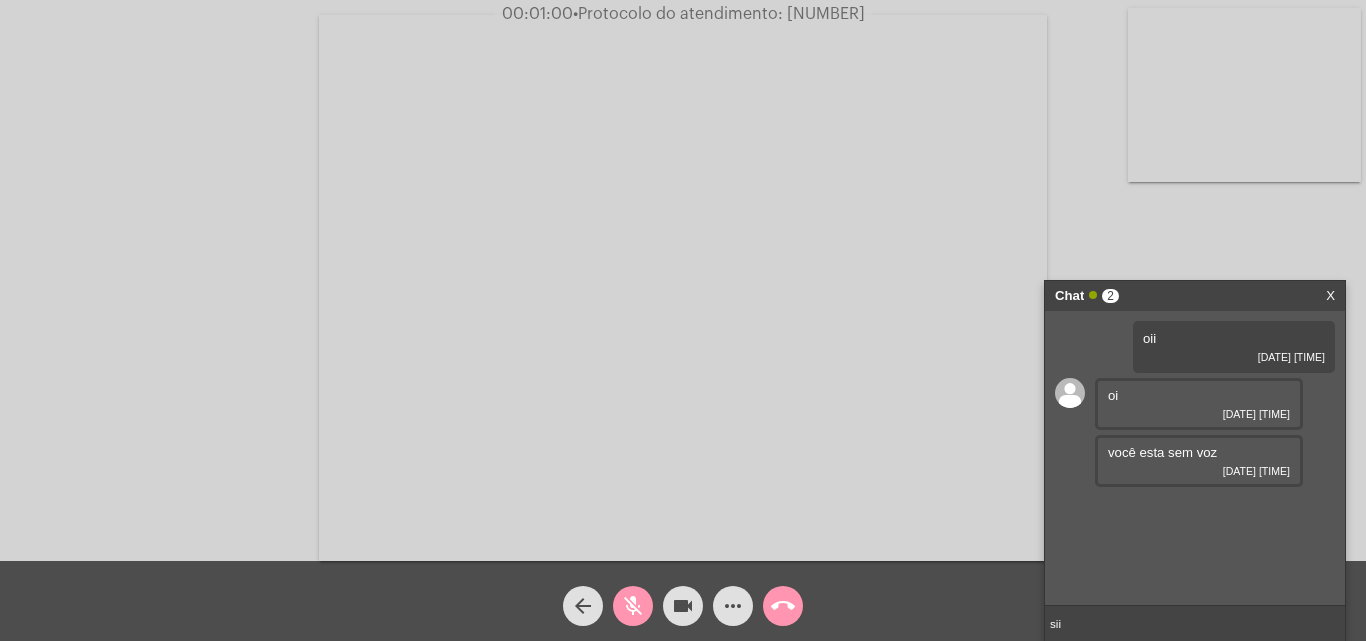 type on "siim" 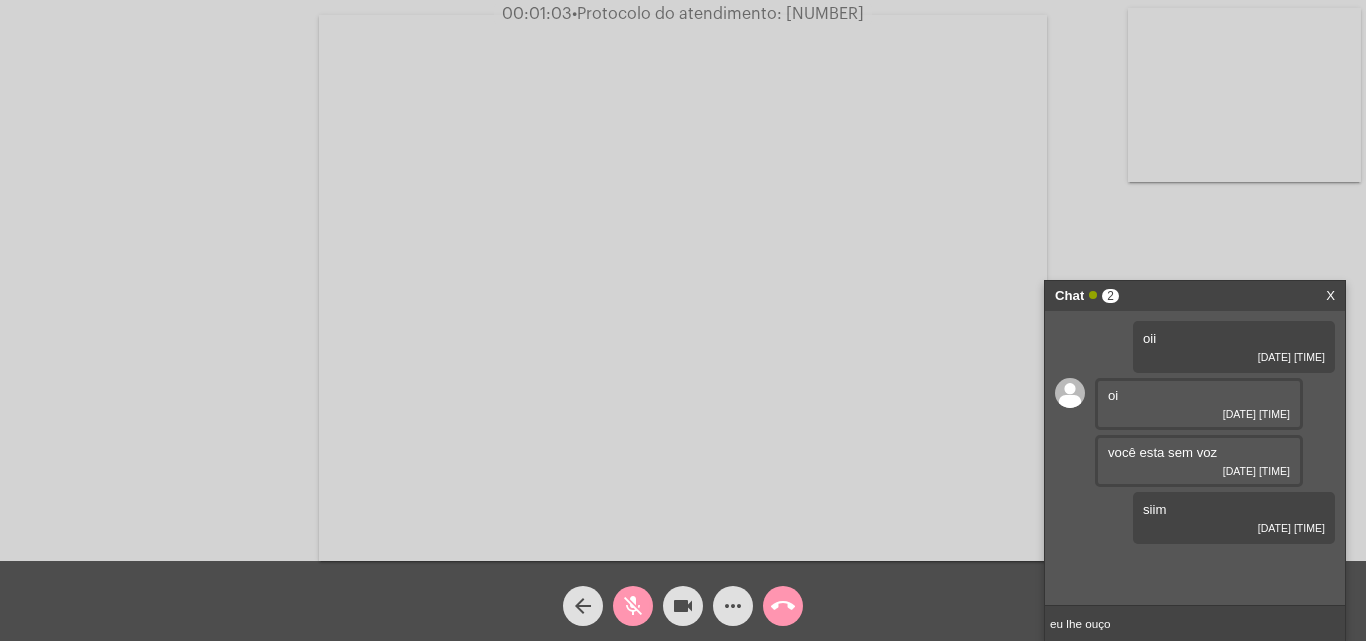 type on "eu lhe ouço" 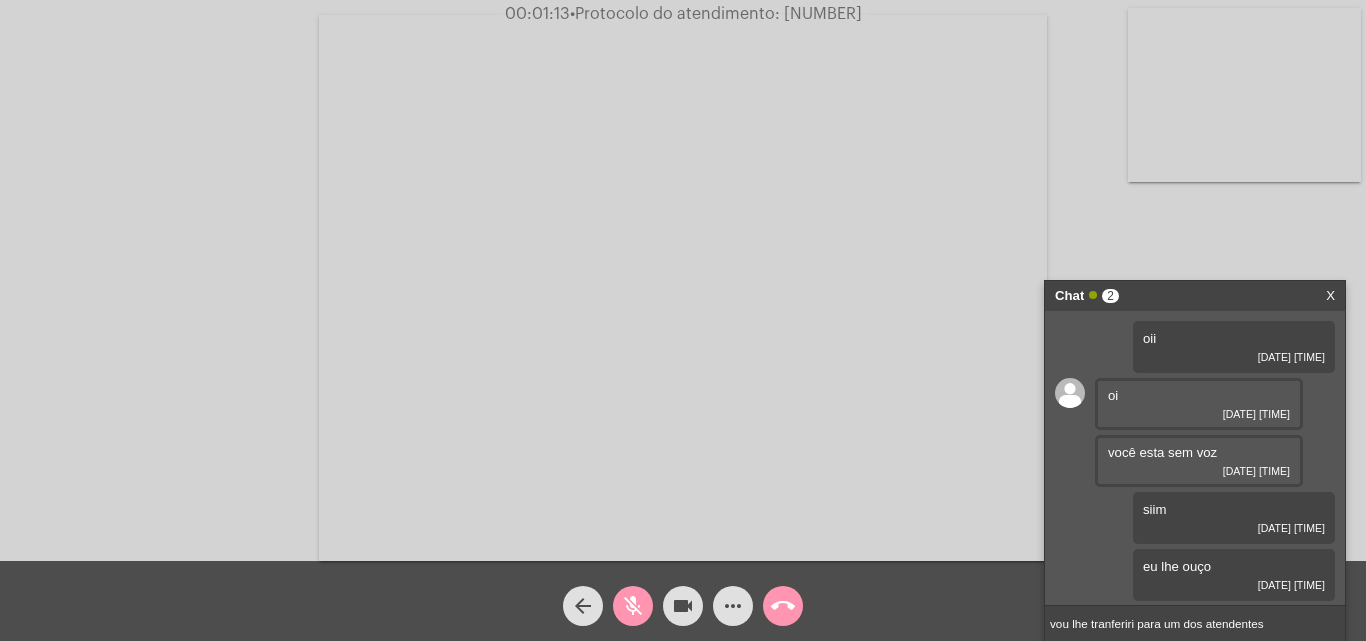 type on "vou lhe tranferiri para um dos atendentes" 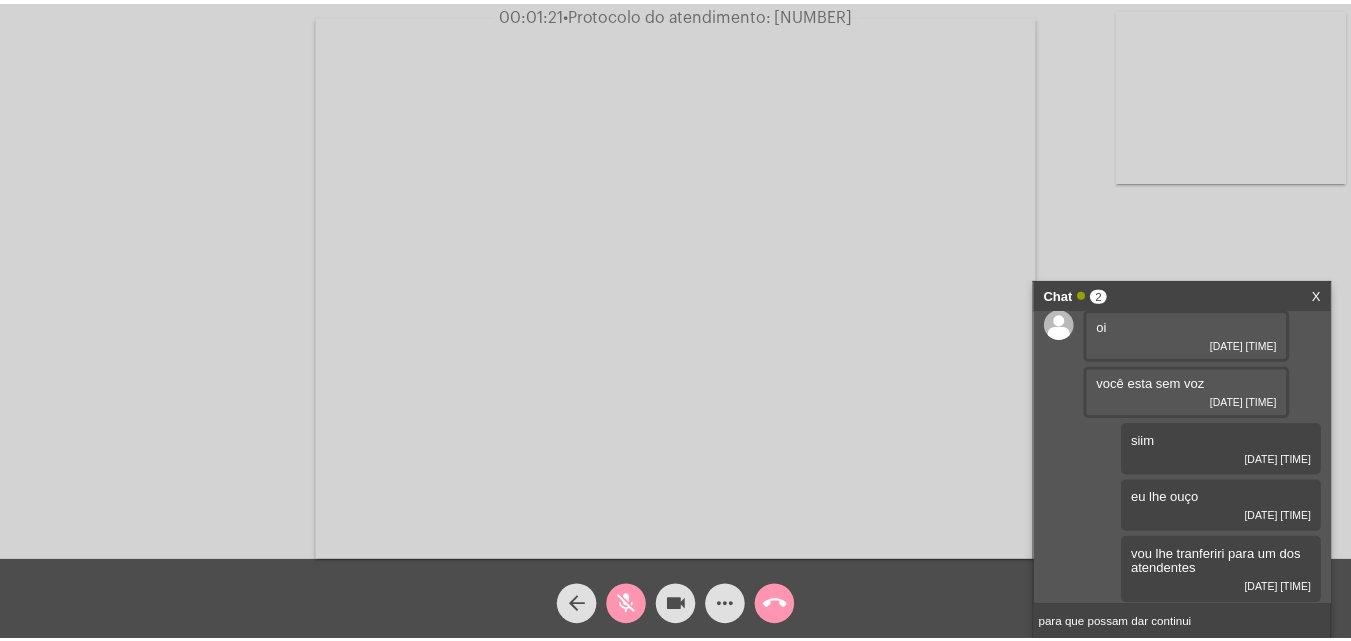 scroll, scrollTop: 125, scrollLeft: 0, axis: vertical 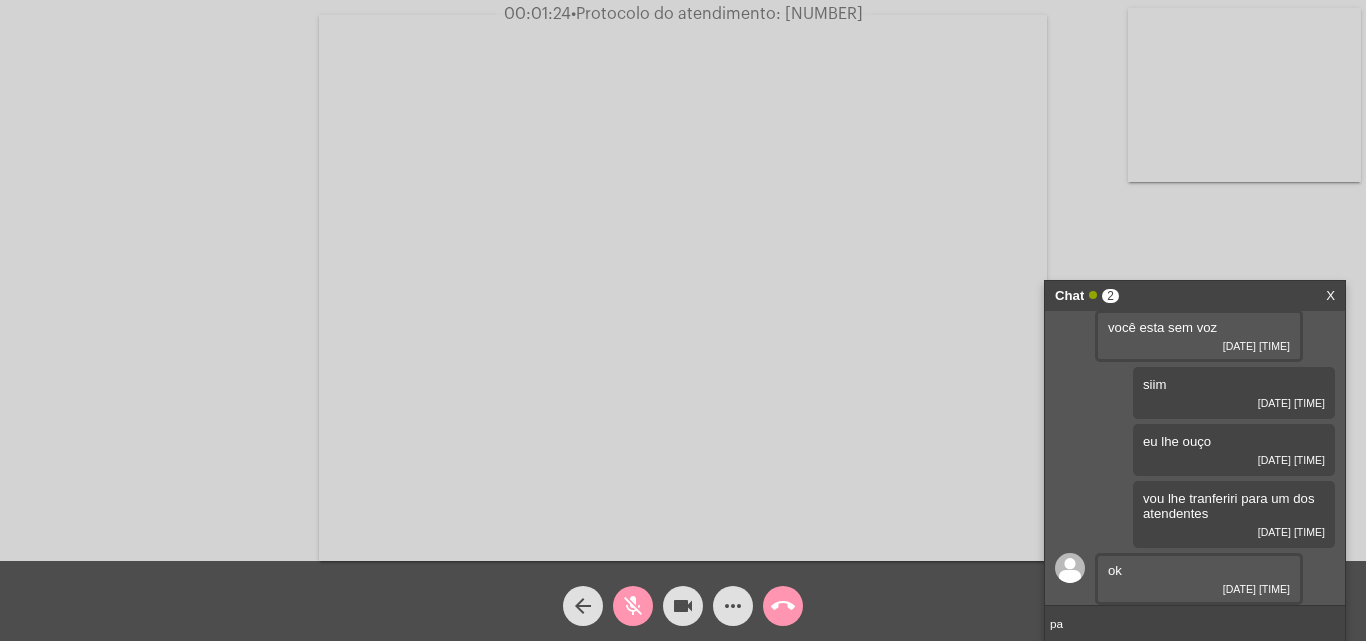 type on "p" 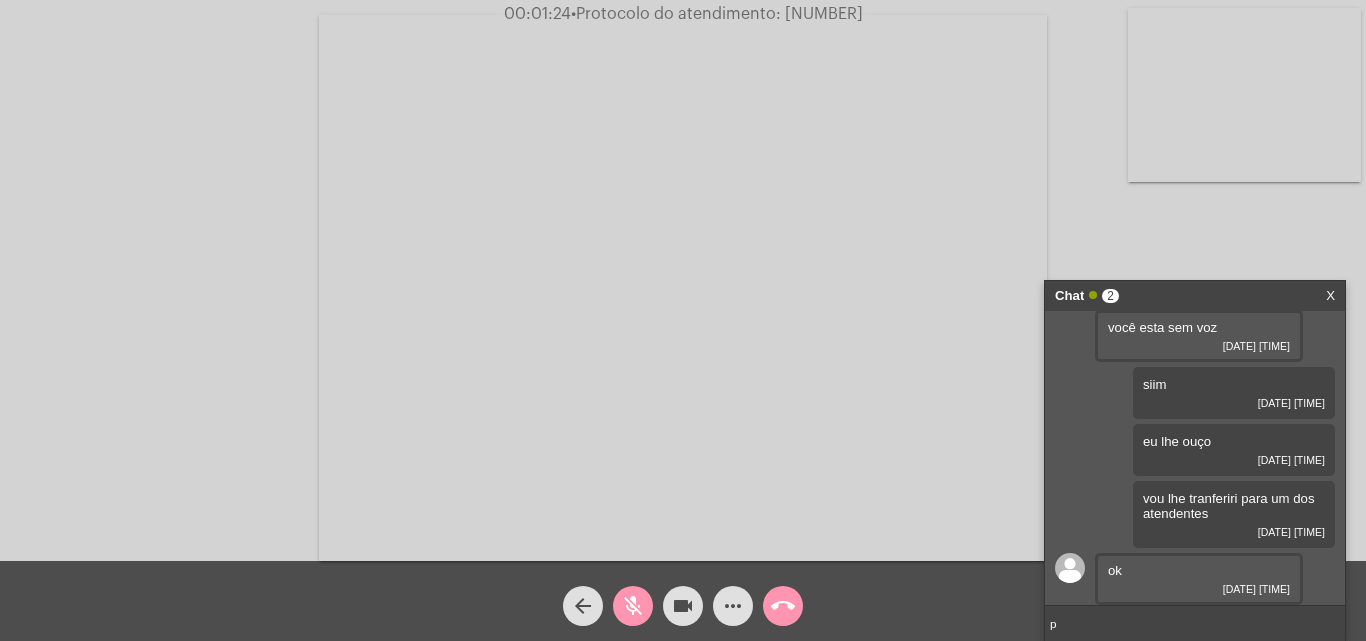 type 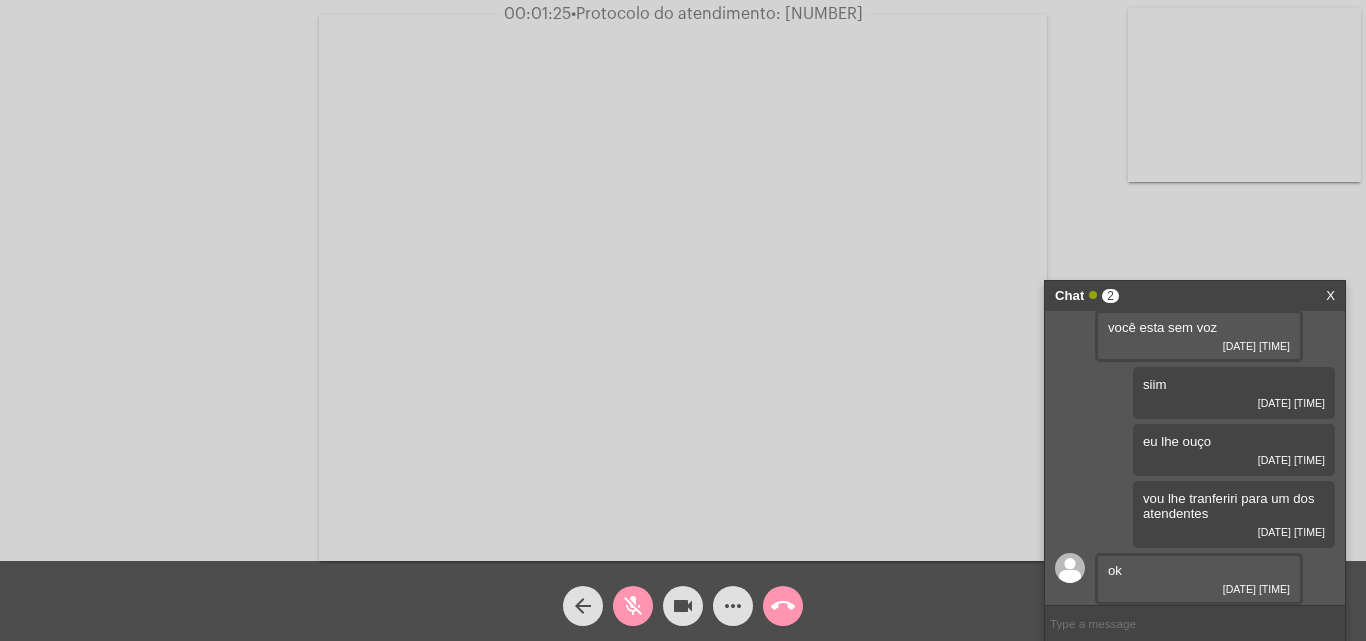 click on "arrow_back" 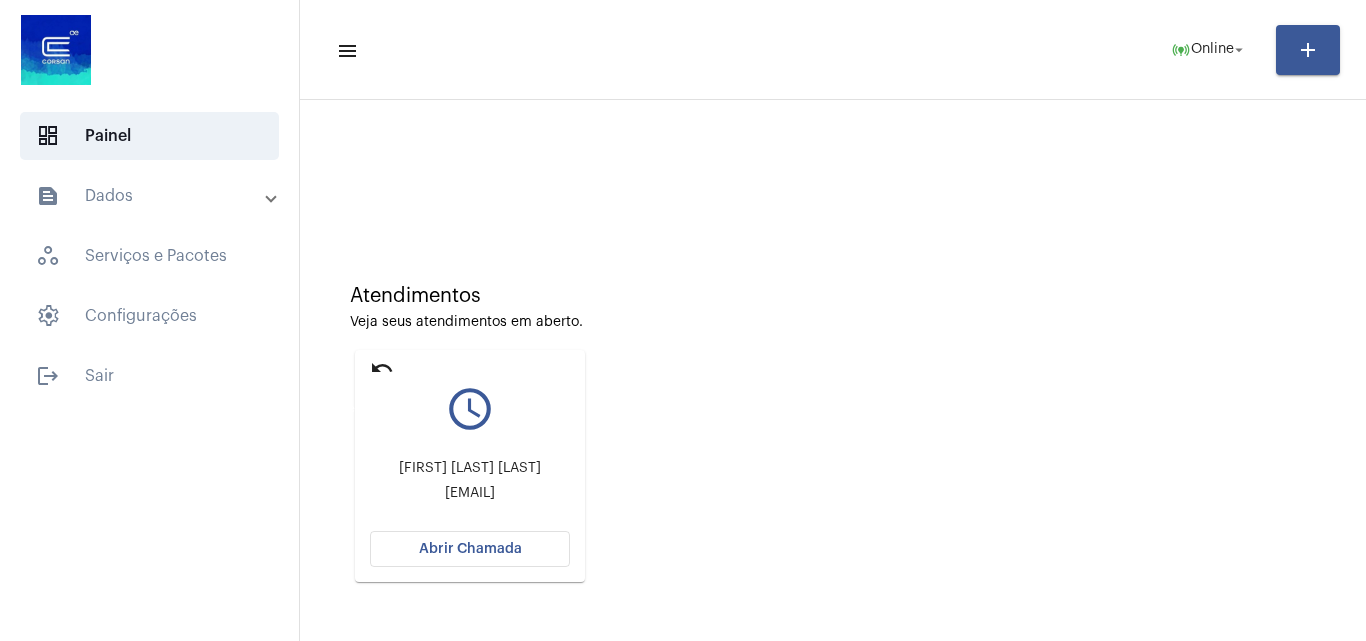 click on "undo" 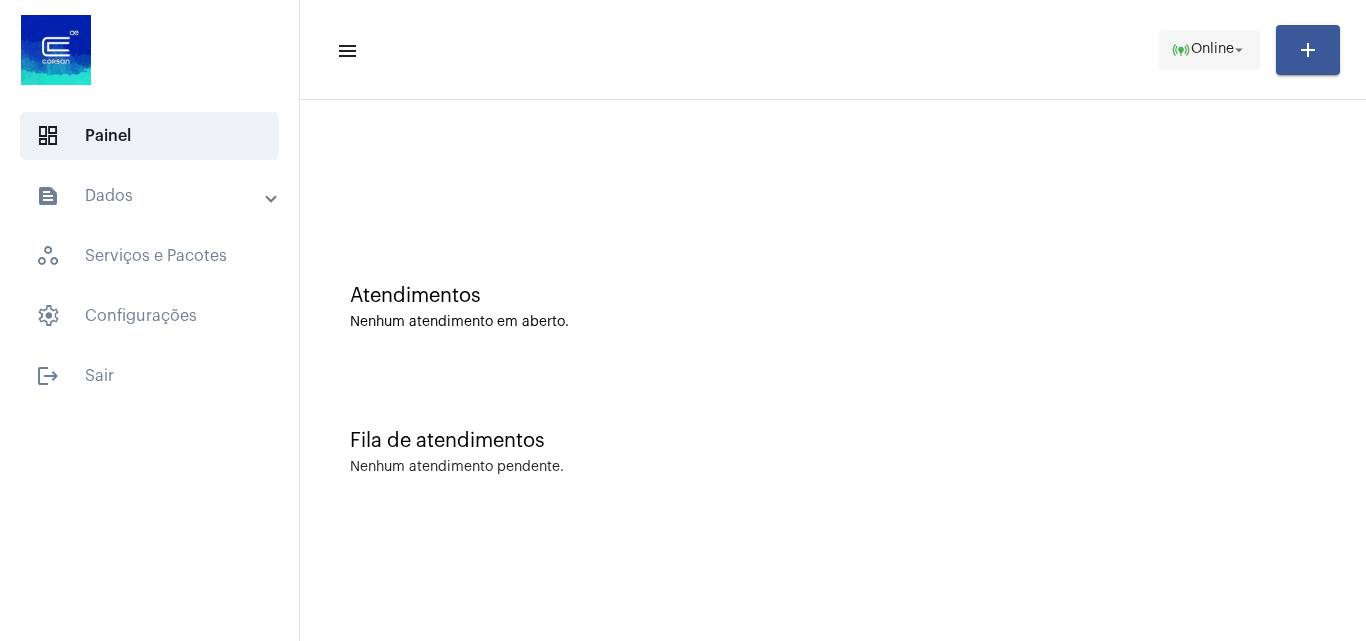 click on "arrow_drop_down" 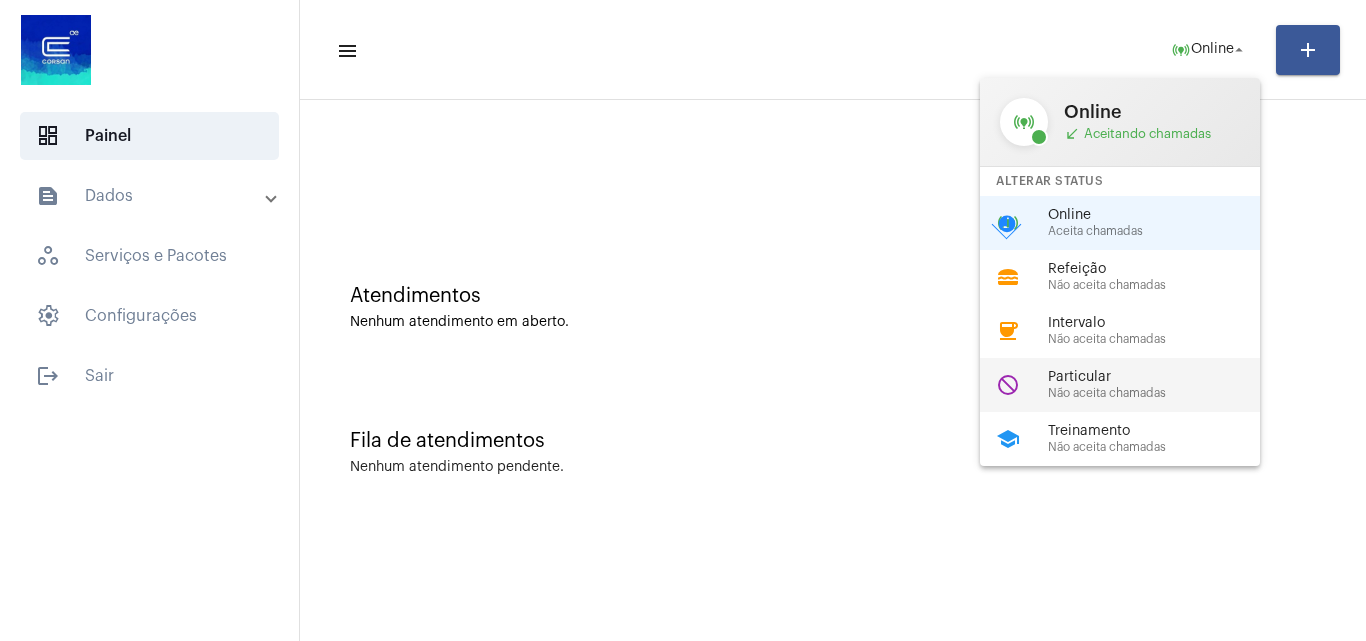 click on "Não aceita chamadas" at bounding box center (1162, 393) 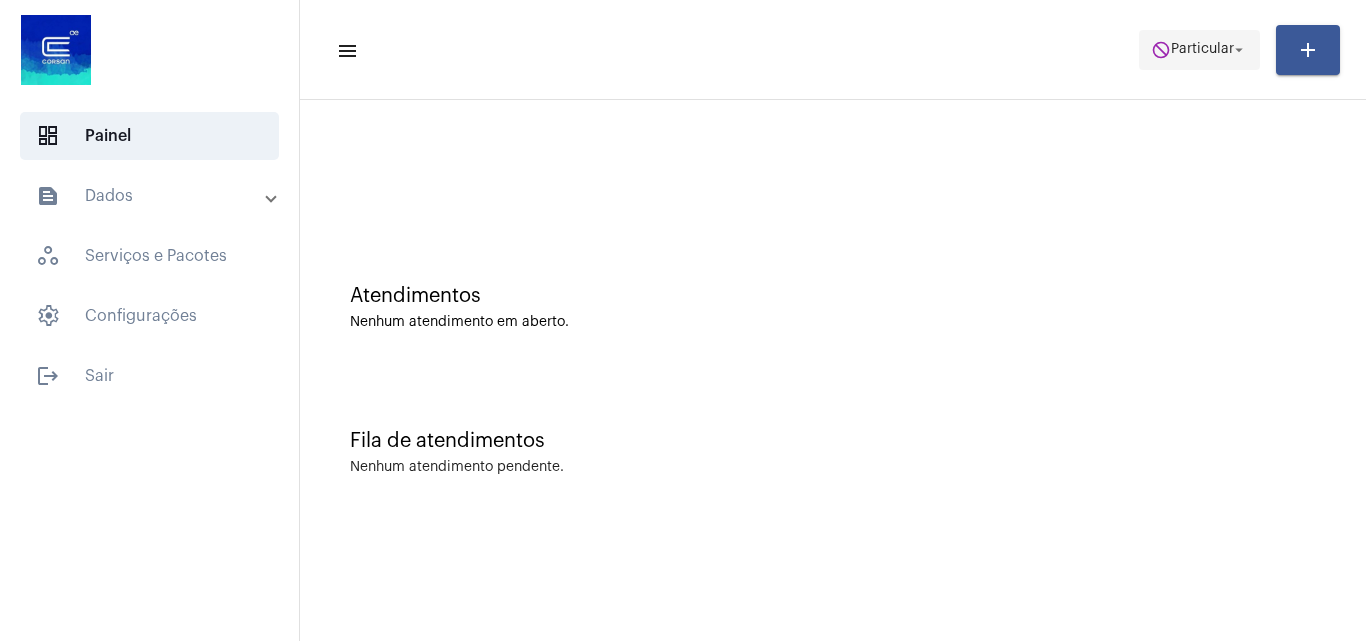 click on "Particular" 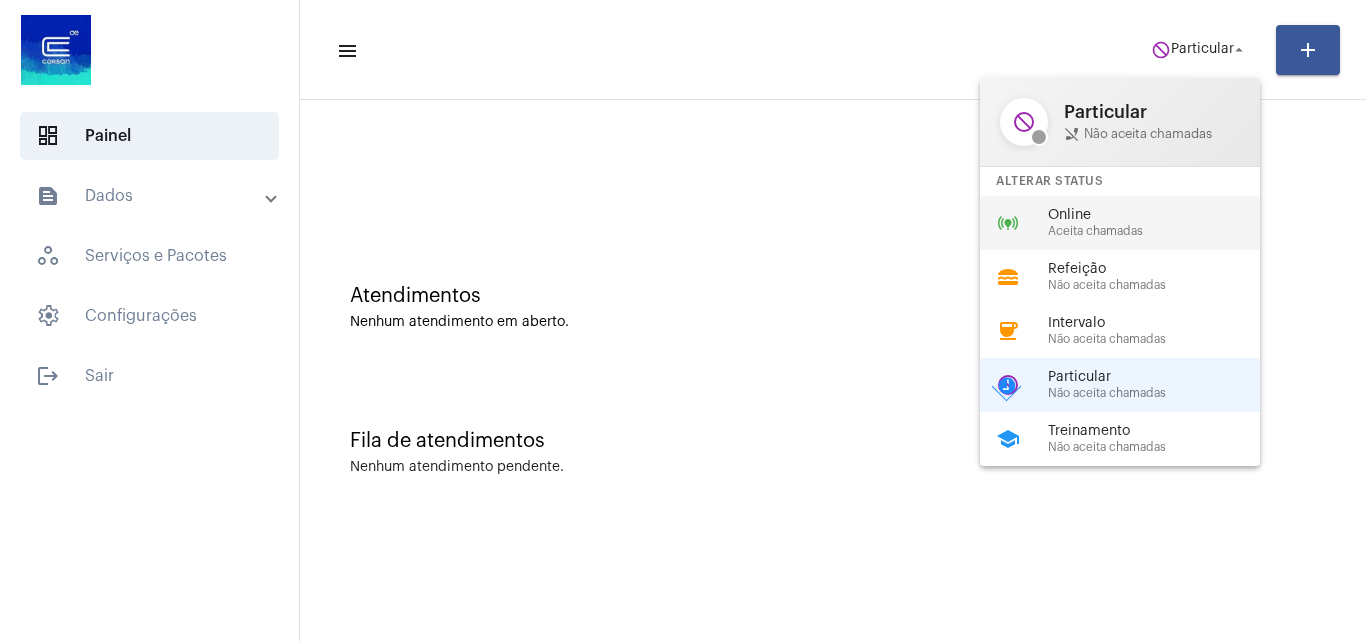 click on "Online" at bounding box center [1162, 215] 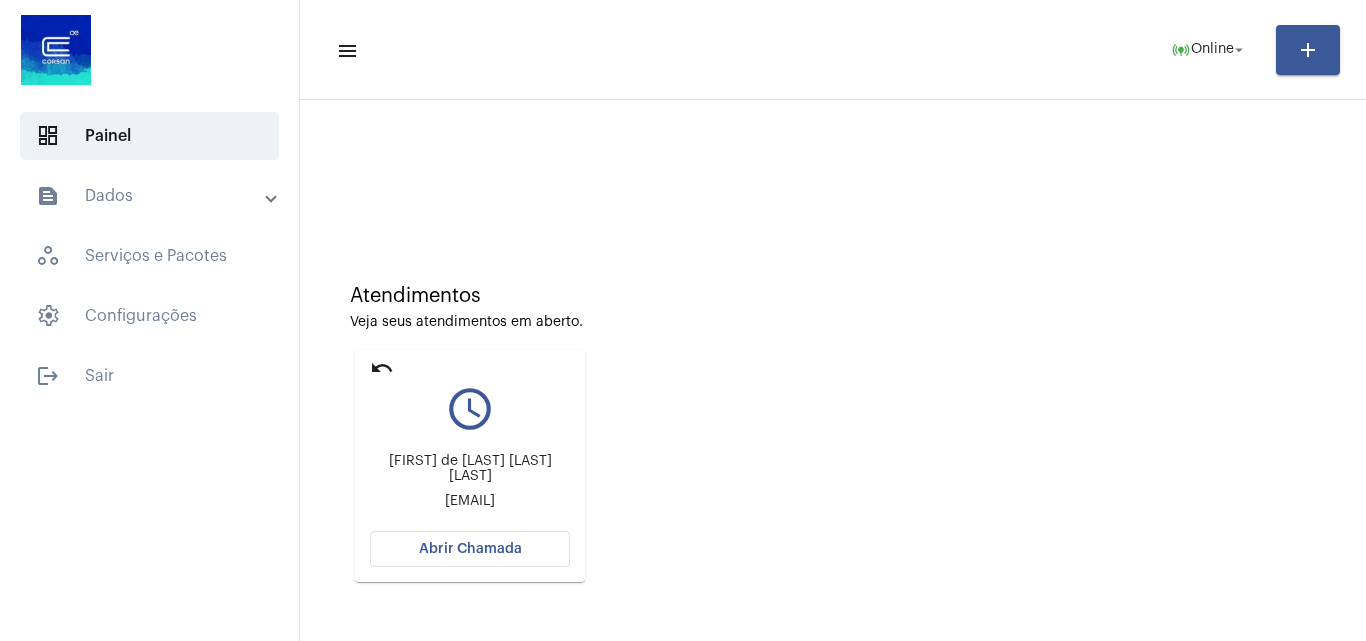 click on "Abrir Chamada" 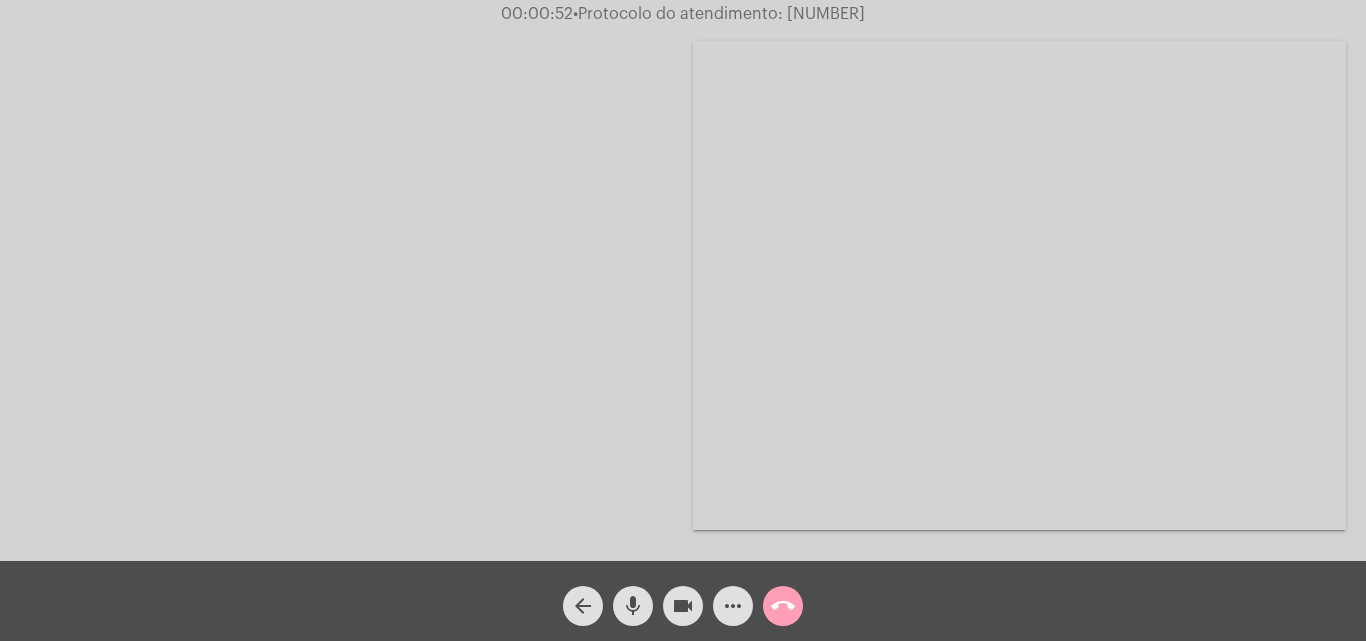 click on "call_end" 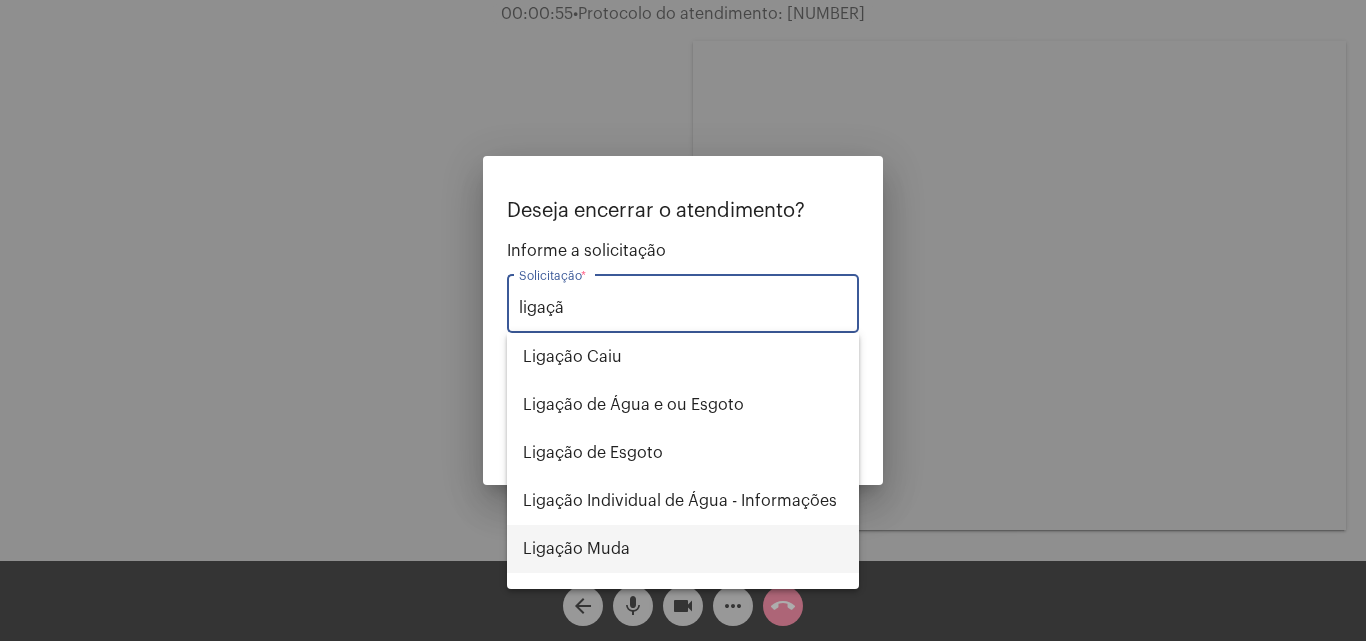click on "Ligação Muda" at bounding box center [683, 549] 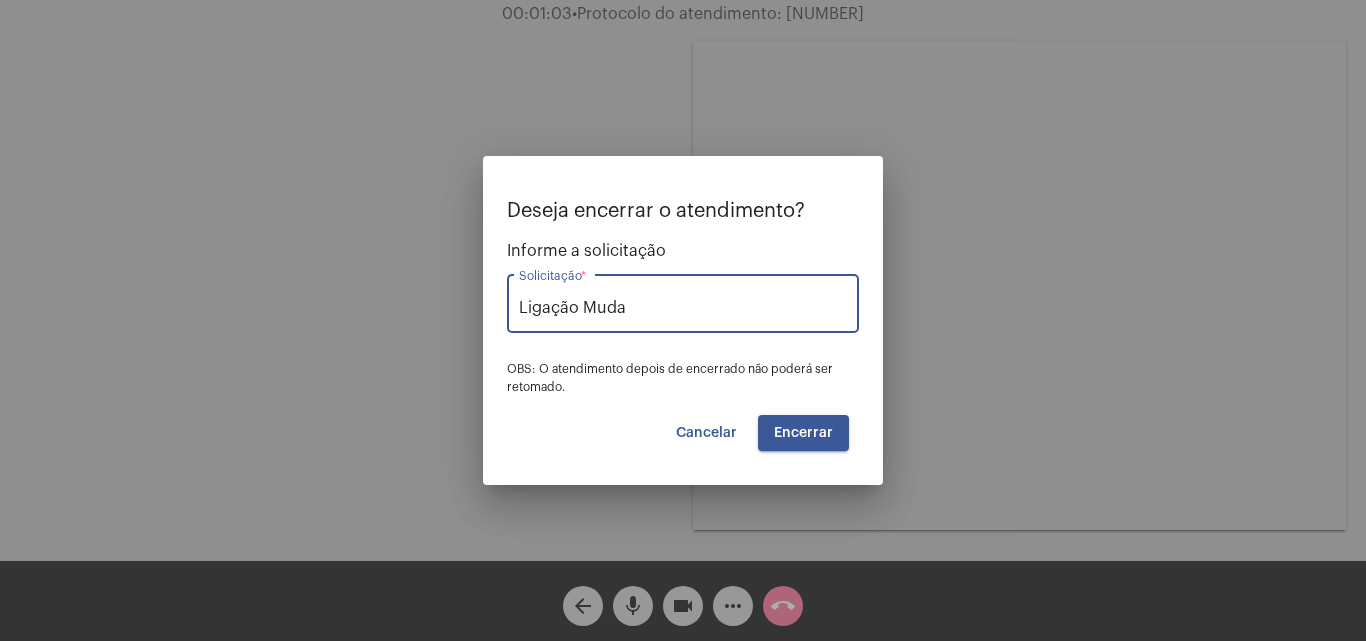 click on "Encerrar" at bounding box center (803, 433) 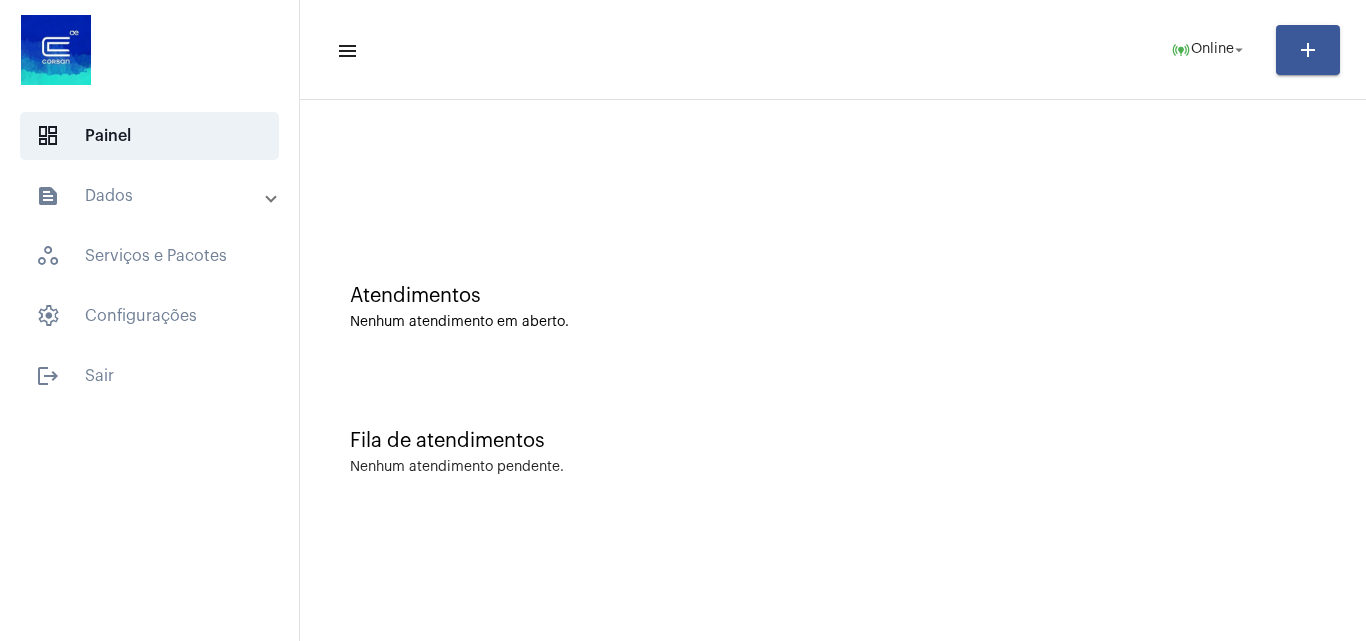 click on "dashboard   Painel  text_snippet_outlined  Dados  history_outlined  Histórico  schedule_outlined  Agendamentos   workspaces_outlined   Serviços e Pacotes   settings   Configurações  logout  Sair" 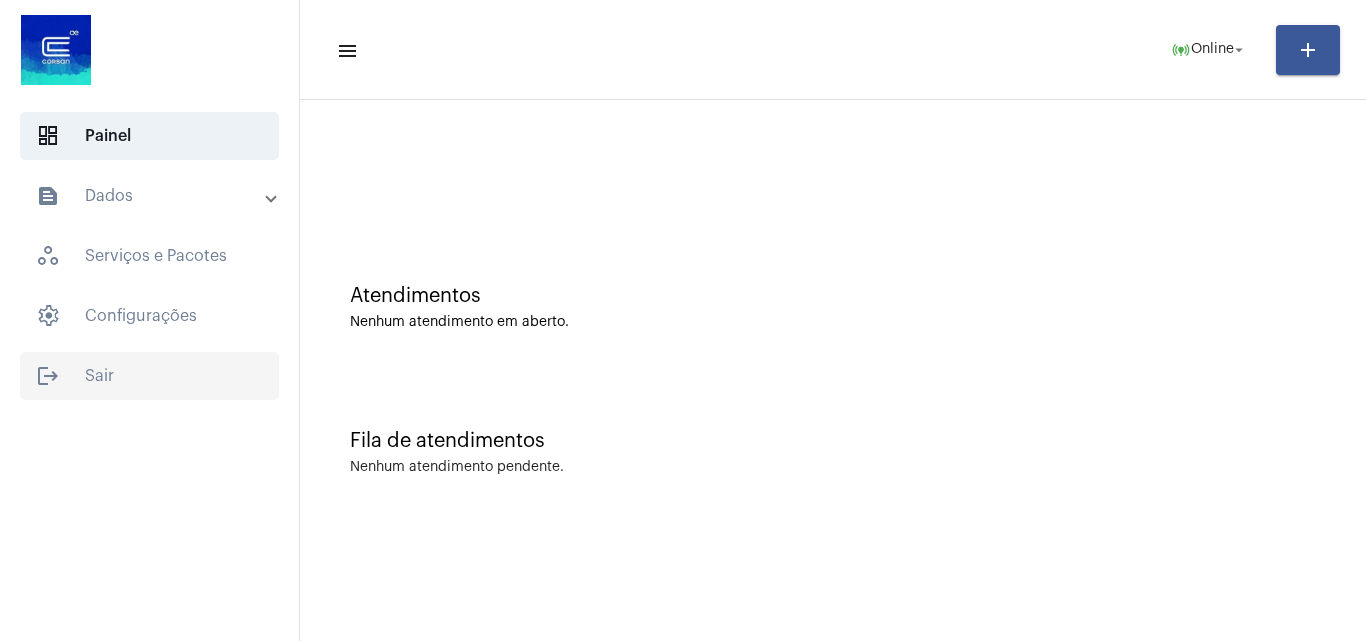 click on "logout  Sair" 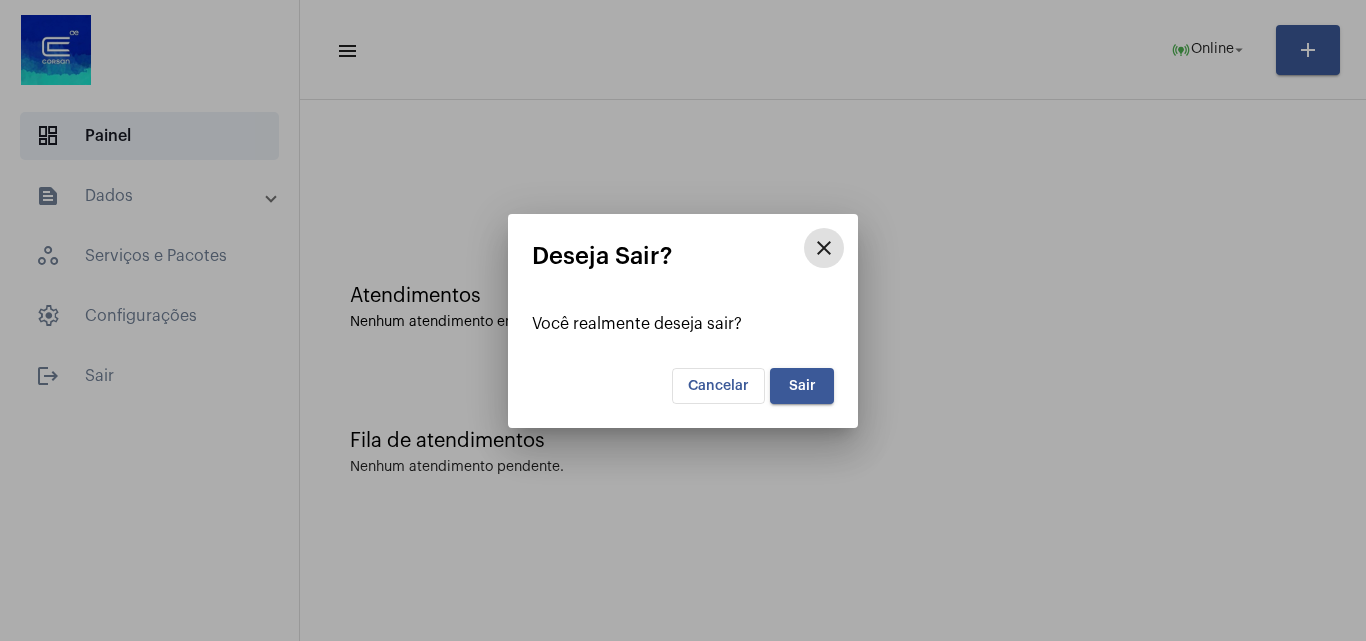 click on "Sair" at bounding box center [802, 386] 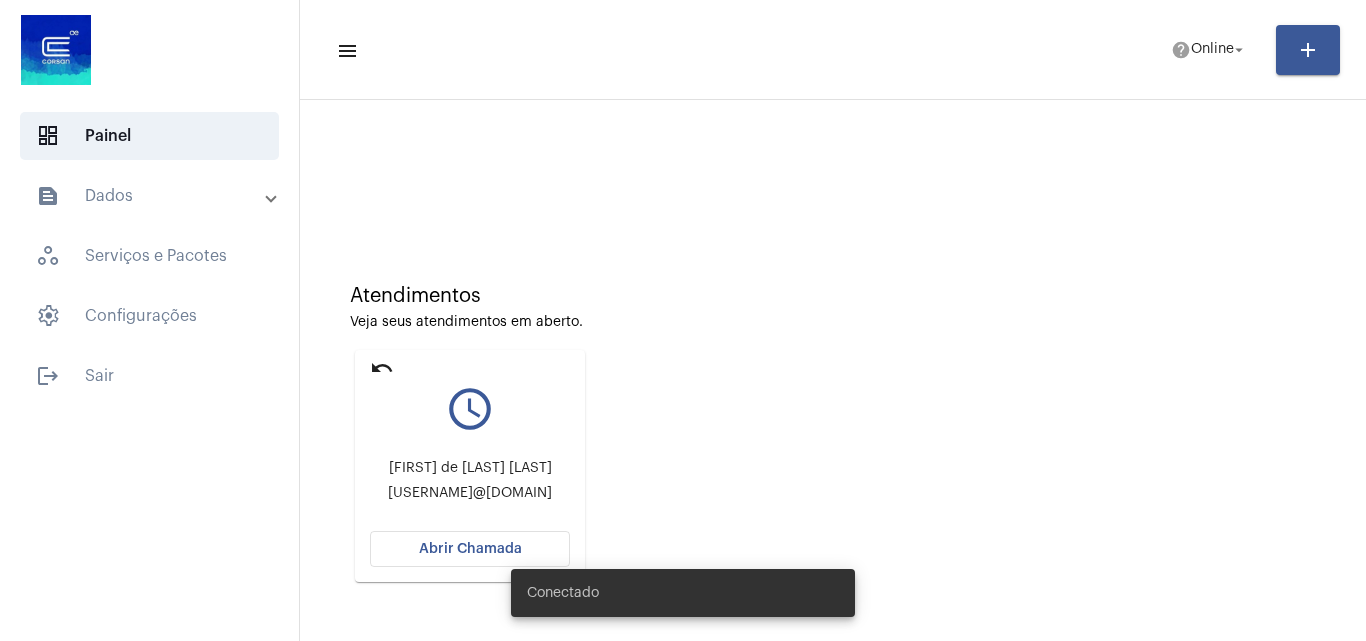 scroll, scrollTop: 0, scrollLeft: 0, axis: both 